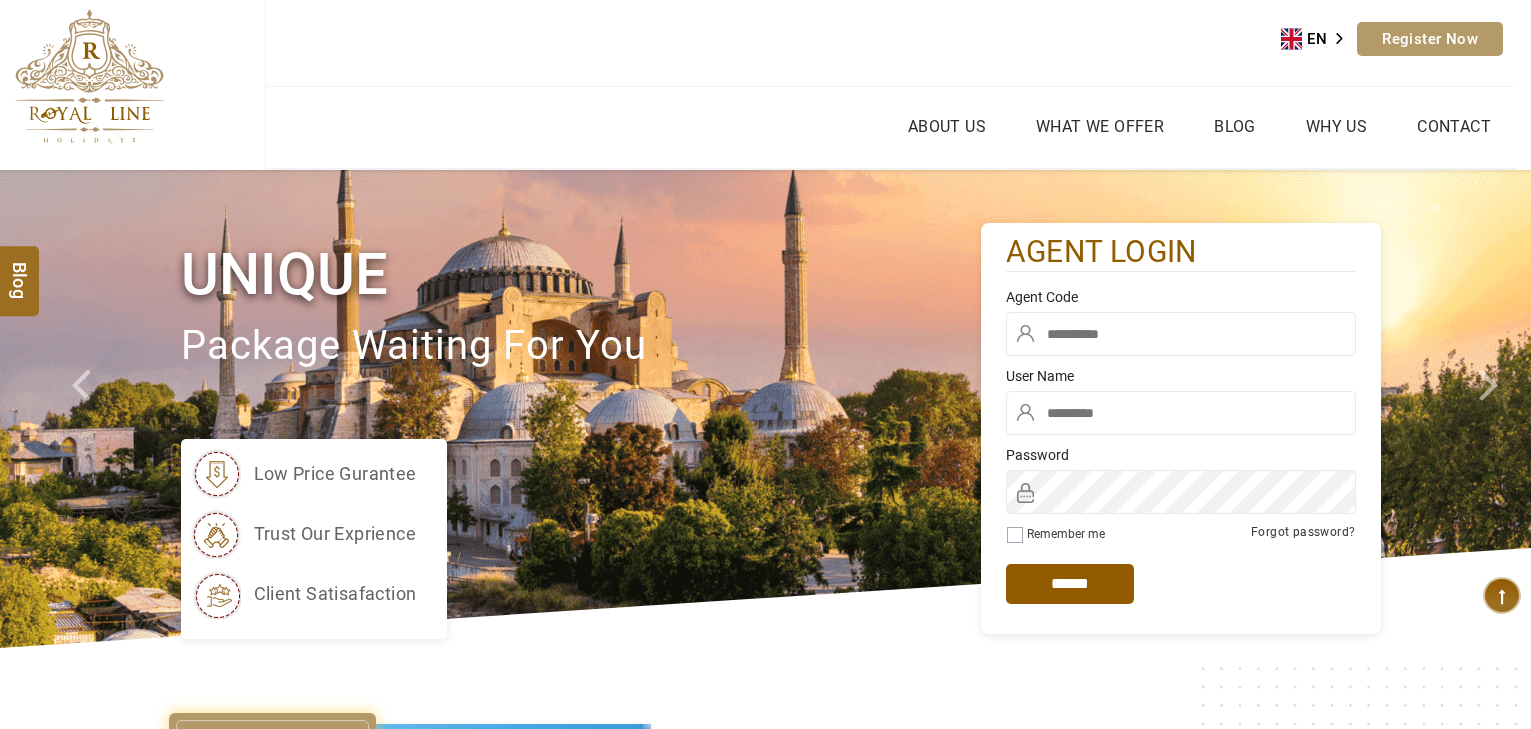 scroll, scrollTop: 0, scrollLeft: 0, axis: both 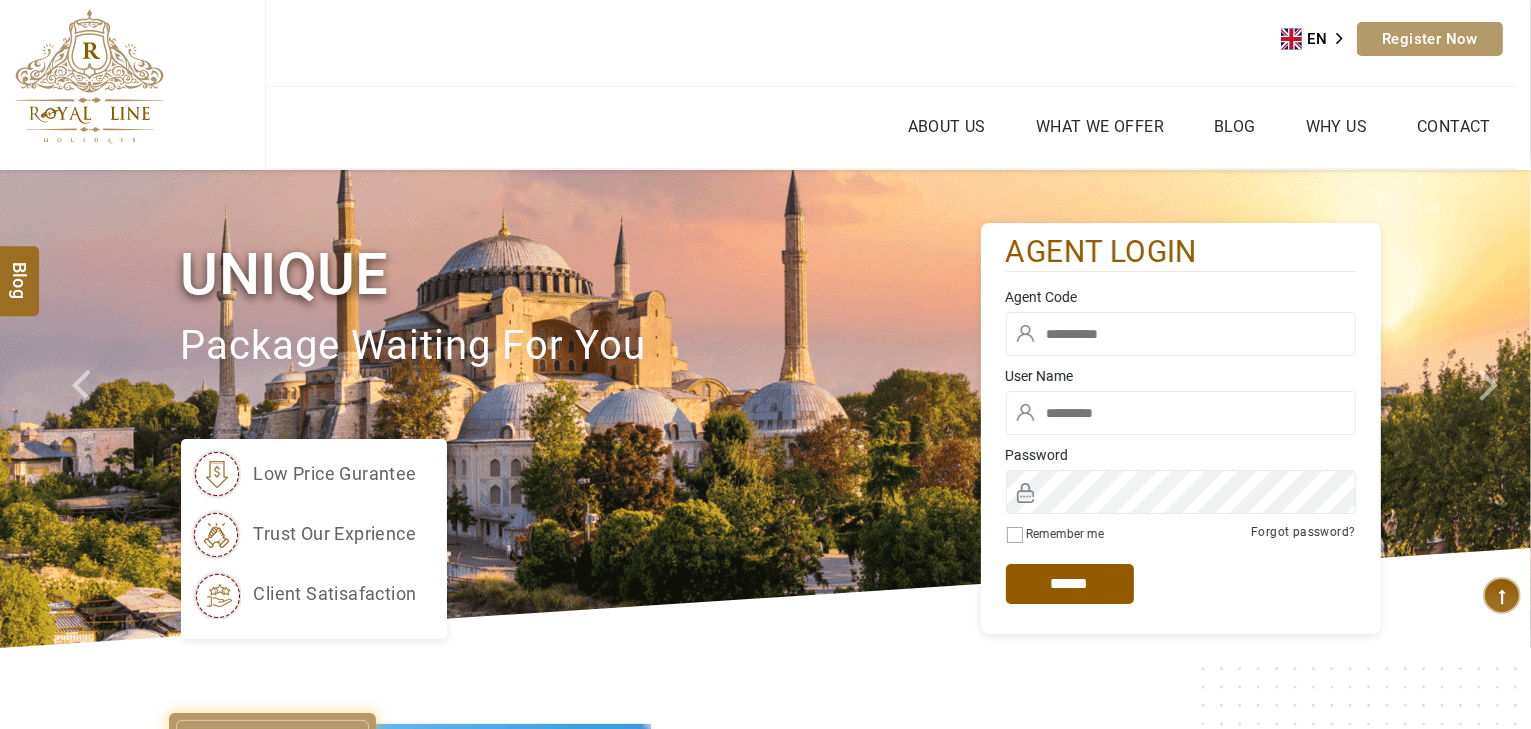 type on "*****" 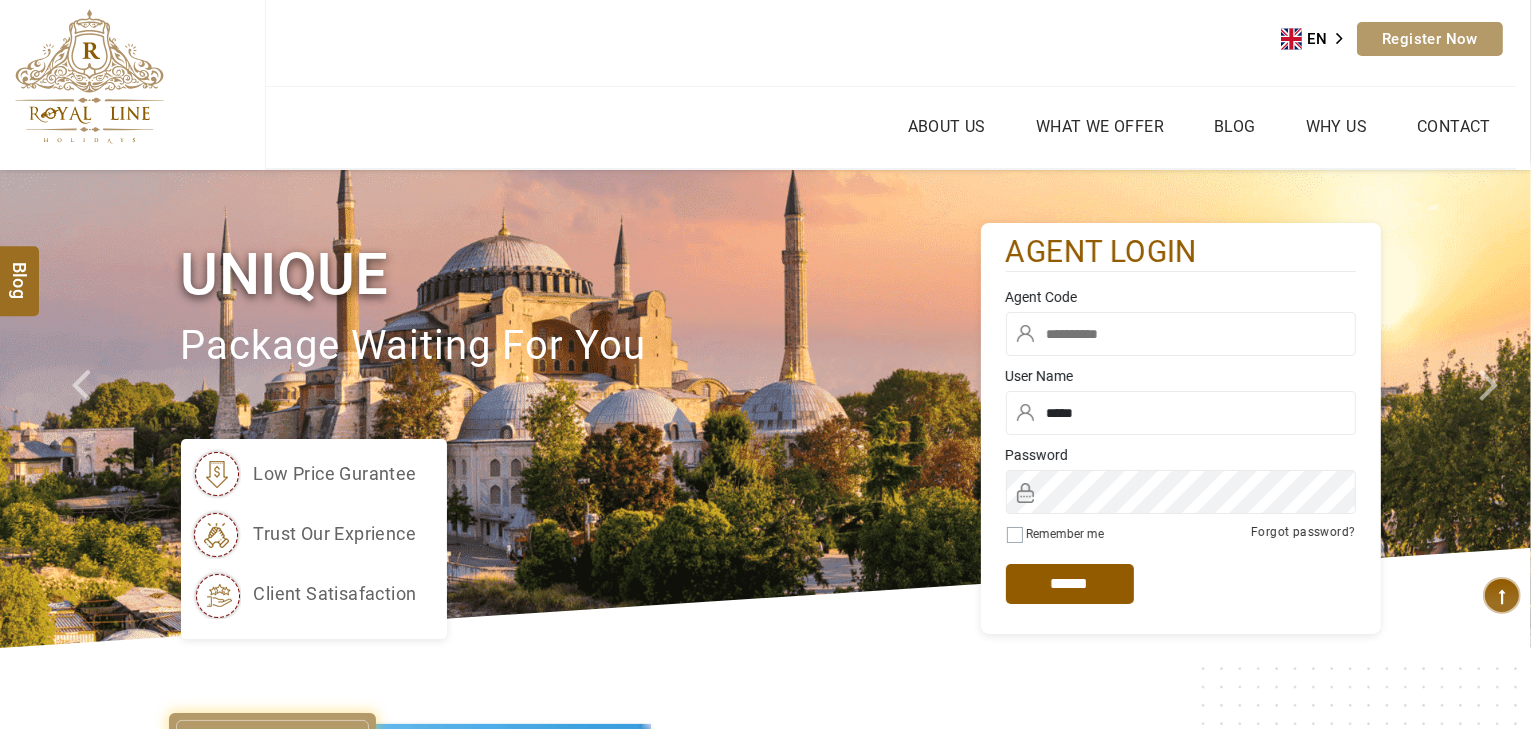 click at bounding box center [1181, 334] 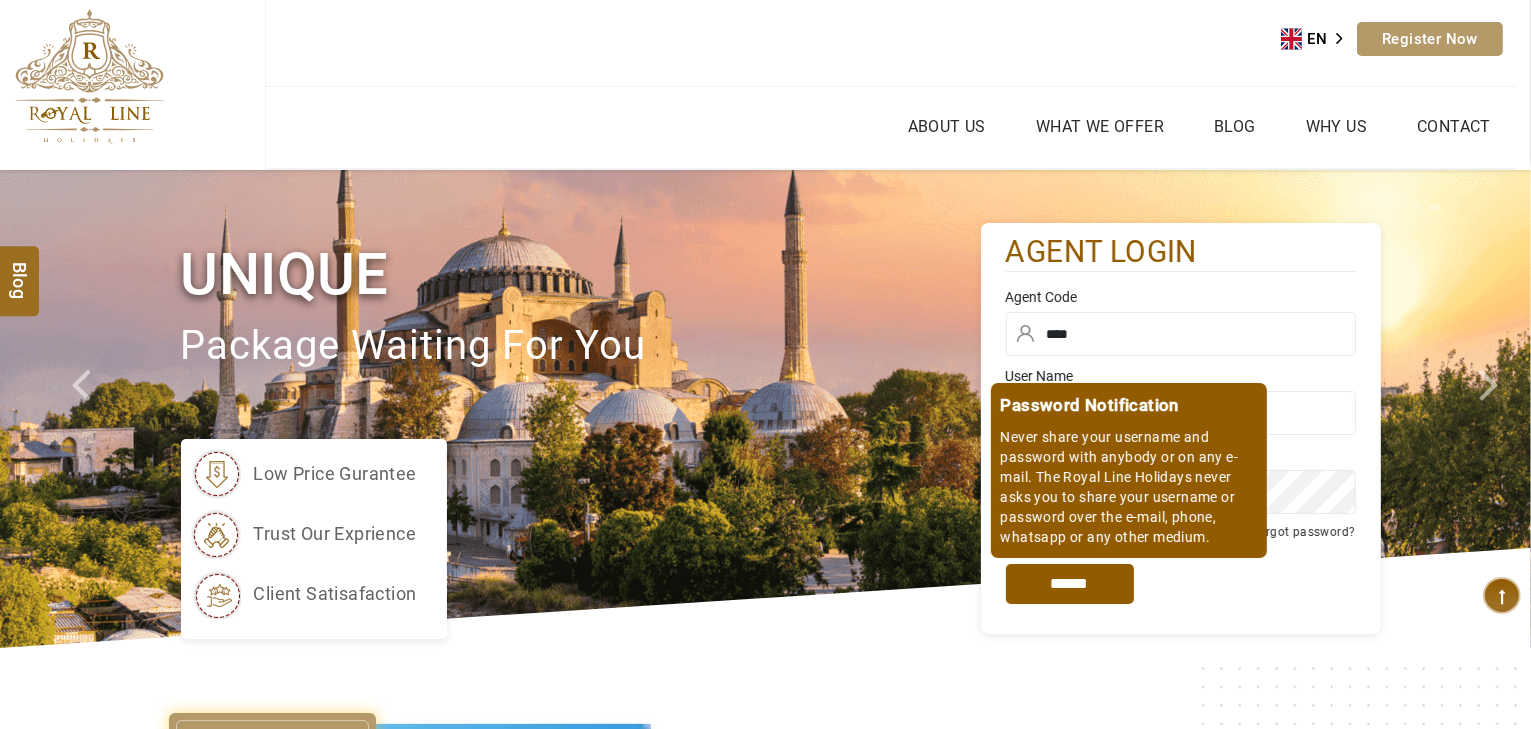 type on "****" 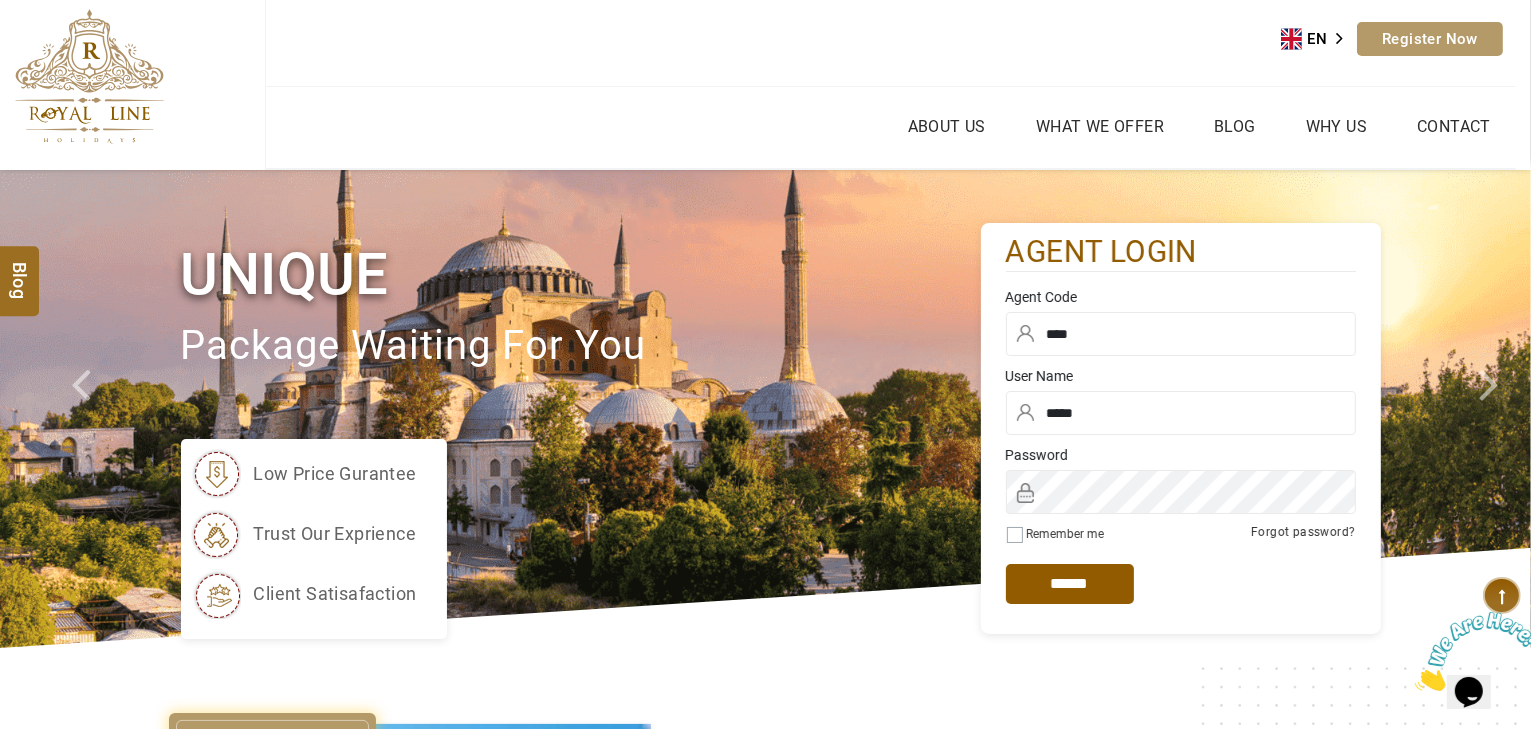 scroll, scrollTop: 0, scrollLeft: 0, axis: both 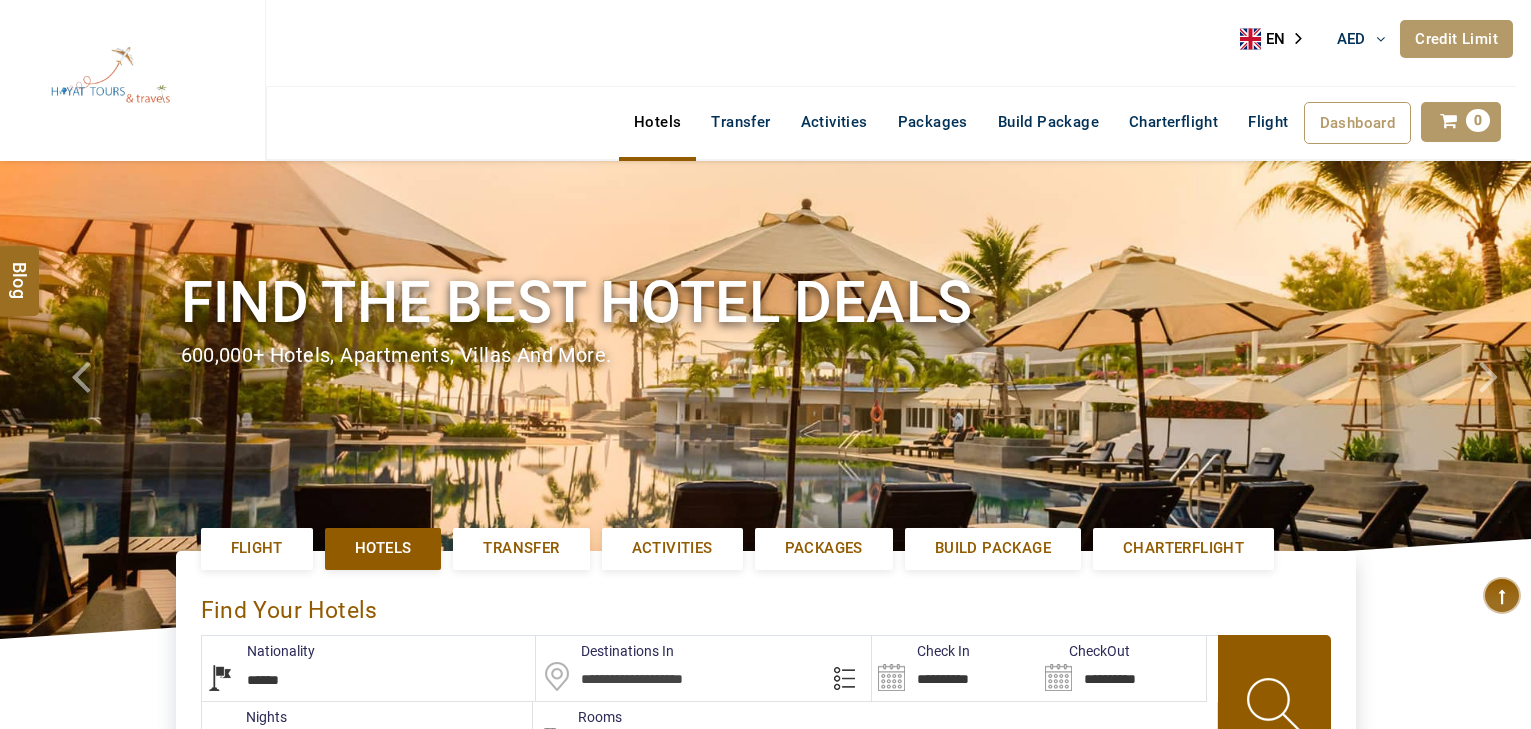 select on "******" 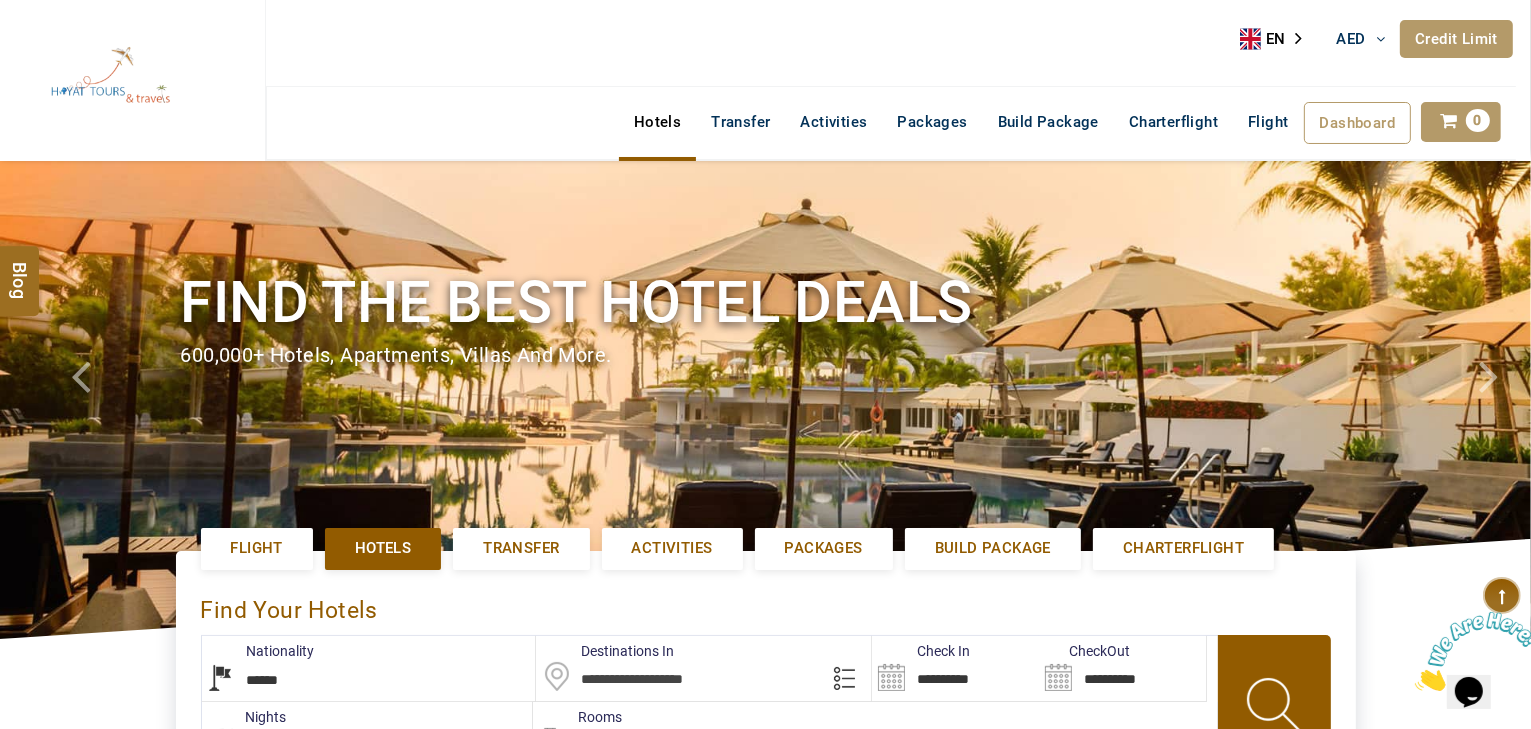 scroll, scrollTop: 0, scrollLeft: 0, axis: both 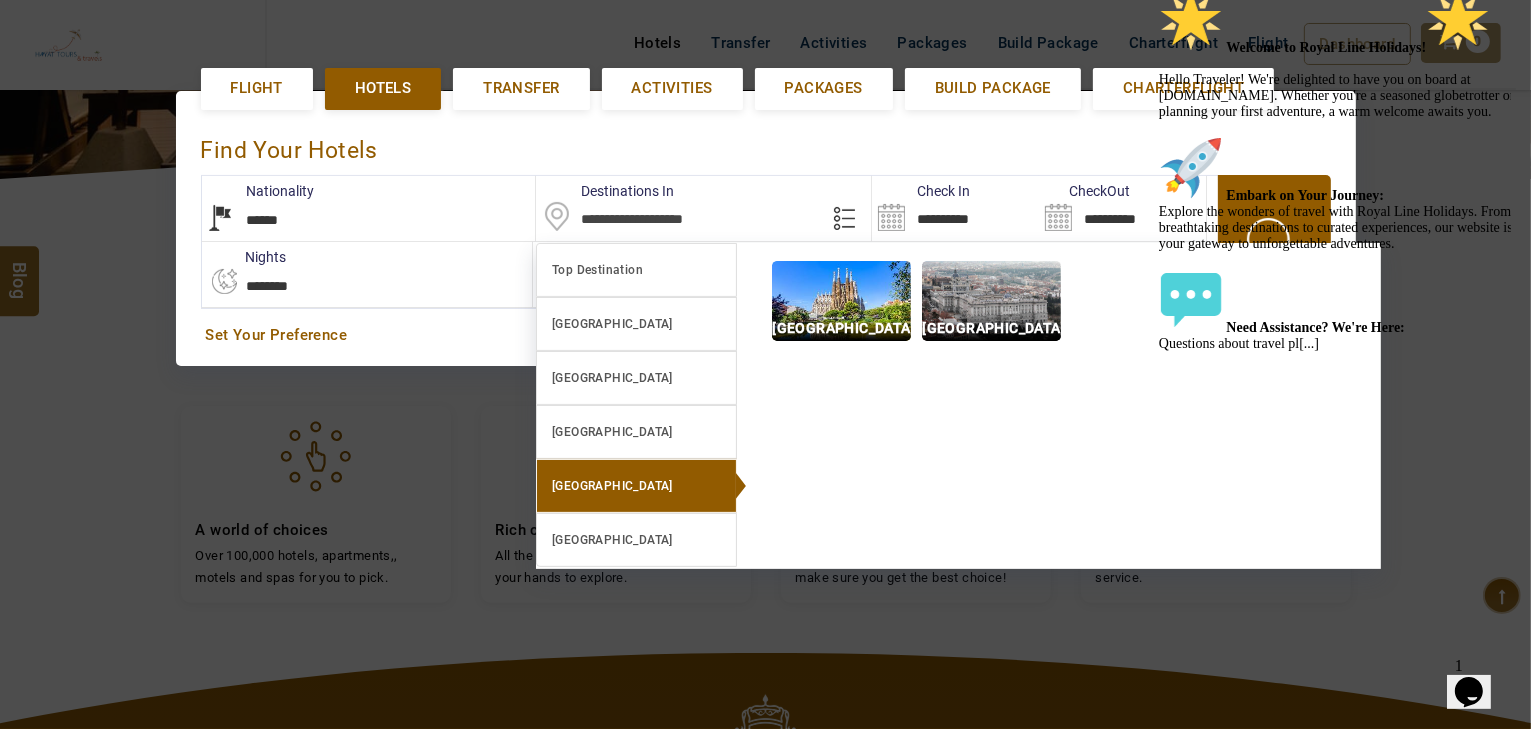 drag, startPoint x: 896, startPoint y: 337, endPoint x: 880, endPoint y: 323, distance: 21.260292 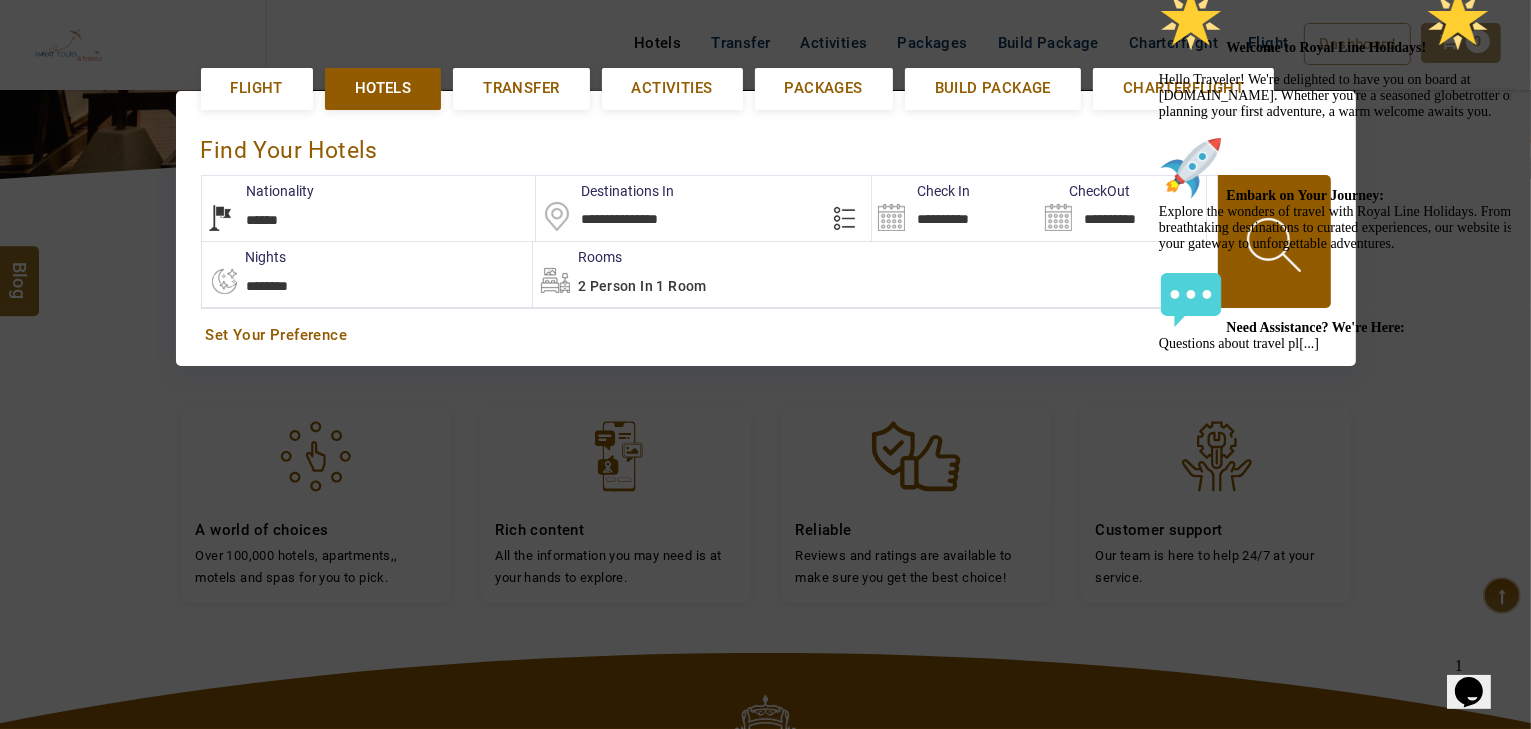 click on "2 Person in    1 Room" at bounding box center (875, 274) 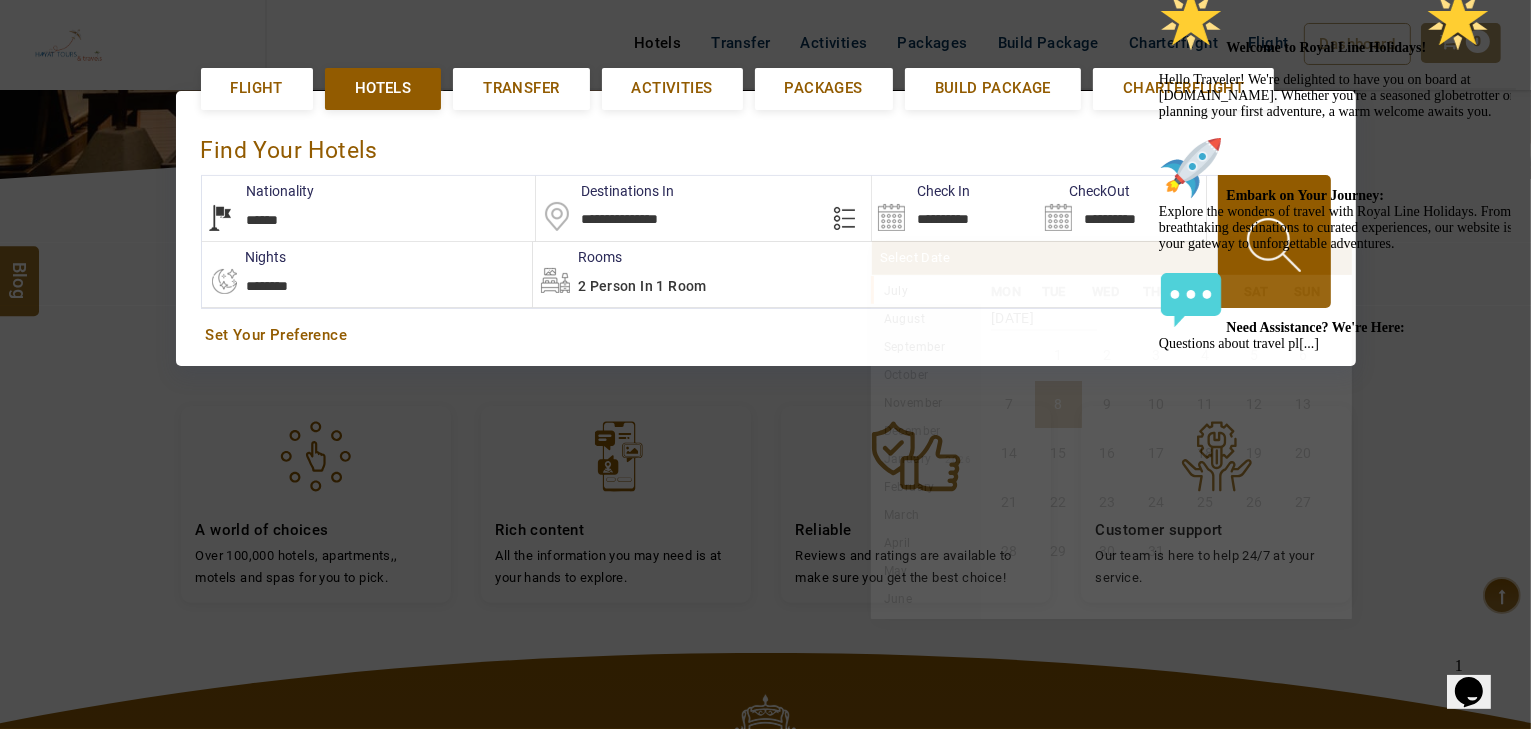 click on "**********" at bounding box center (955, 208) 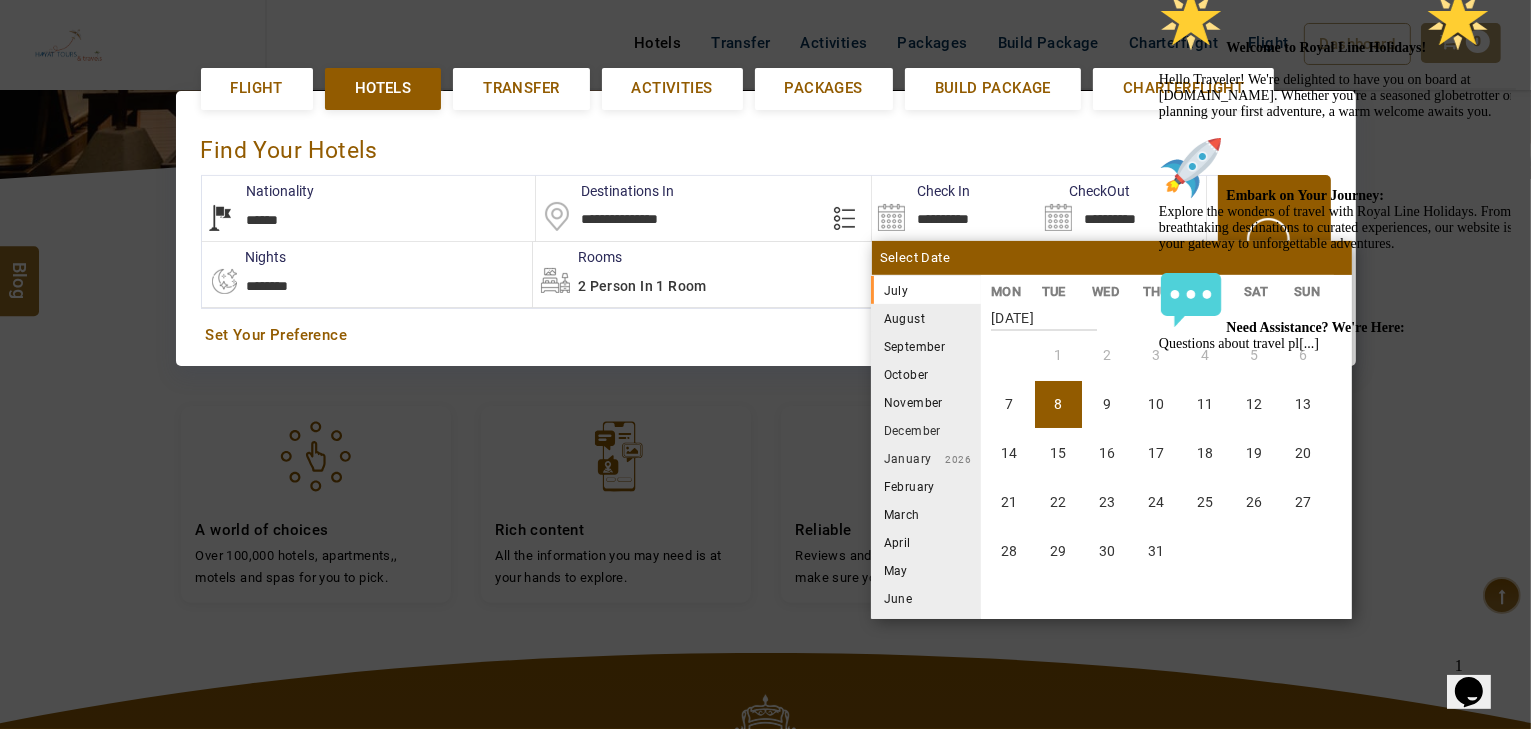 click on "Welcome to Royal Line Holidays!  Hello Traveler! We're delighted to have you on board at www.royallineholidays.com. Whether you're a seasoned globetrotter or planning your first adventure, a warm welcome awaits you.   Embark on Your Journey: Explore the wonders of travel with Royal Line Holidays. From breathtaking destinations to curated experiences, our website is your gateway to unforgettable adventures.   Need Assistance? We're Here: Questions about travel pl[...]" at bounding box center (1338, 170) 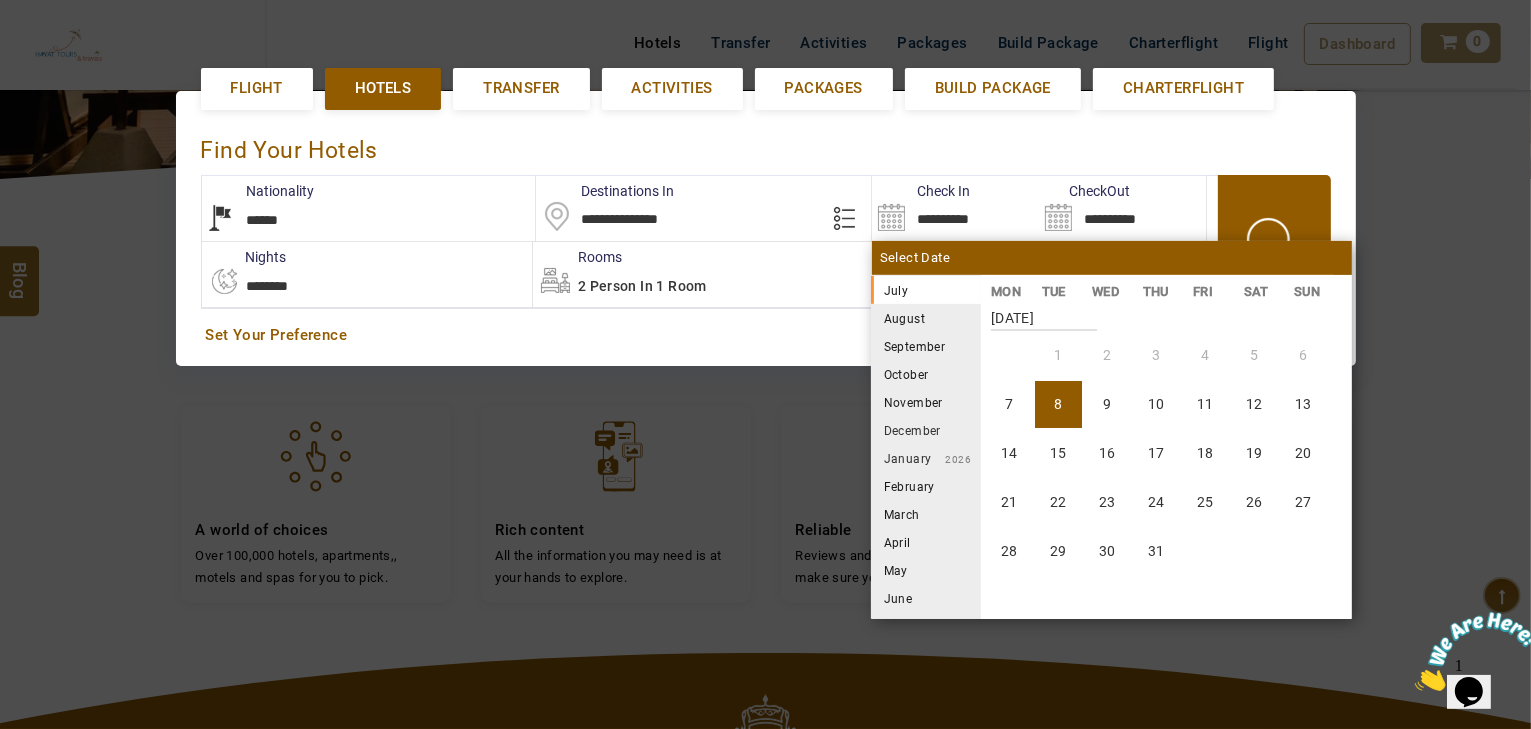 click on "July  2025" at bounding box center (926, 290) 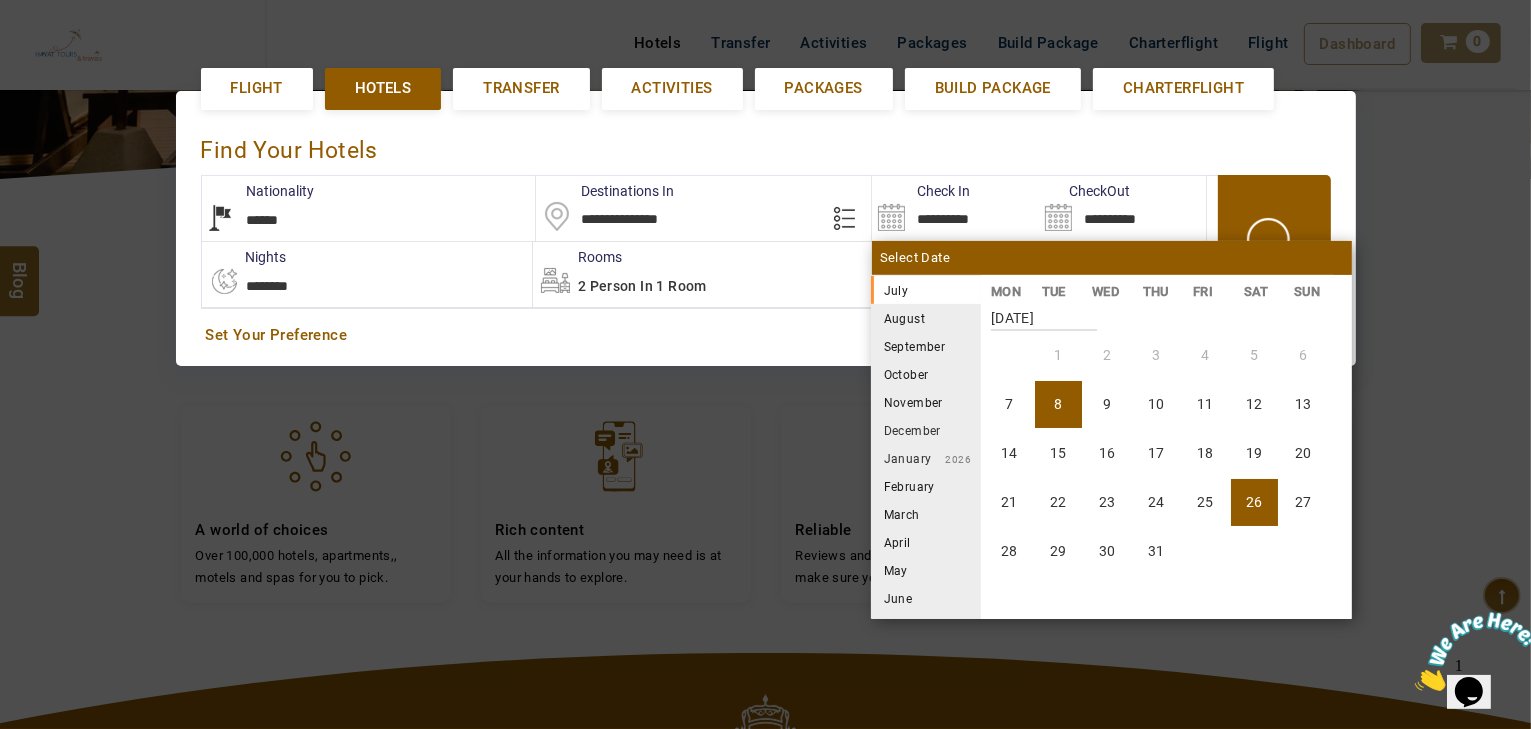 click on "26" at bounding box center (1254, 502) 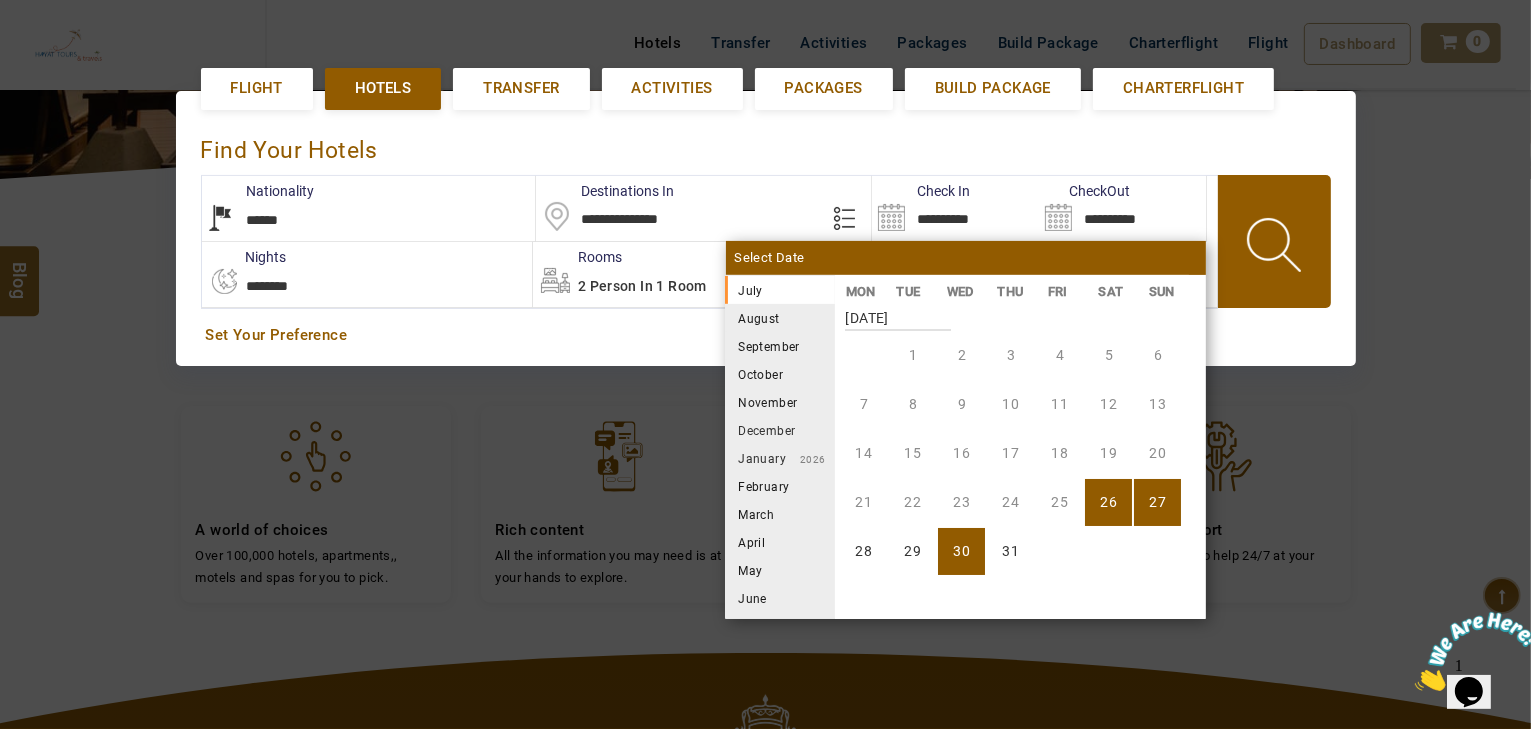 click on "30" at bounding box center (961, 551) 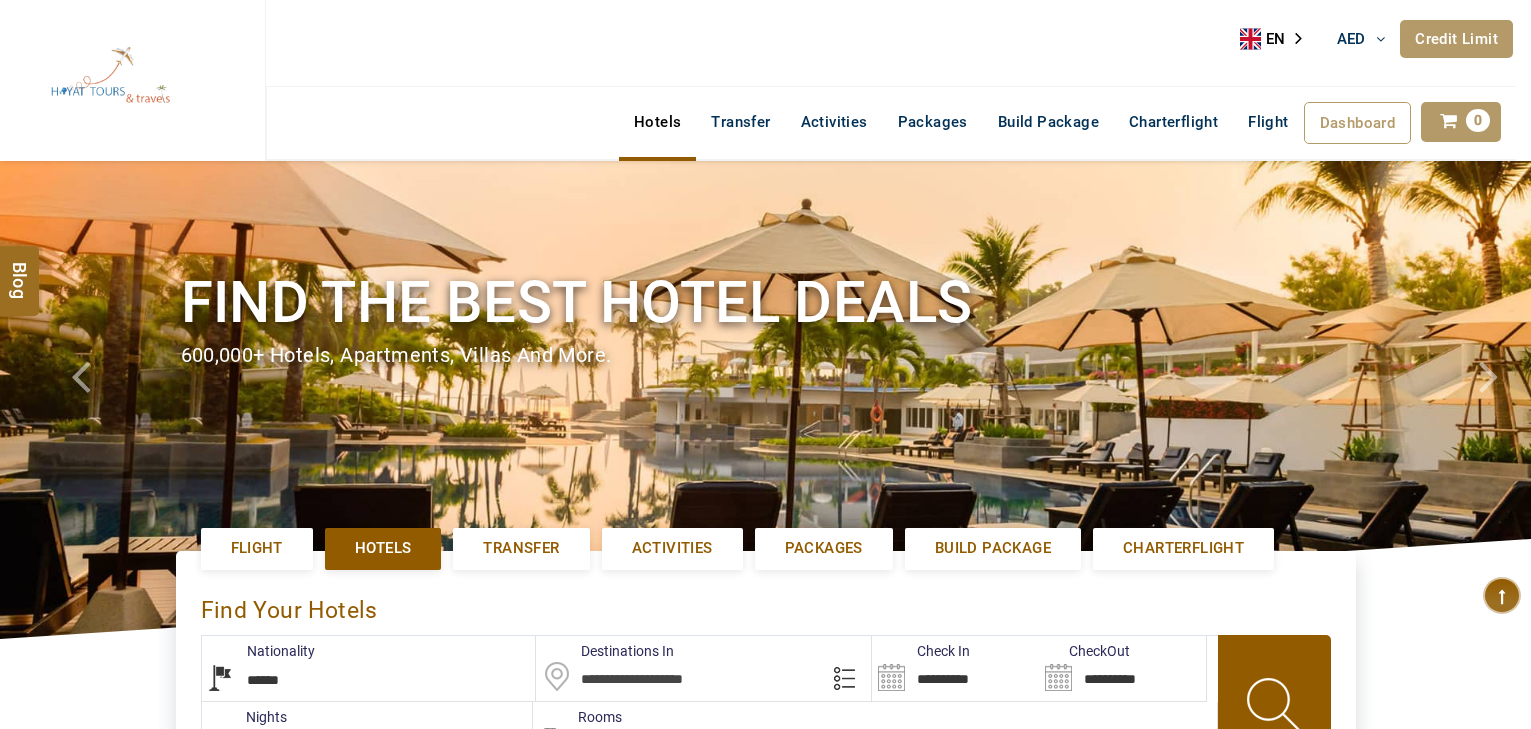 select on "******" 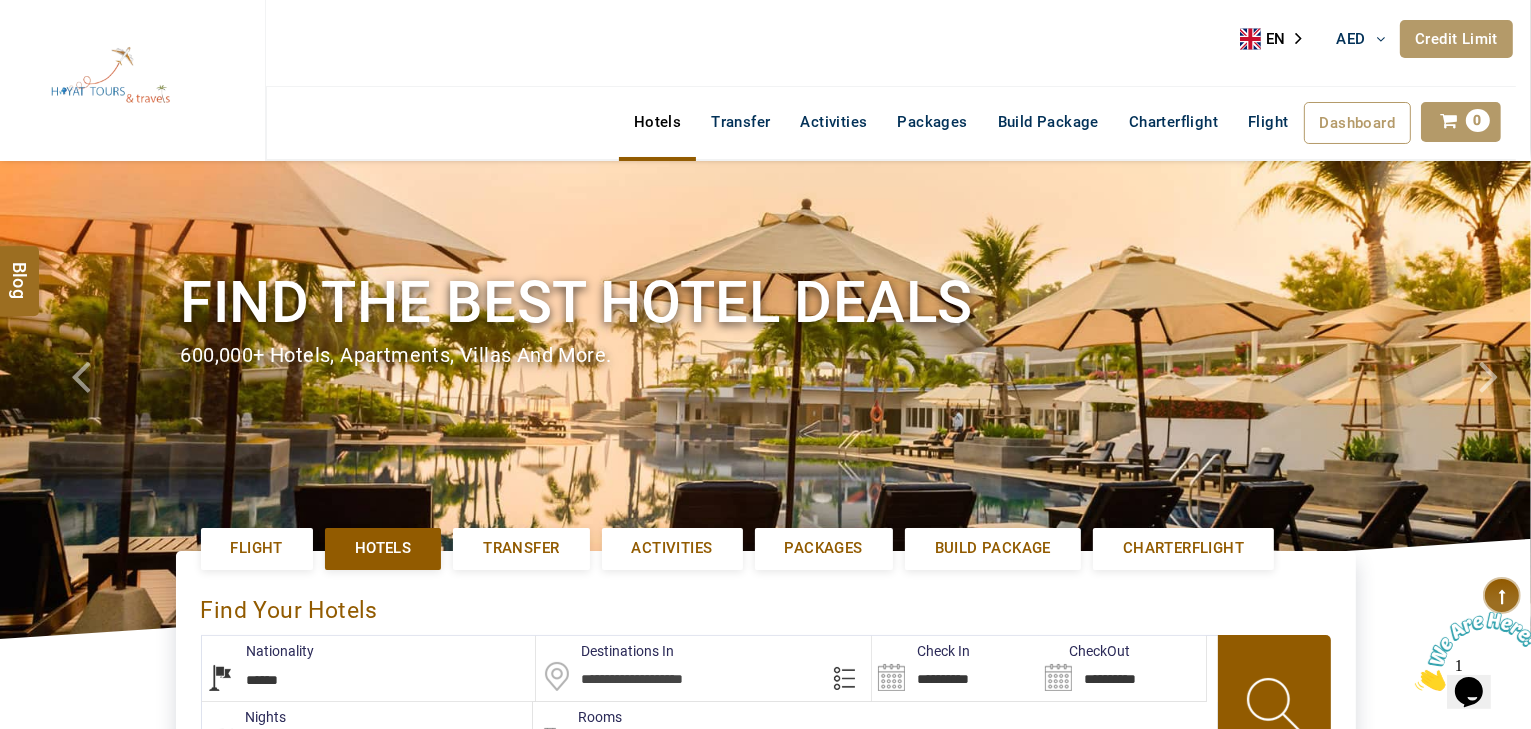 scroll, scrollTop: 0, scrollLeft: 0, axis: both 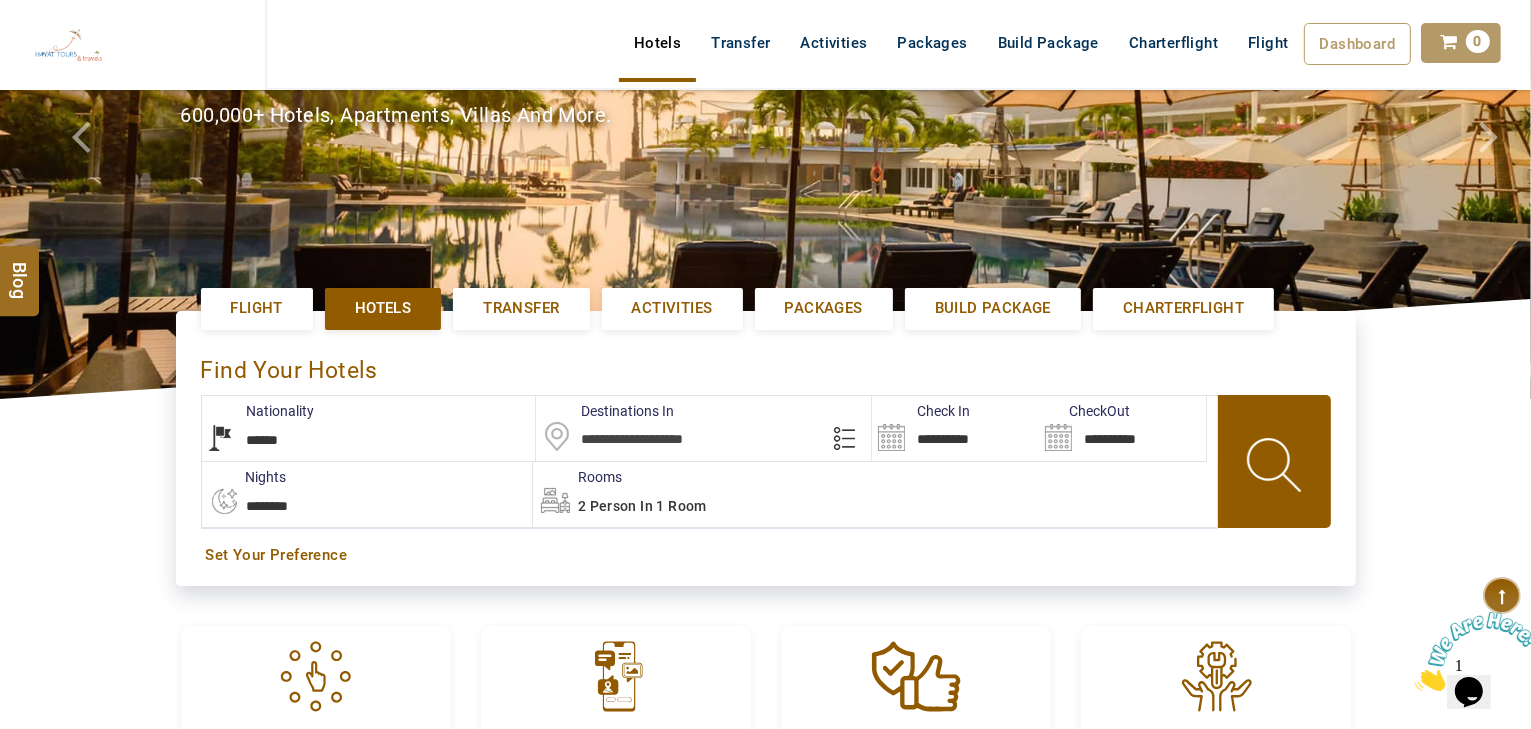 click on "**********" at bounding box center (369, 428) 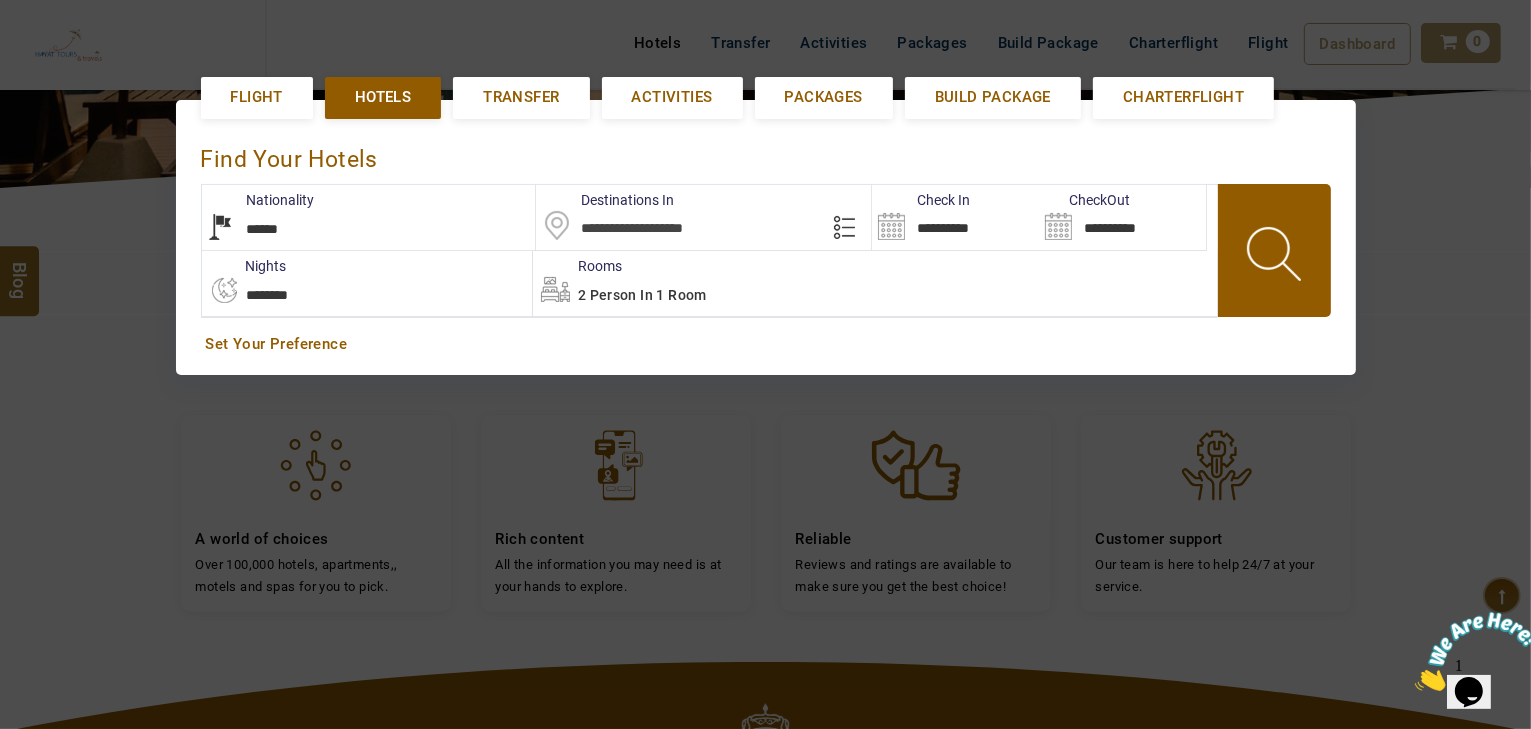 scroll, scrollTop: 460, scrollLeft: 0, axis: vertical 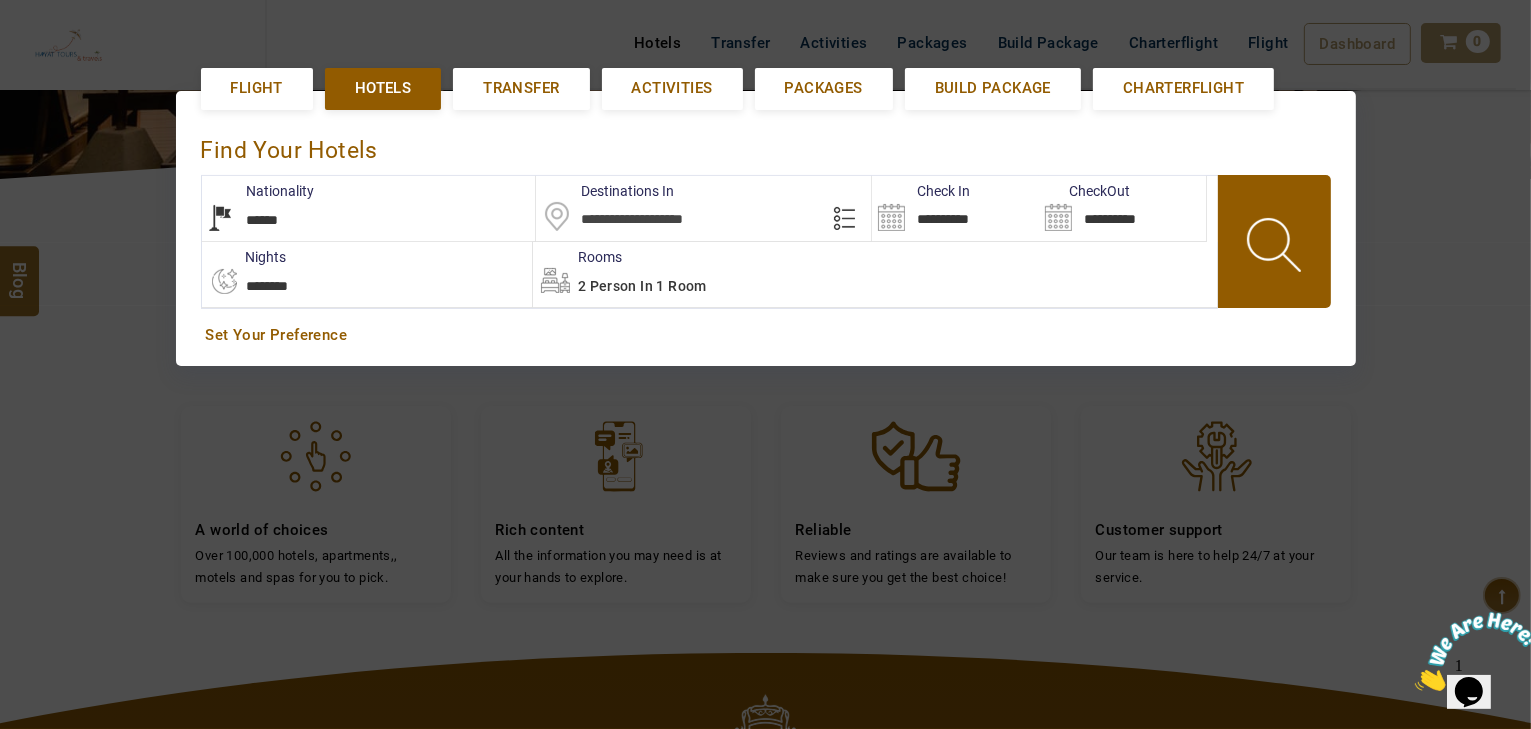 select on "******" 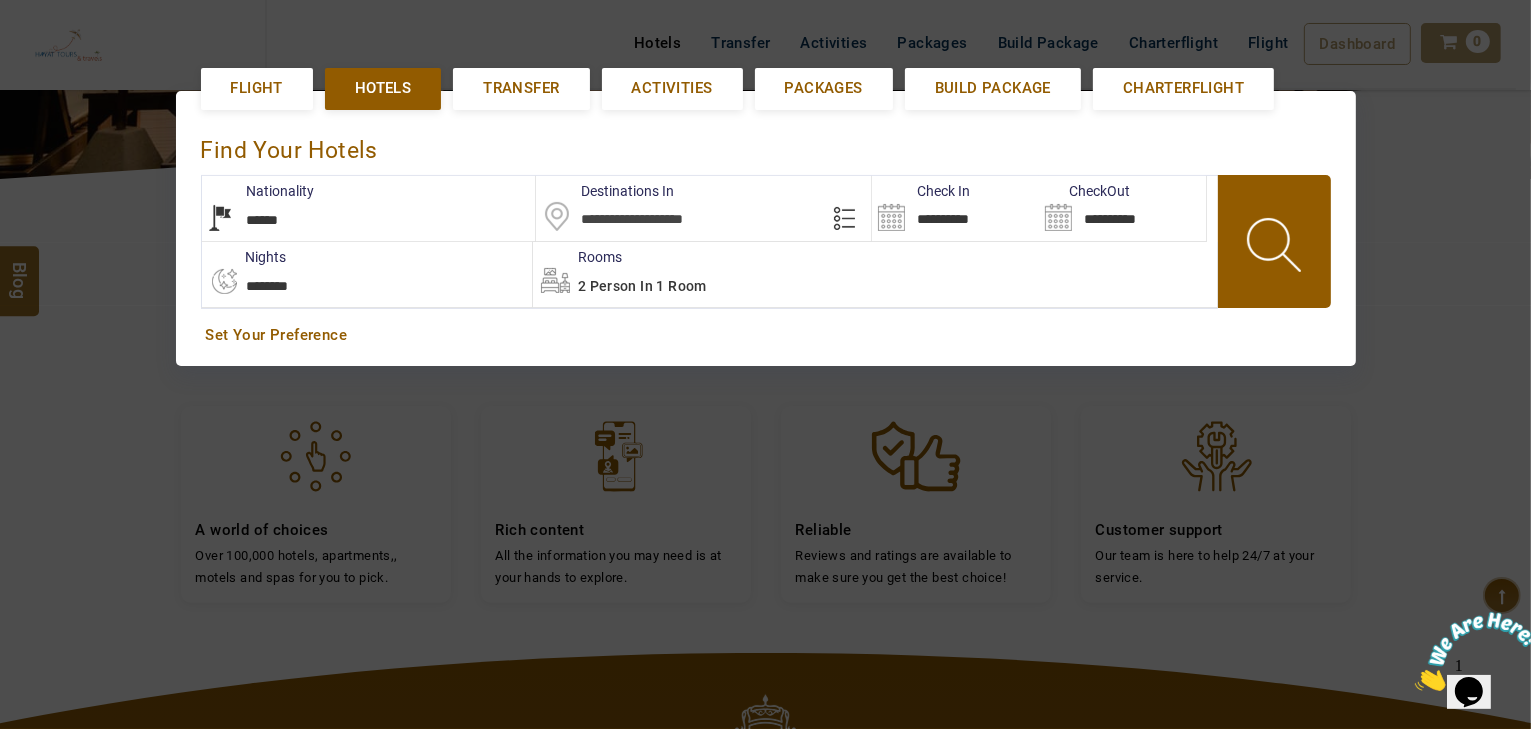 click at bounding box center [703, 208] 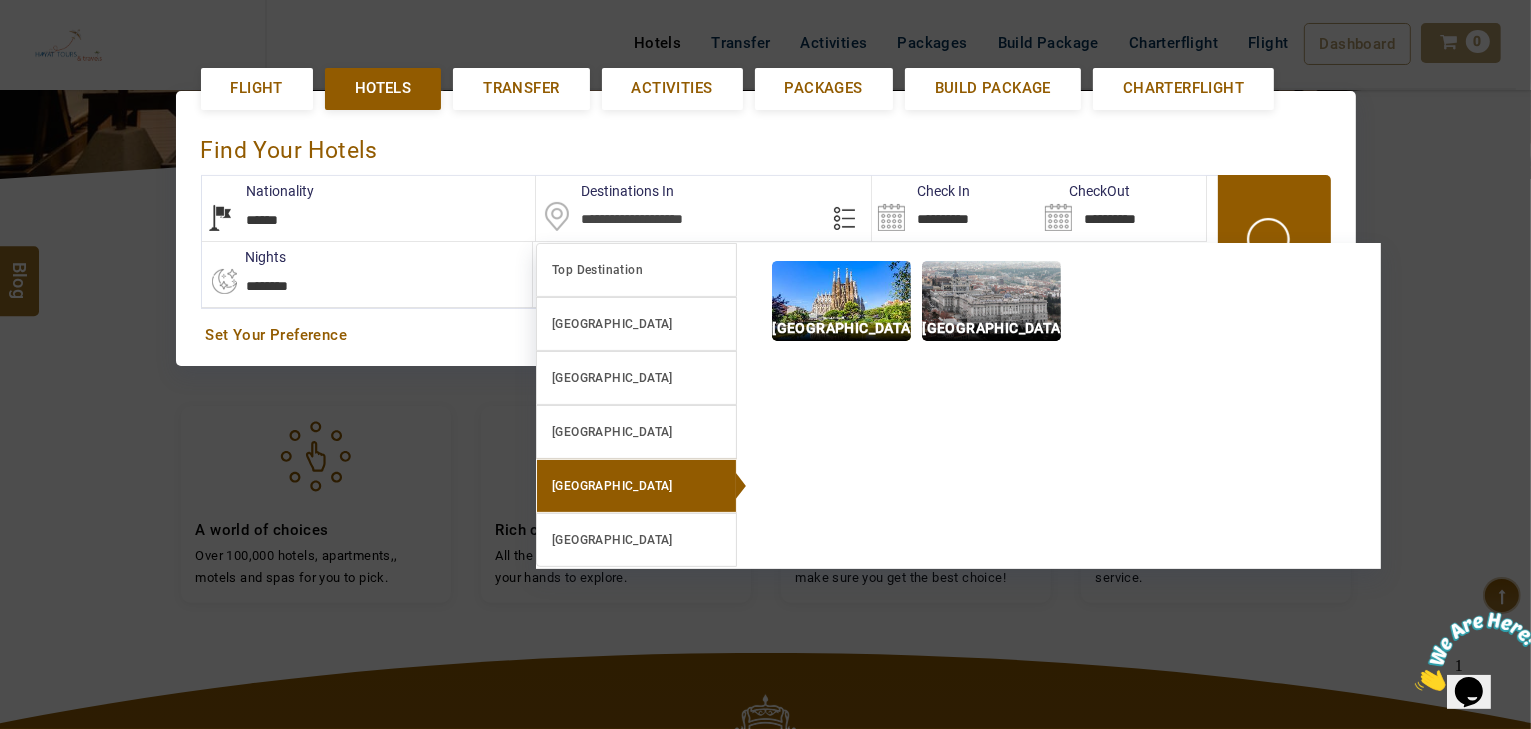 click on "Barcelona Madrid" at bounding box center (1064, 308) 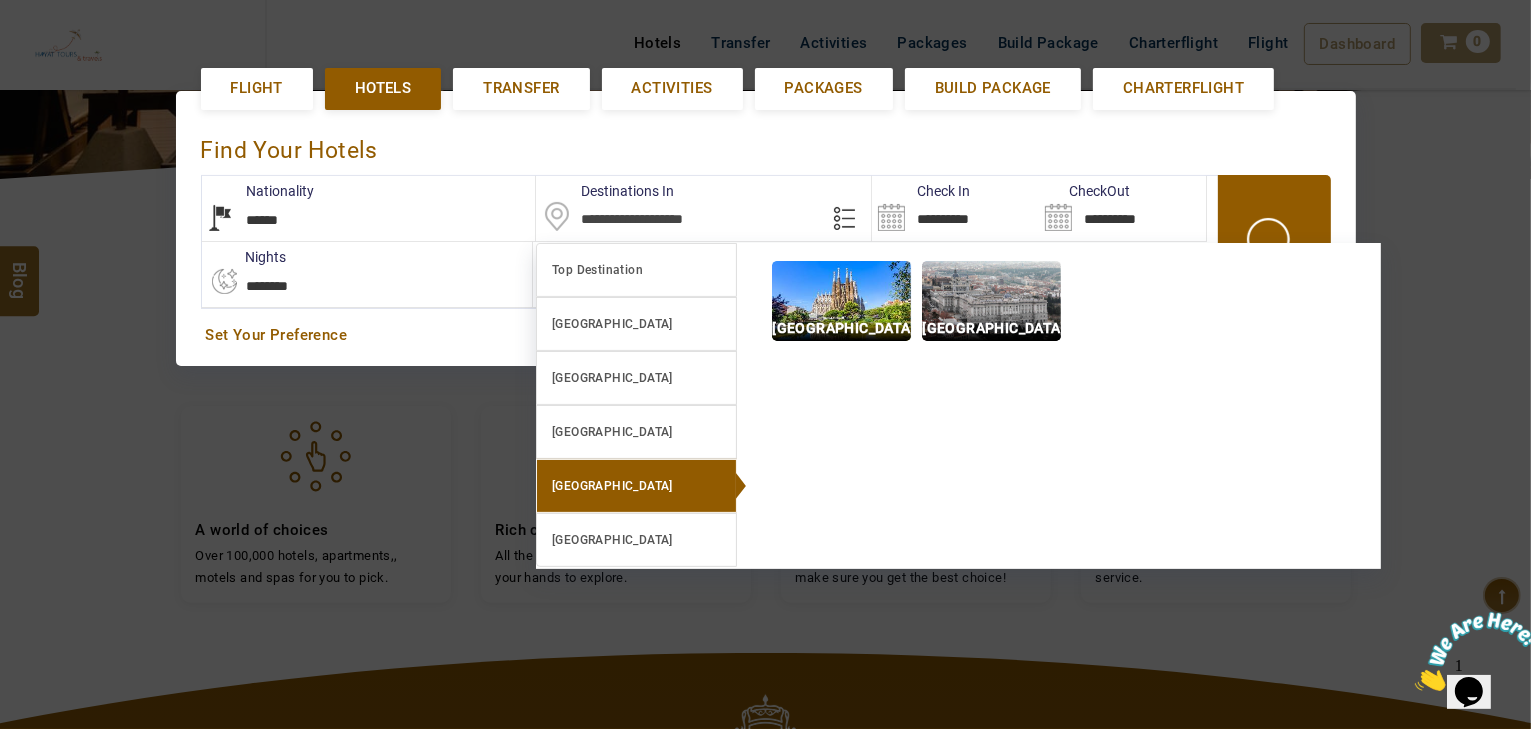 click on "[GEOGRAPHIC_DATA]" at bounding box center (841, 328) 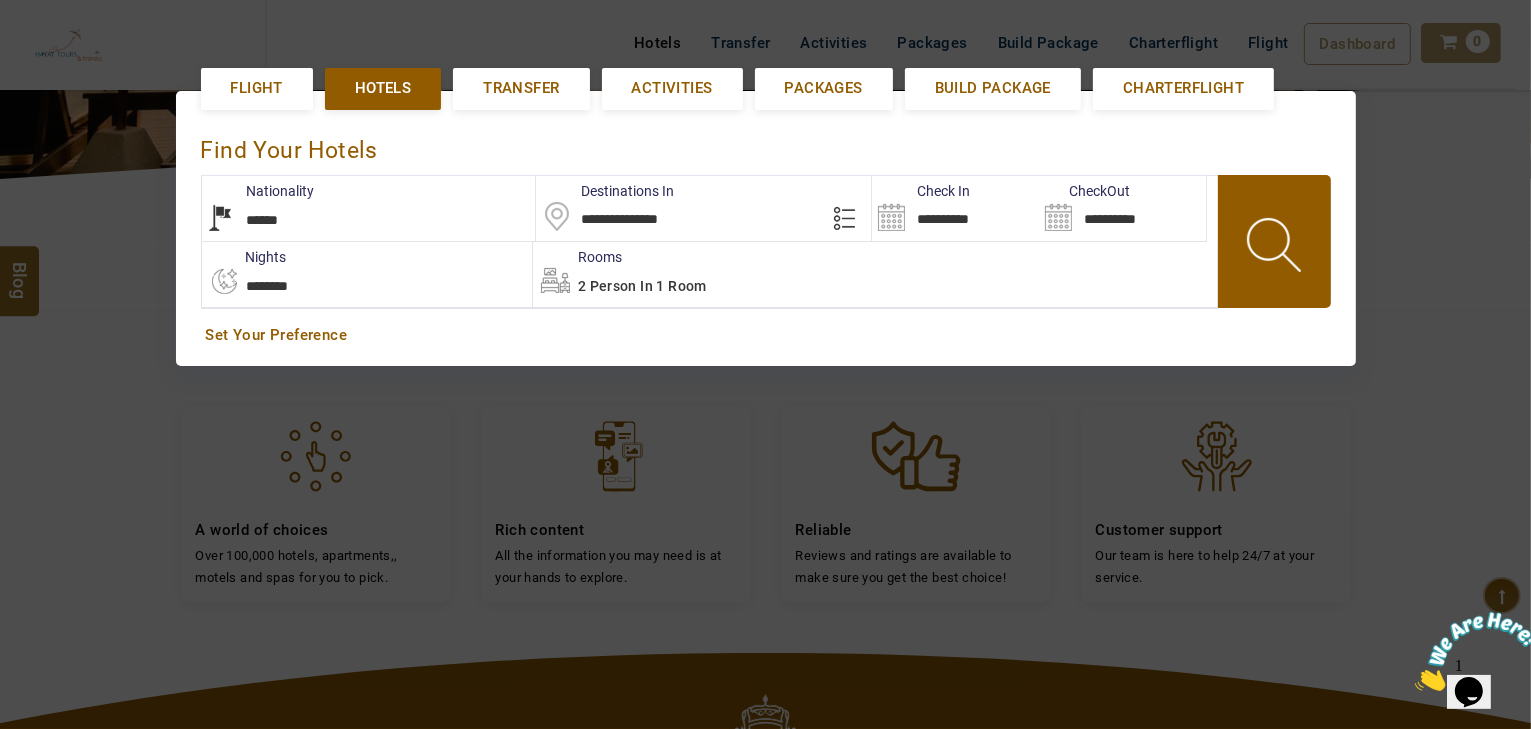 click on "**********" at bounding box center (955, 208) 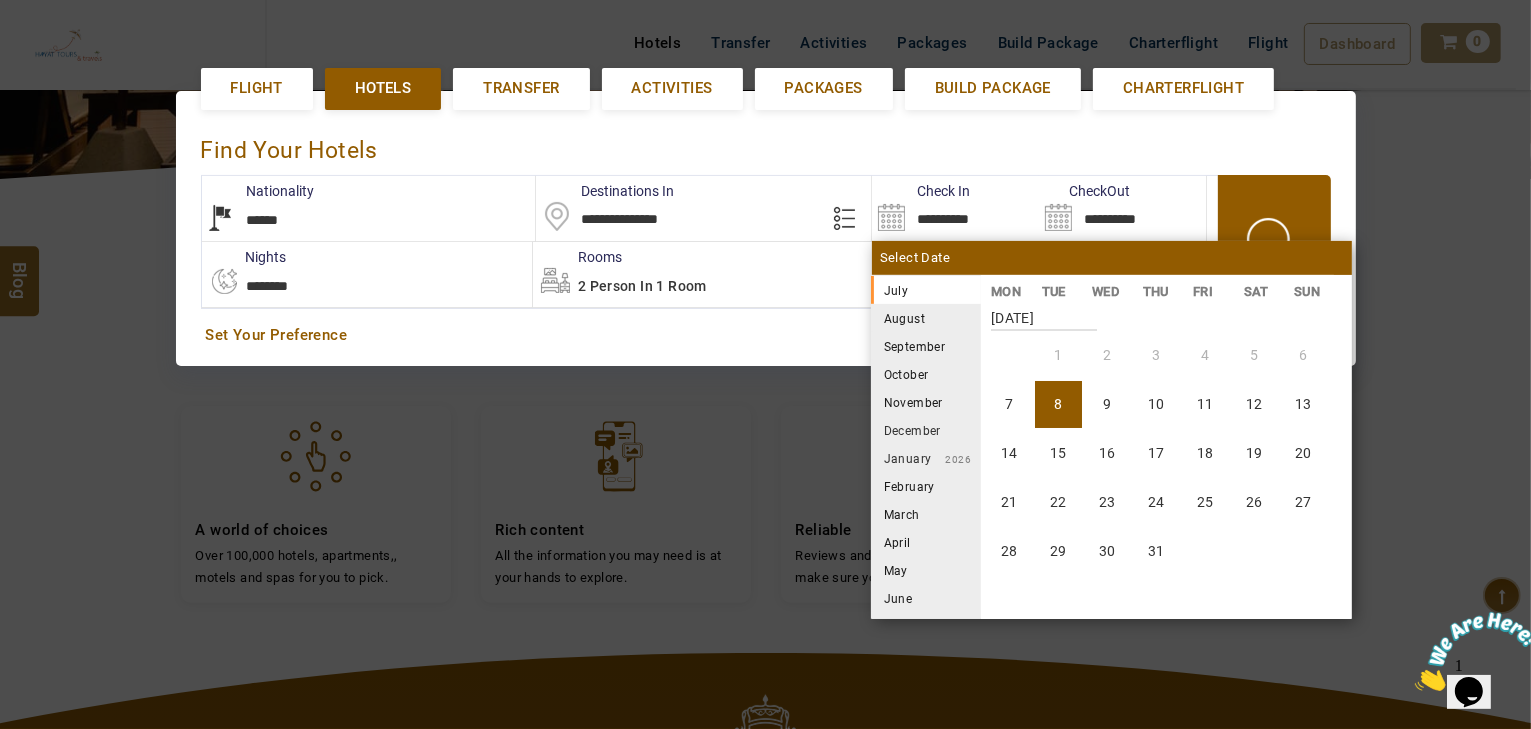 drag, startPoint x: 1262, startPoint y: 501, endPoint x: 1209, endPoint y: 494, distance: 53.460266 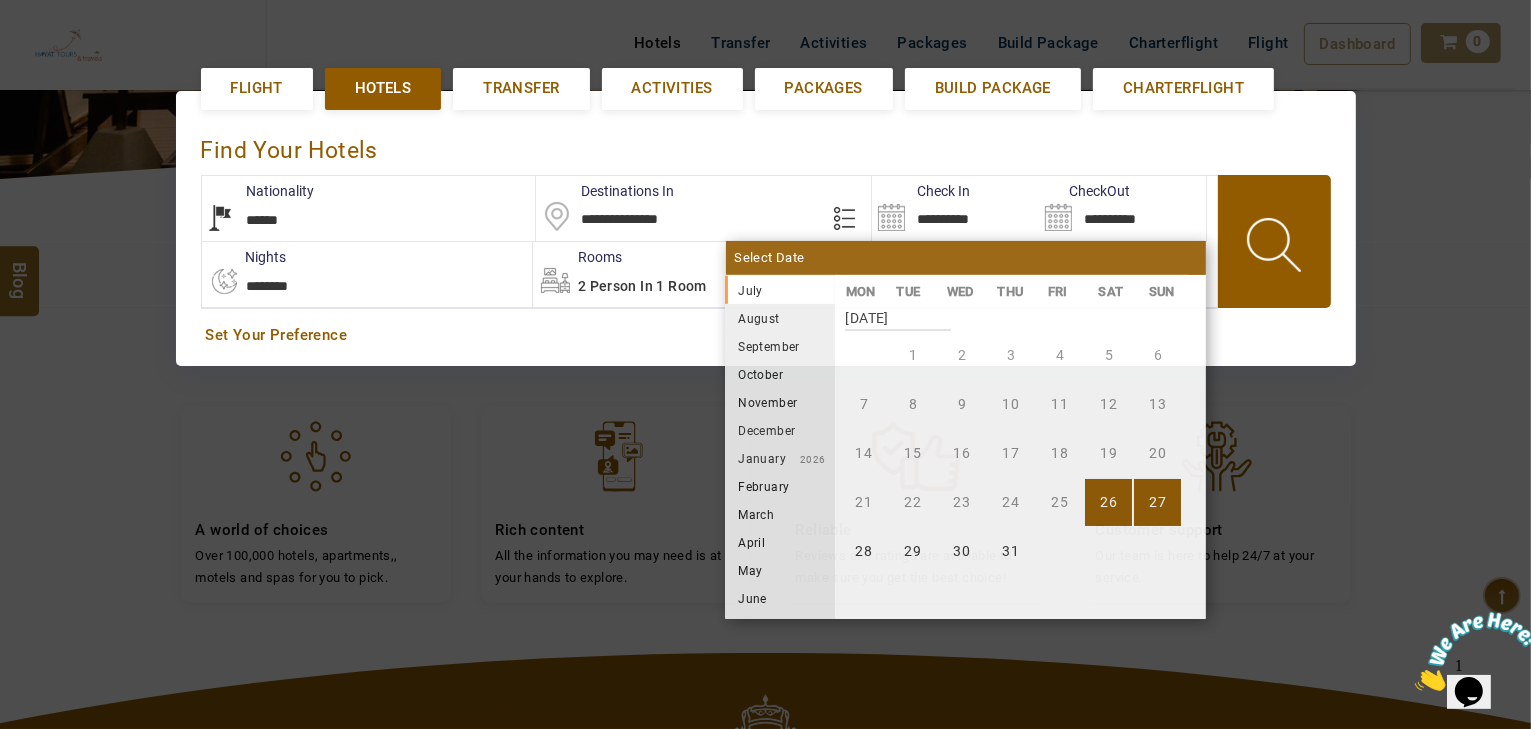 drag, startPoint x: 302, startPoint y: 271, endPoint x: 293, endPoint y: 280, distance: 12.727922 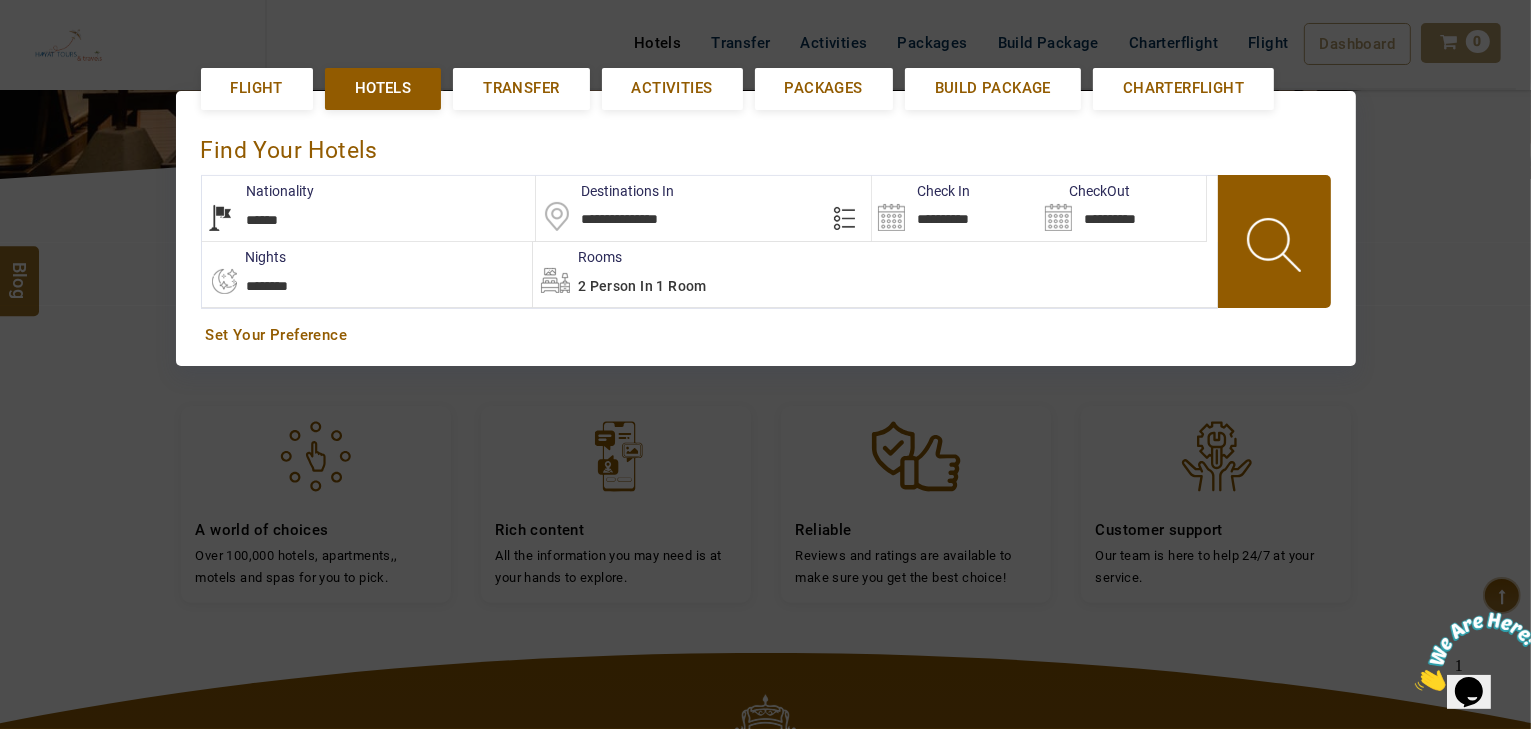 select on "*" 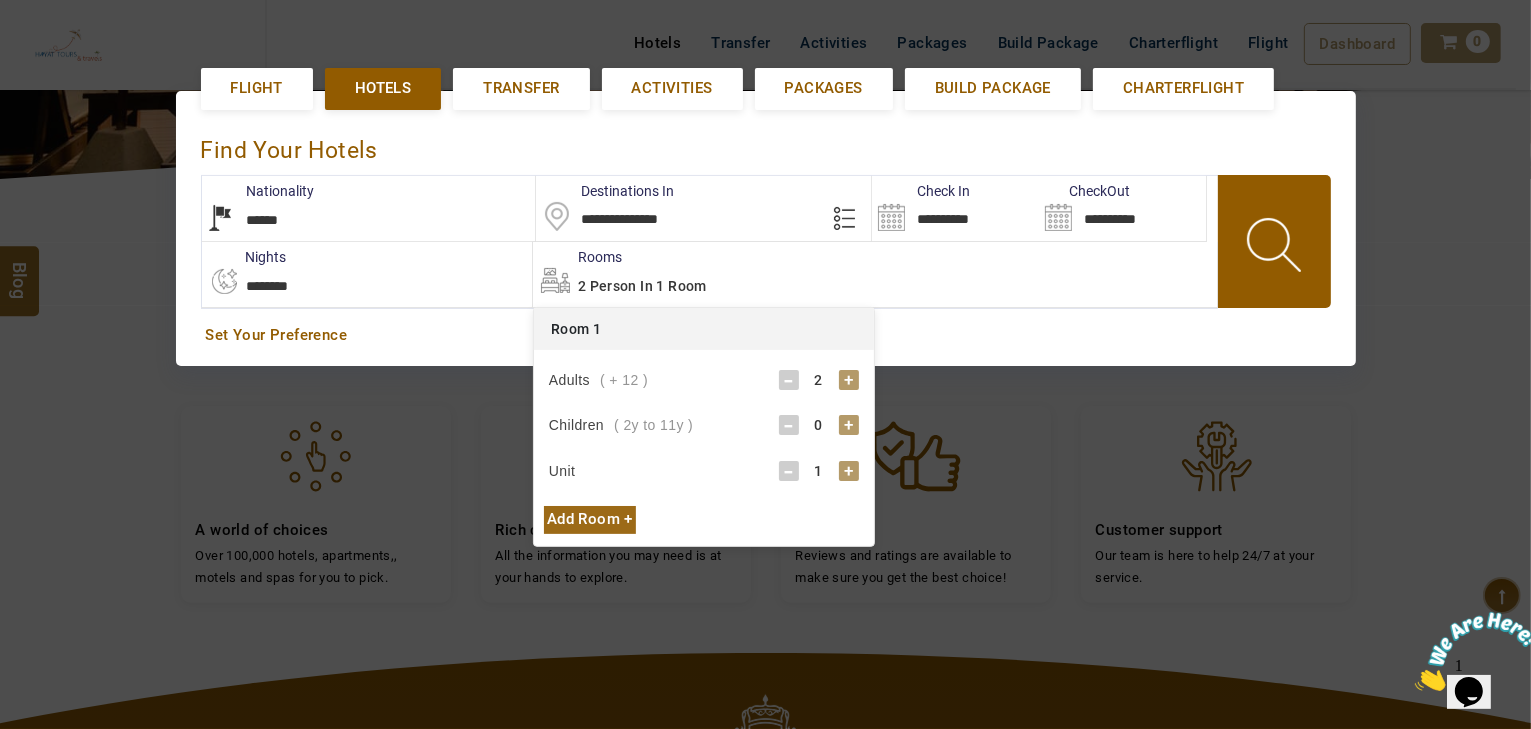 click on "Add Room +" at bounding box center (590, 519) 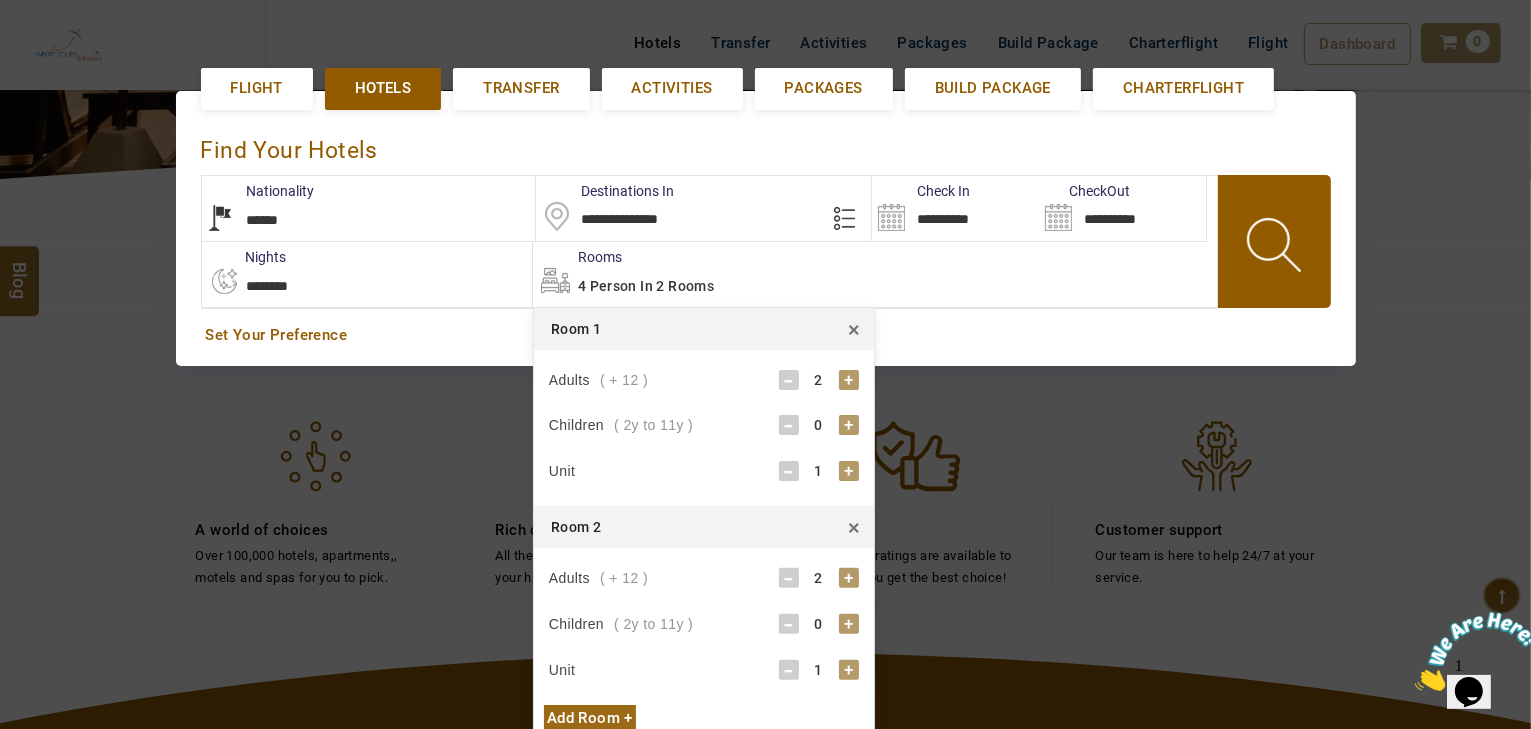 click on "+" at bounding box center (849, 578) 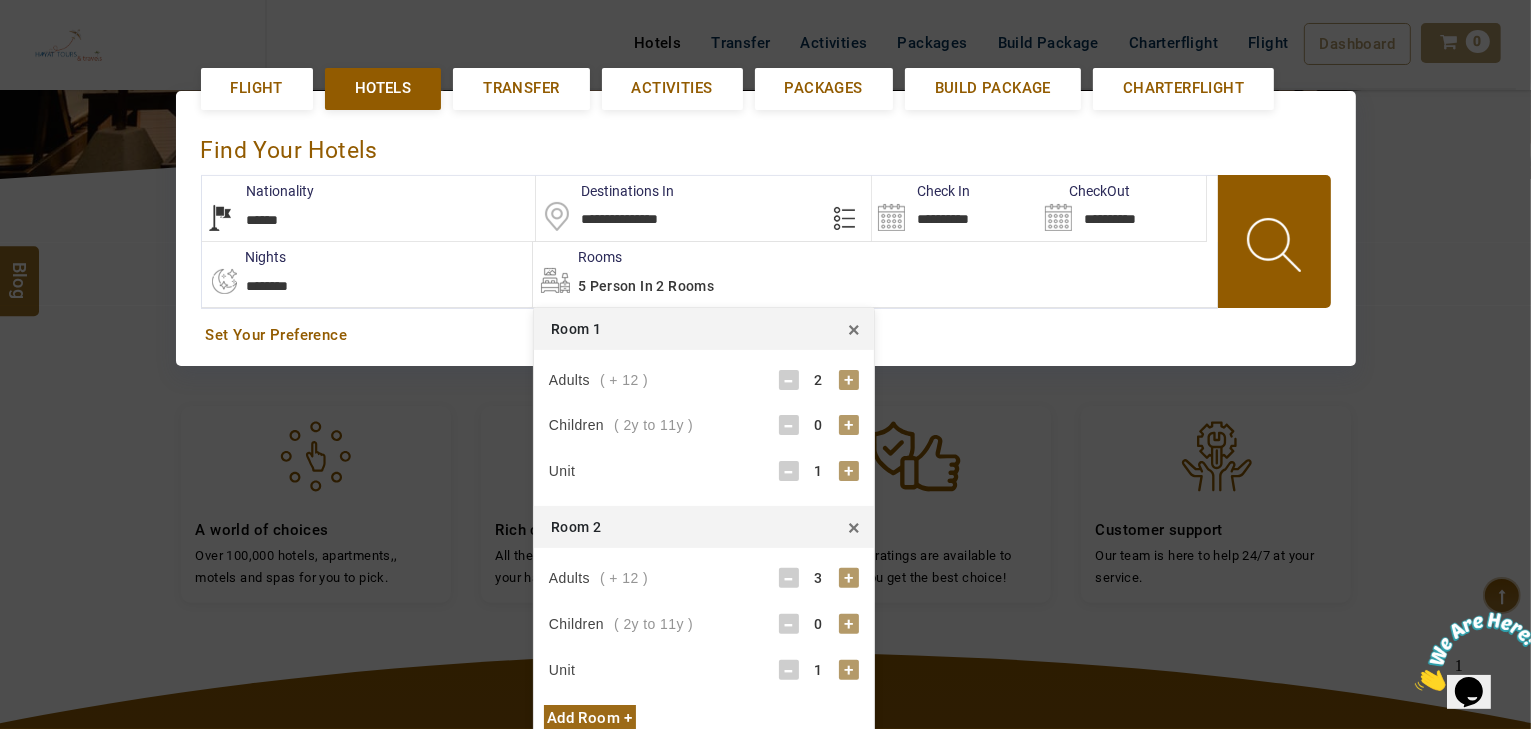 click at bounding box center [1276, 248] 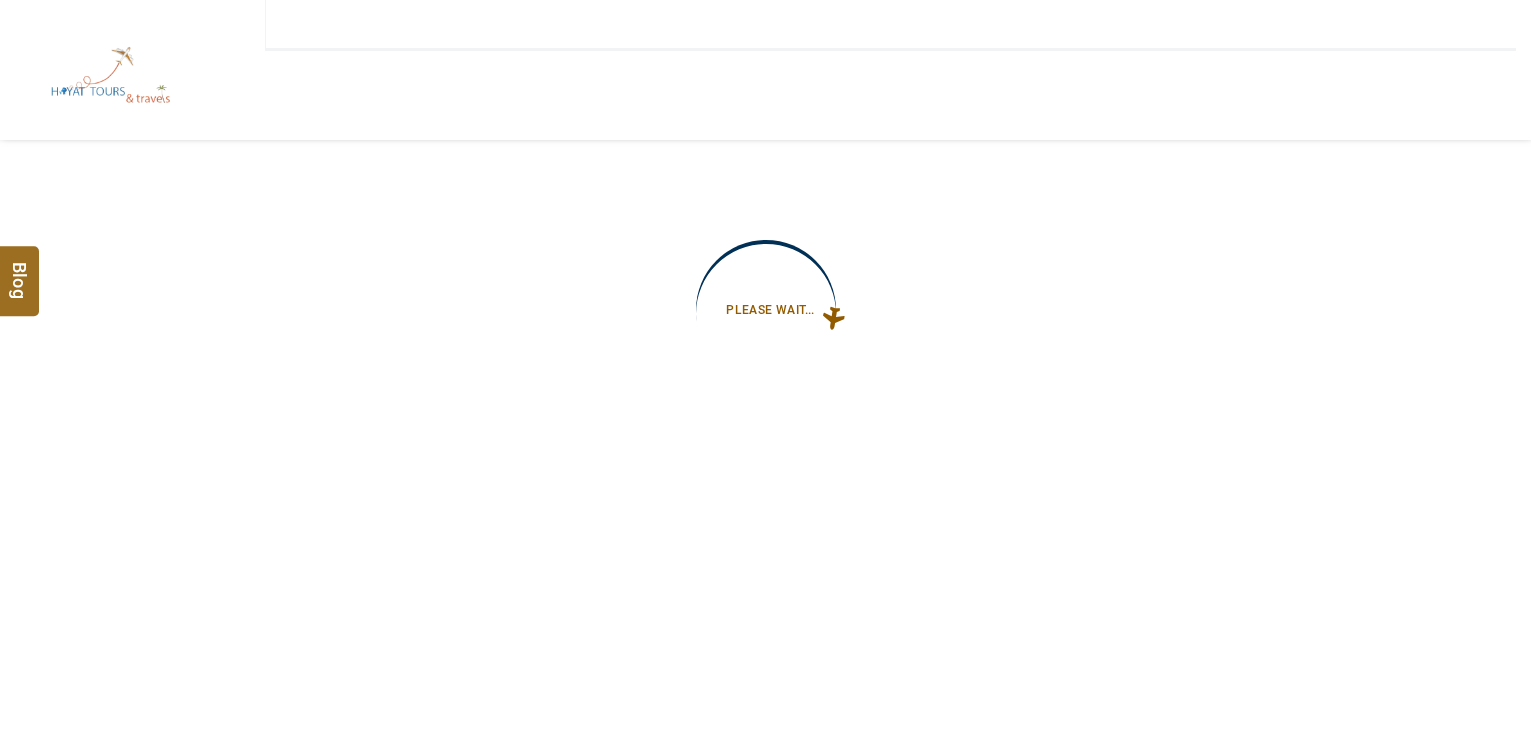 scroll, scrollTop: 0, scrollLeft: 0, axis: both 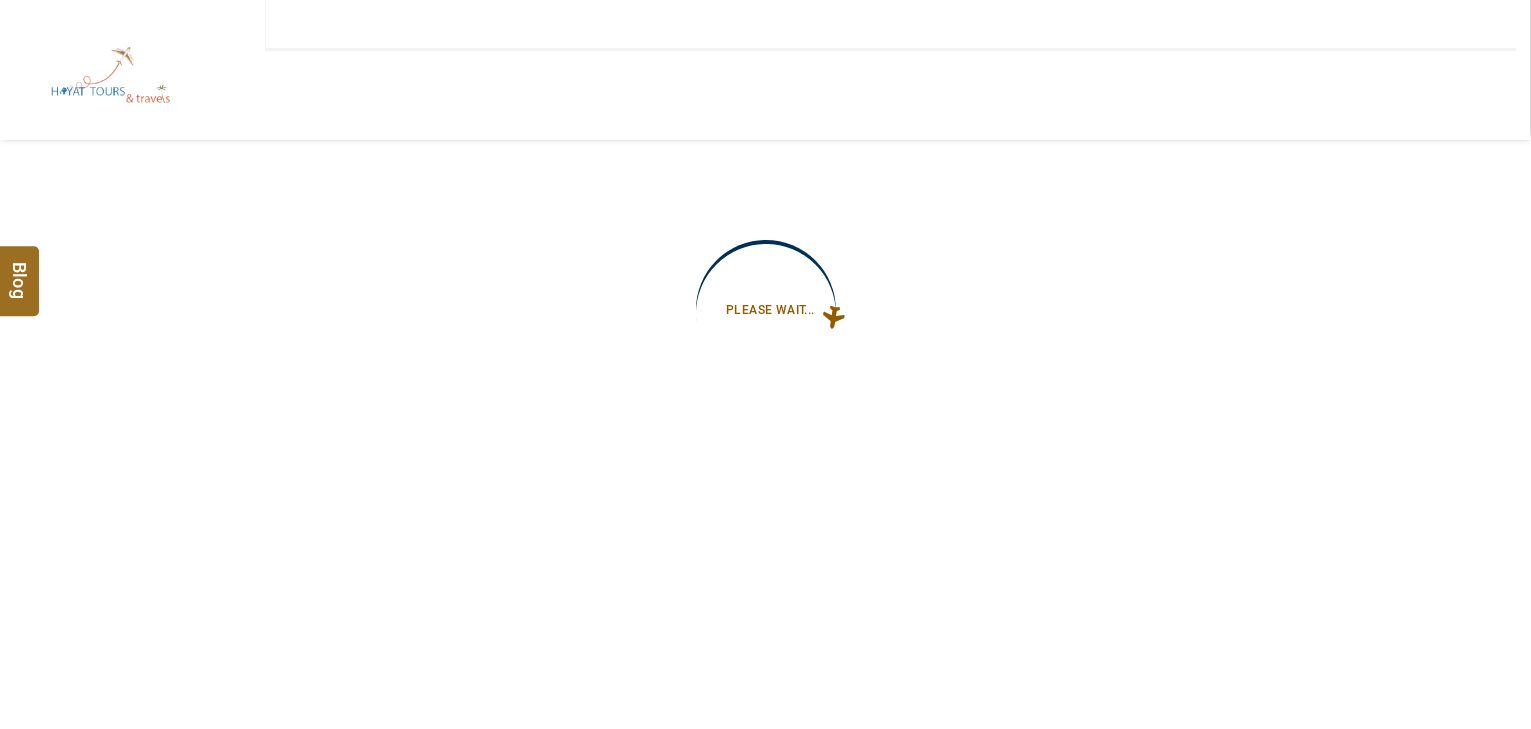 type on "**********" 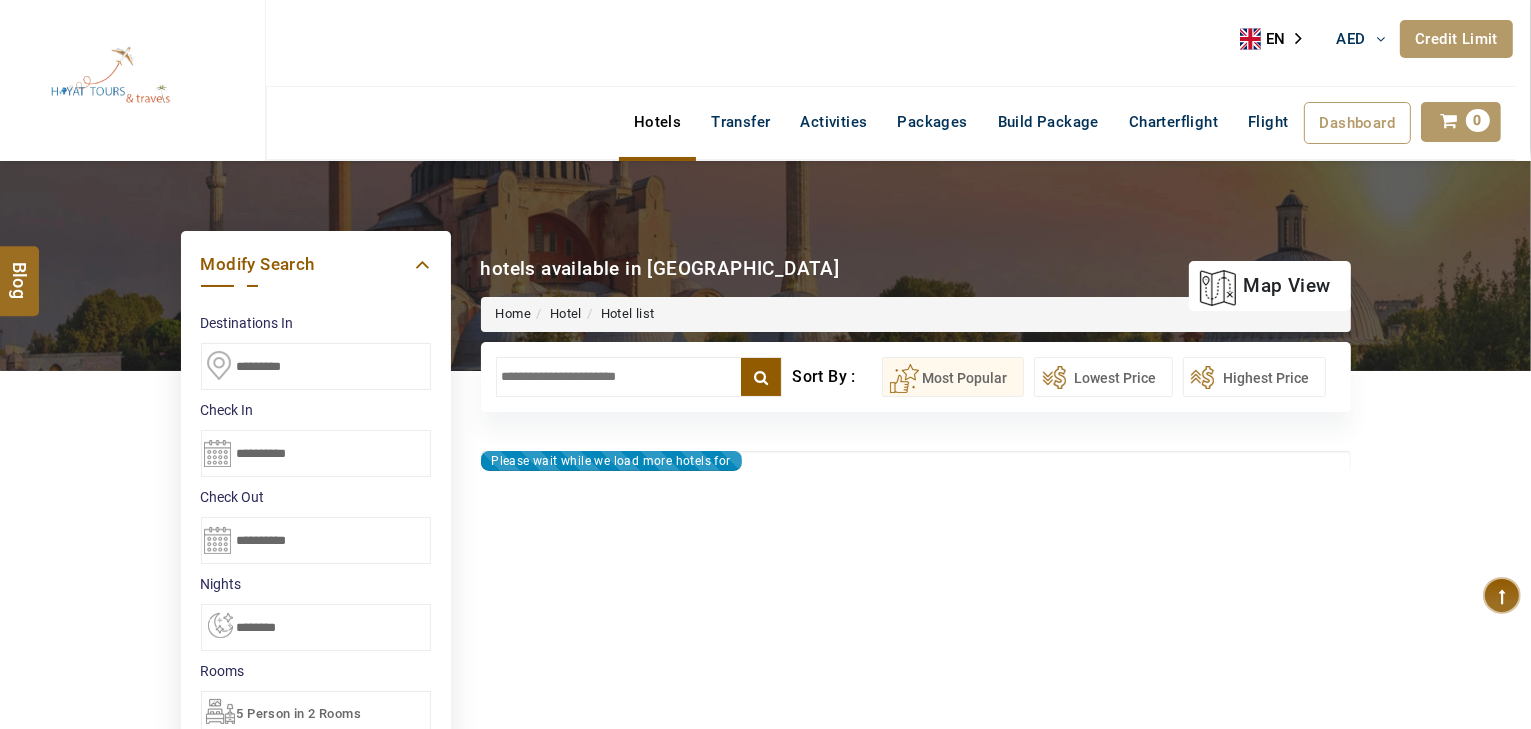 type on "**********" 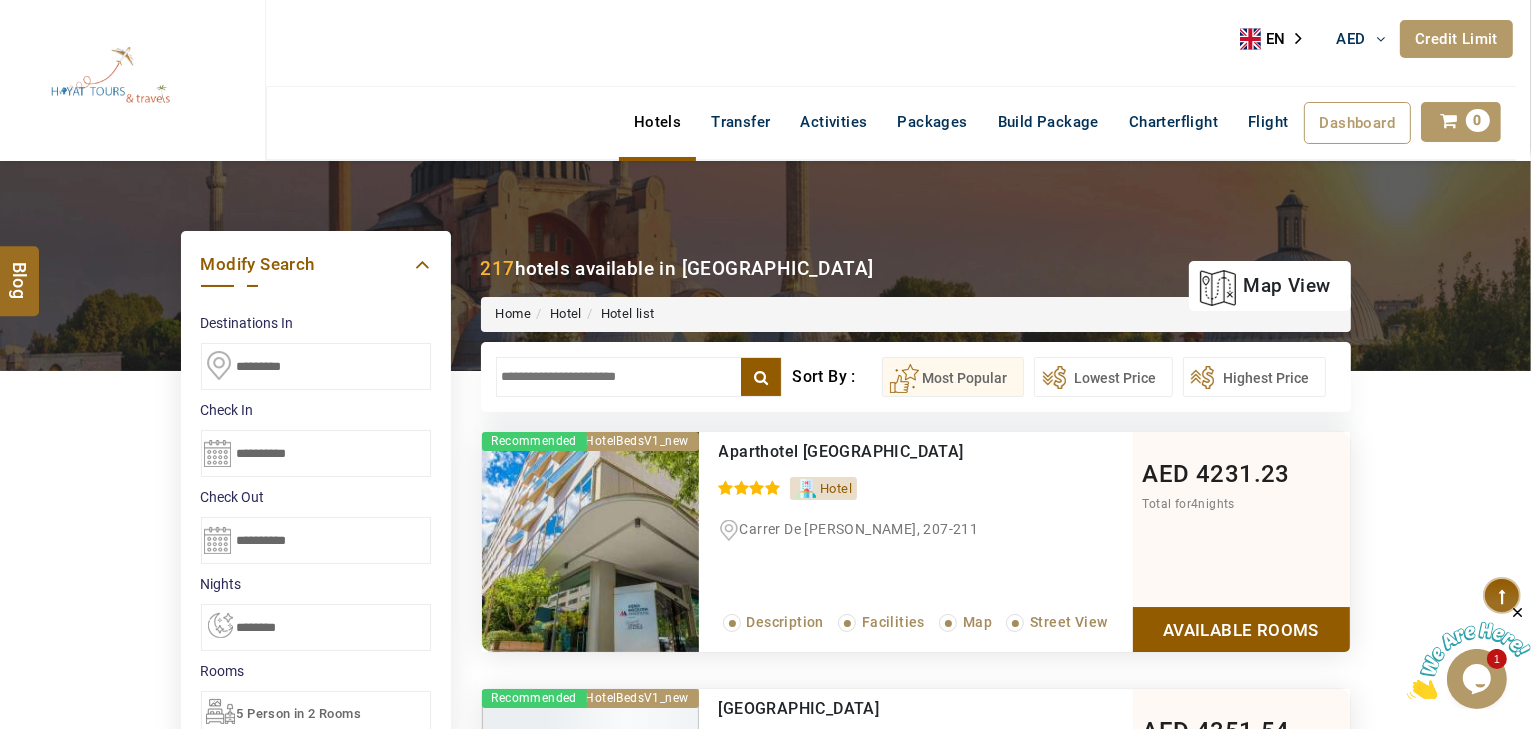 scroll, scrollTop: 0, scrollLeft: 0, axis: both 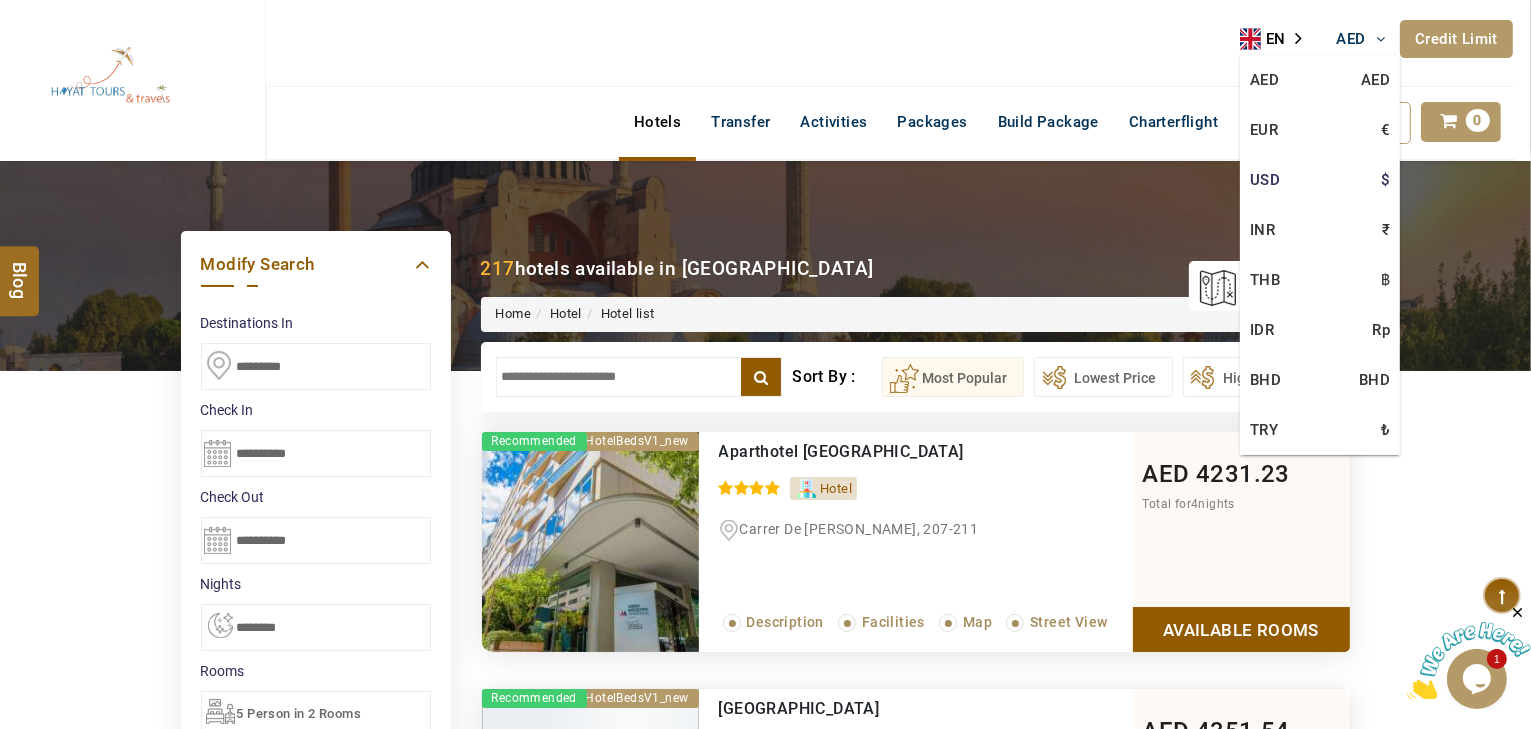 click on "USD  $" at bounding box center [1320, 180] 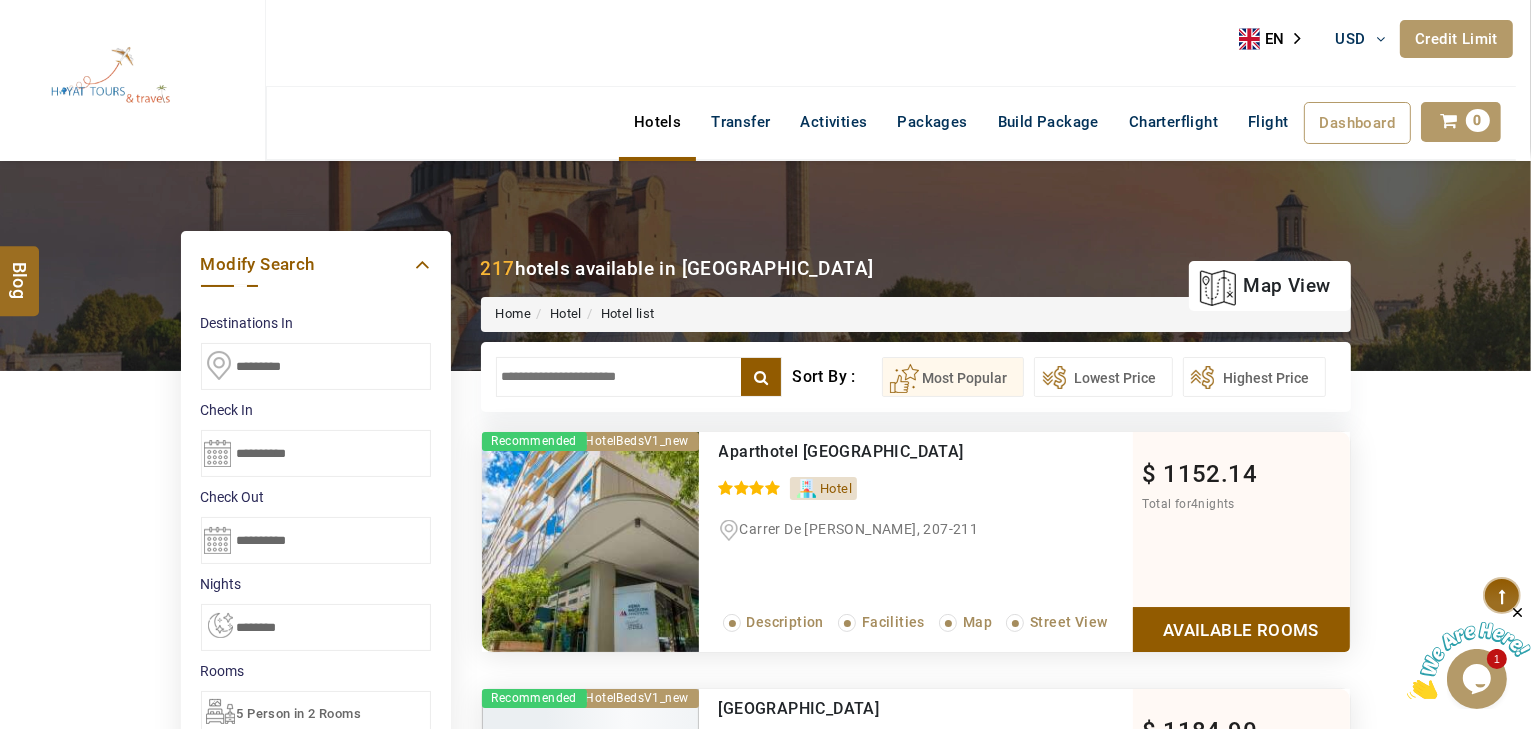click at bounding box center [639, 377] 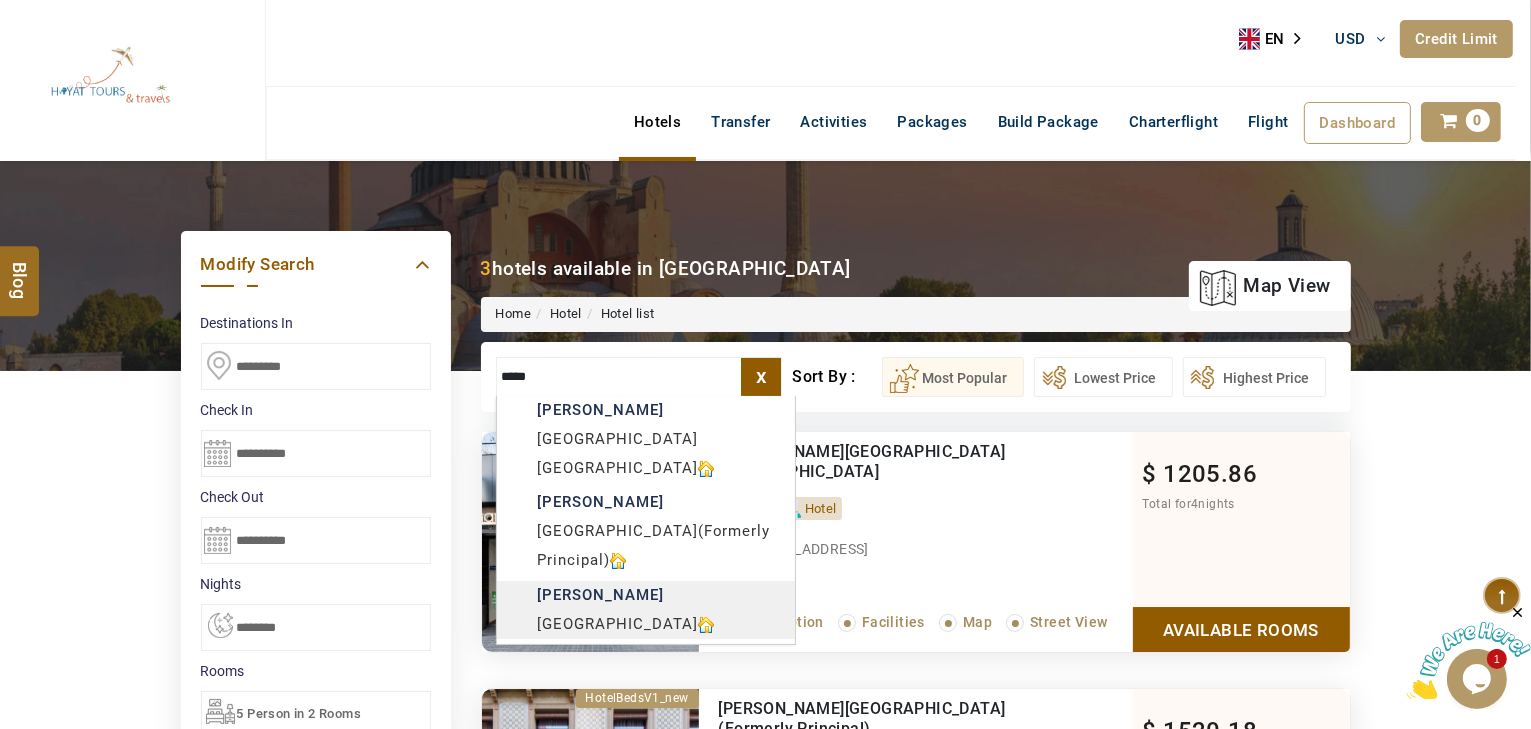 click on "HAYAYT TOURS USD AED  AED EUR  € USD  $ INR  ₹ THB  ฿ IDR  Rp BHD  BHD TRY  ₺ Credit Limit EN HE AR ES PT ZH Helpline
+971 55 344 0168 Register Now +971 55 344 0168 info@royallineholidays.com About Us What we Offer Blog Why Us Contact Hotels  Transfer Activities Packages Build Package Charterflight Flight Dashboard My Profile My Booking My Reports My Quotation Sign Out 0 Points Redeem Now To Redeem 58318  Points Future Points  1074   Points Credit Limit Credit Limit USD 30000.00 70% Complete Used USD 9426.78 Available USD 20573.22 Setting  Looks like you haven't added anything to your cart yet Countinue Shopping ***** ****** Please Wait.. Blog demo
Remember me Forgot
password? LOG IN Don't have an account?   Register Now My Booking View/ Print/Cancel Your Booking without Signing in Submit Applying Filters...... Hotels For You Will Be Loading Soon demo
In A Few Moment, You Will Be Celebrating Best Hotel options galore ! Check In   CheckOut Rooms Rooms Please Wait" at bounding box center [765, 1157] 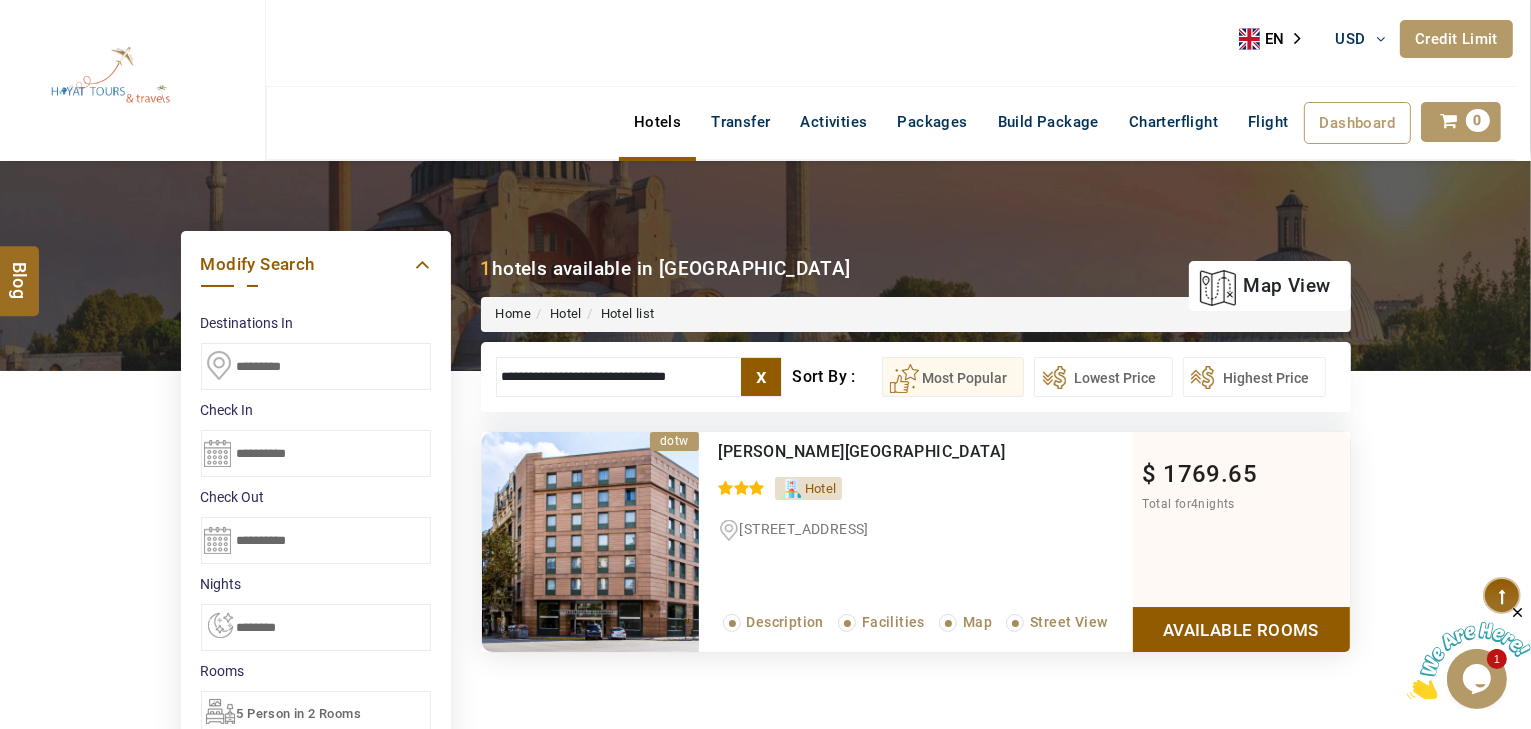 type on "**********" 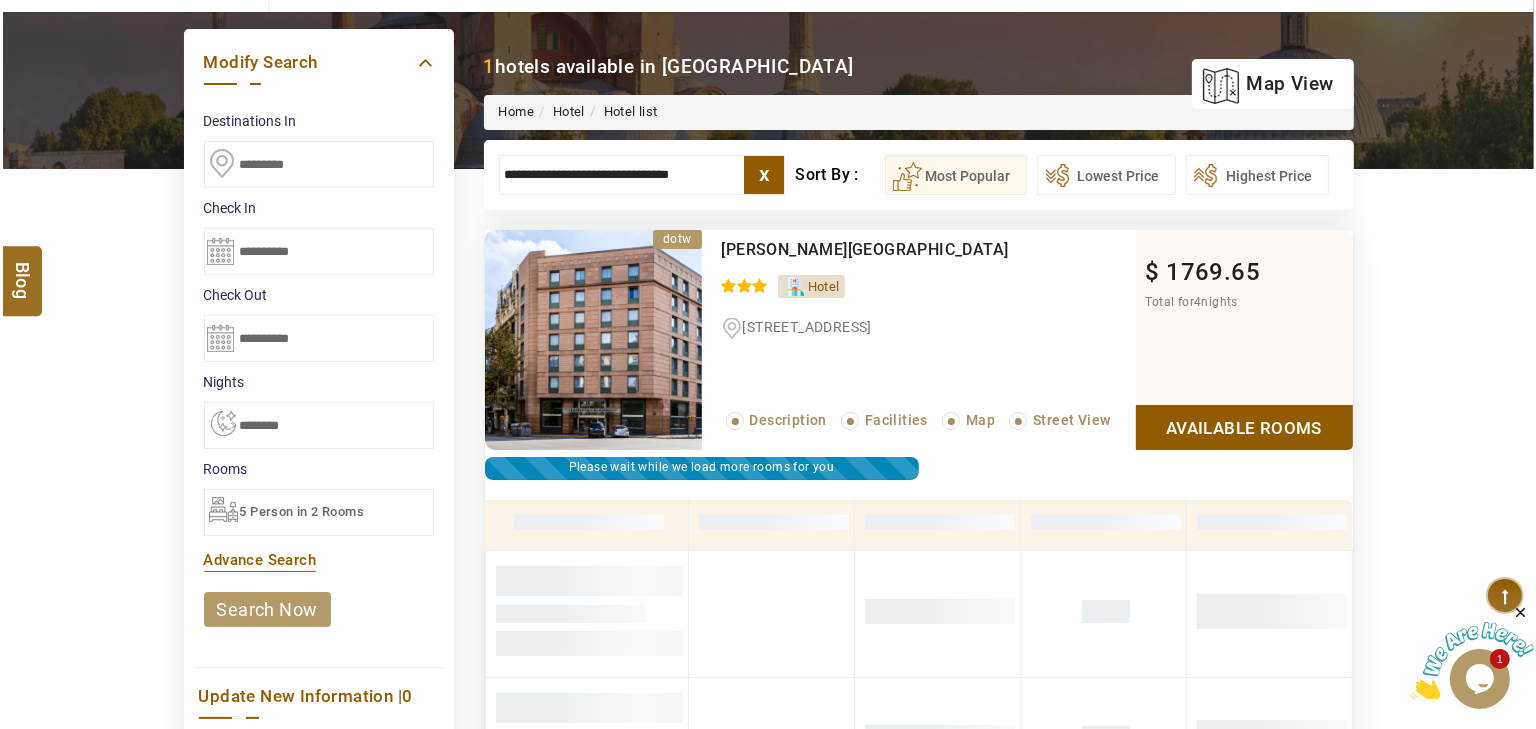 scroll, scrollTop: 220, scrollLeft: 0, axis: vertical 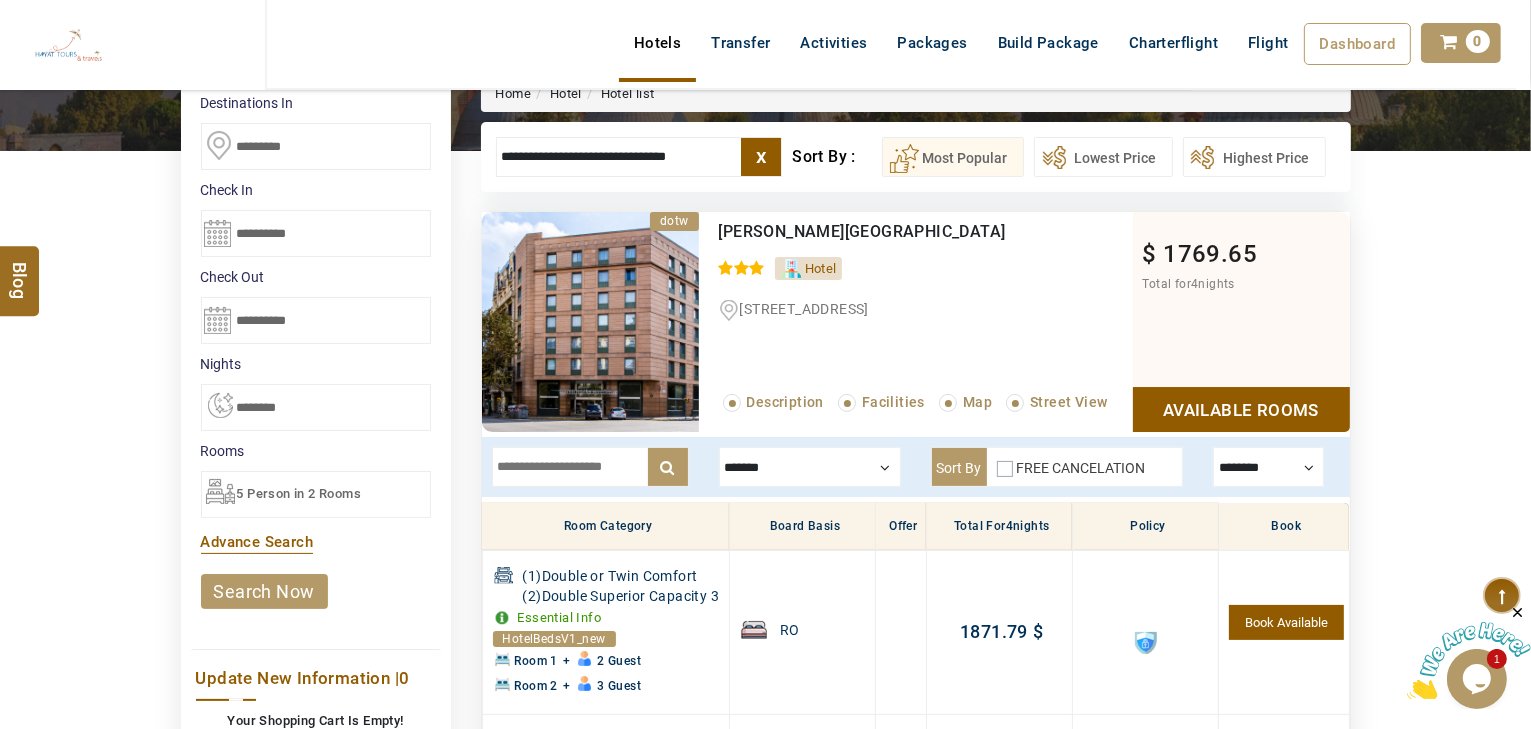 click on "Sort By FREE CANCELATION" at bounding box center [1057, 467] 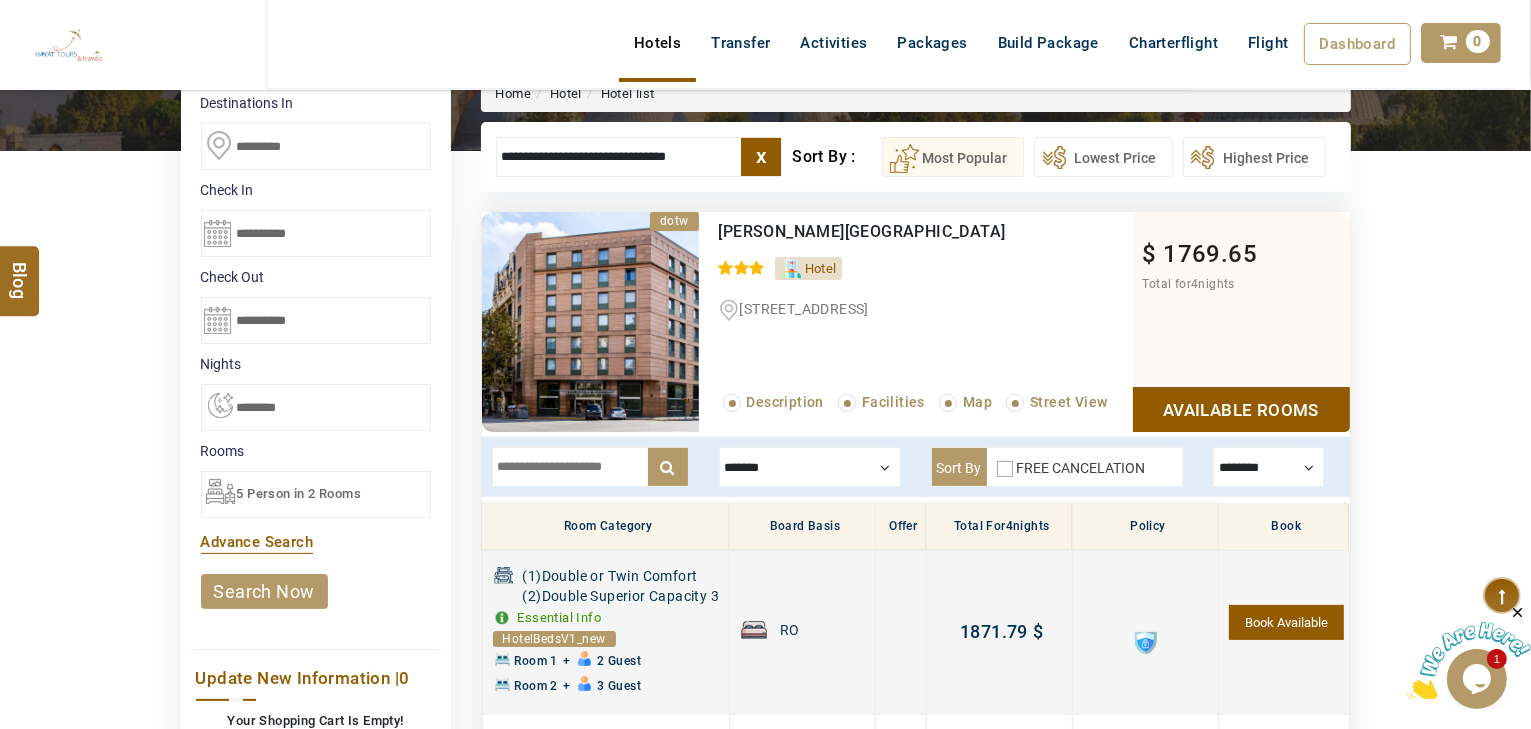 click at bounding box center [1146, 643] 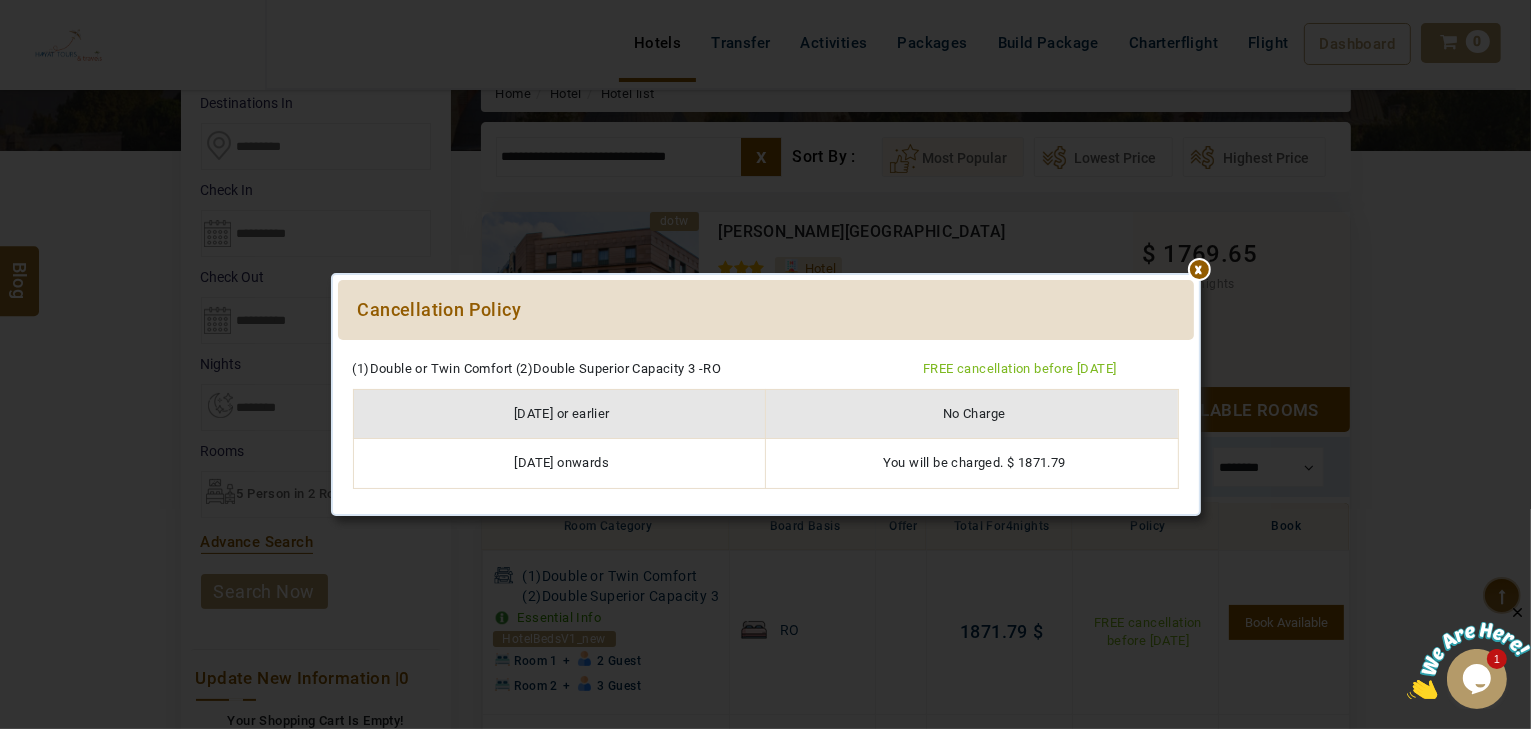 click at bounding box center (766, 350) 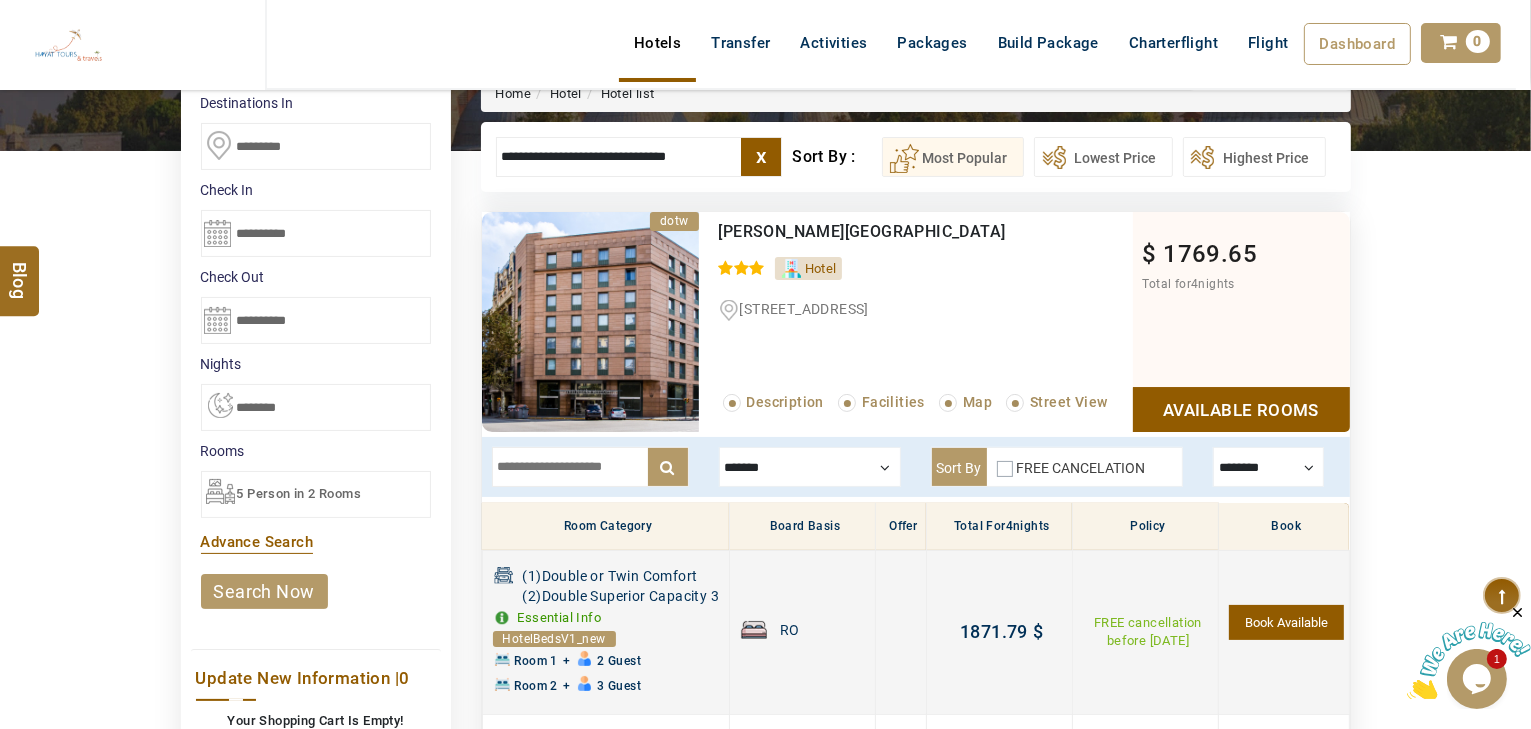click on "Book Available" at bounding box center [1286, 622] 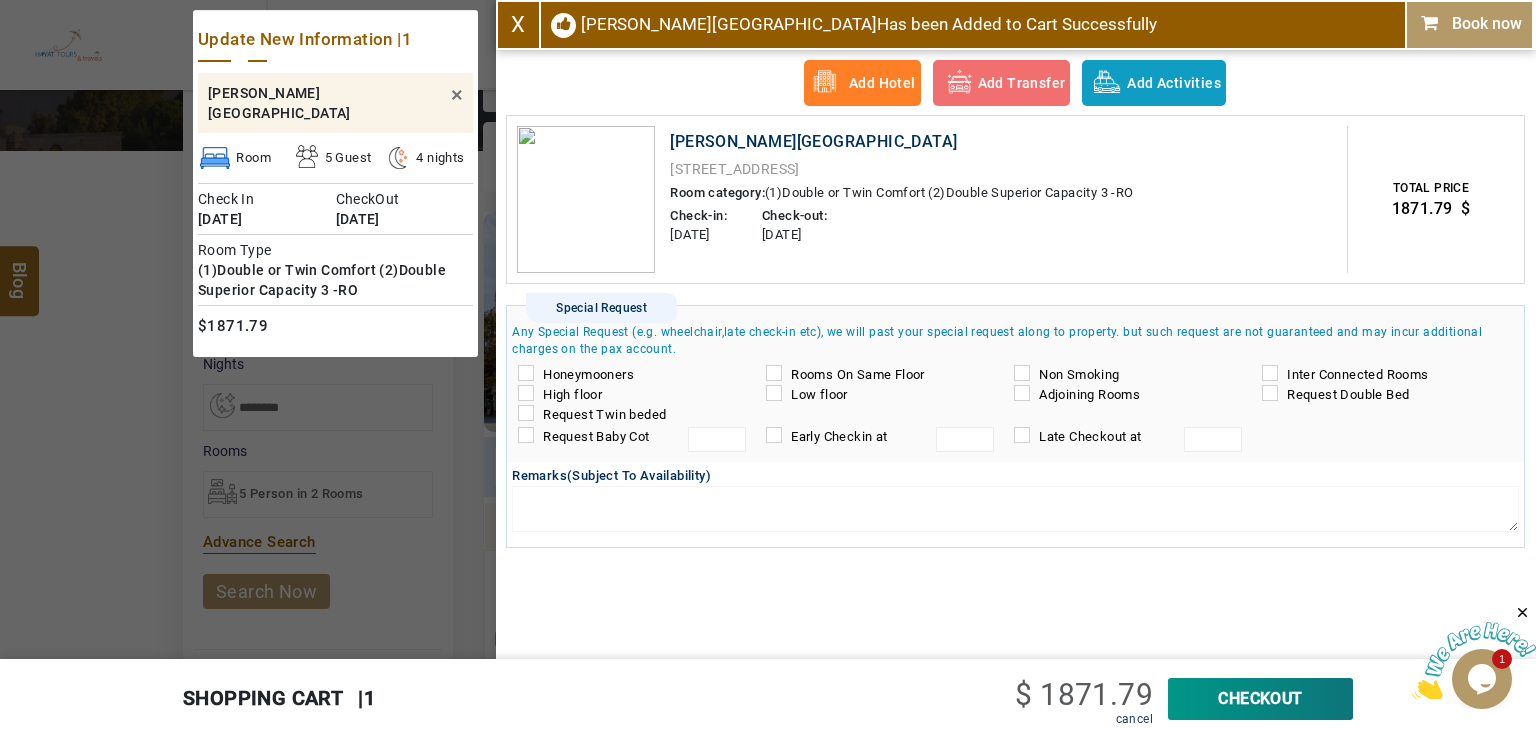 click on "CheckOut" at bounding box center [1260, 699] 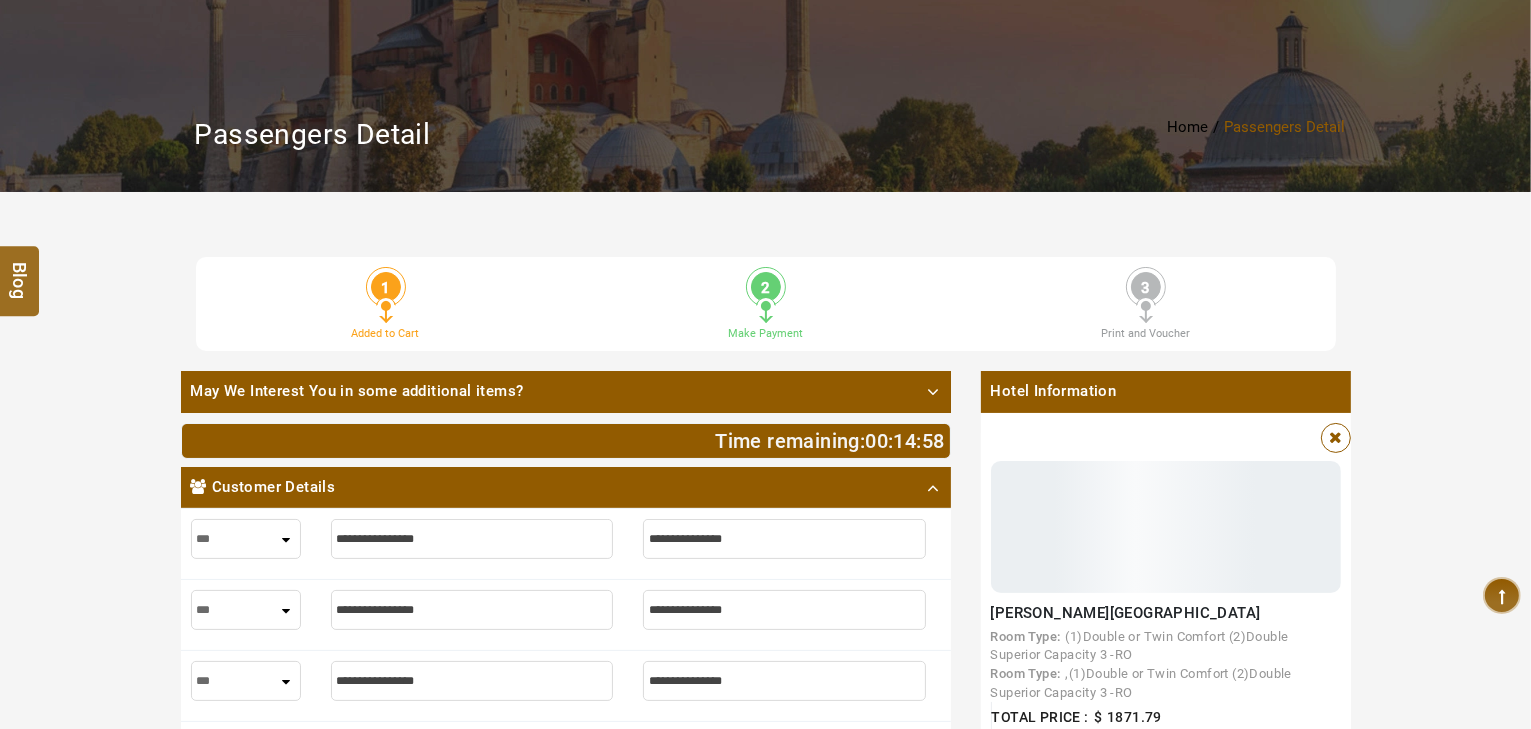 scroll, scrollTop: 400, scrollLeft: 0, axis: vertical 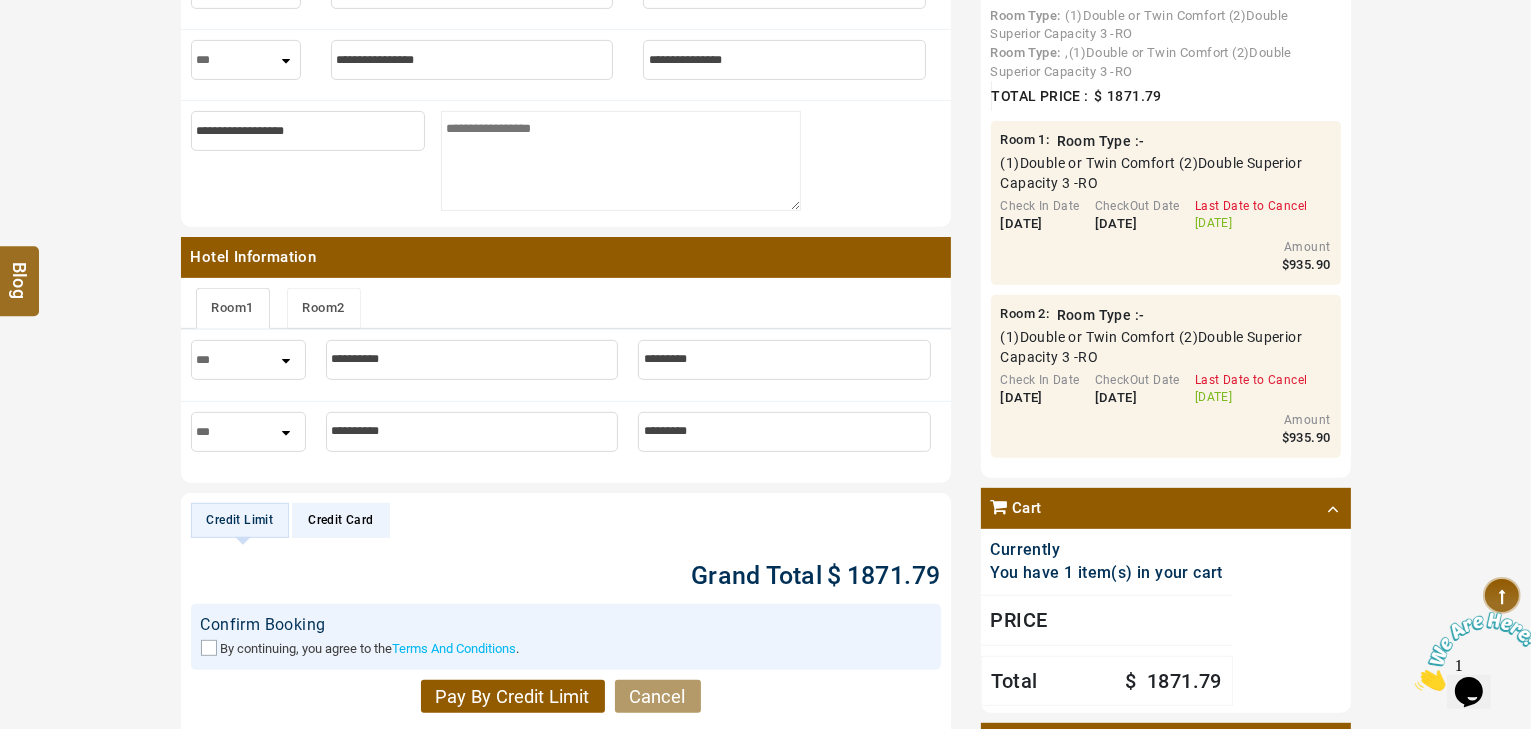 click on "2" at bounding box center (340, 307) 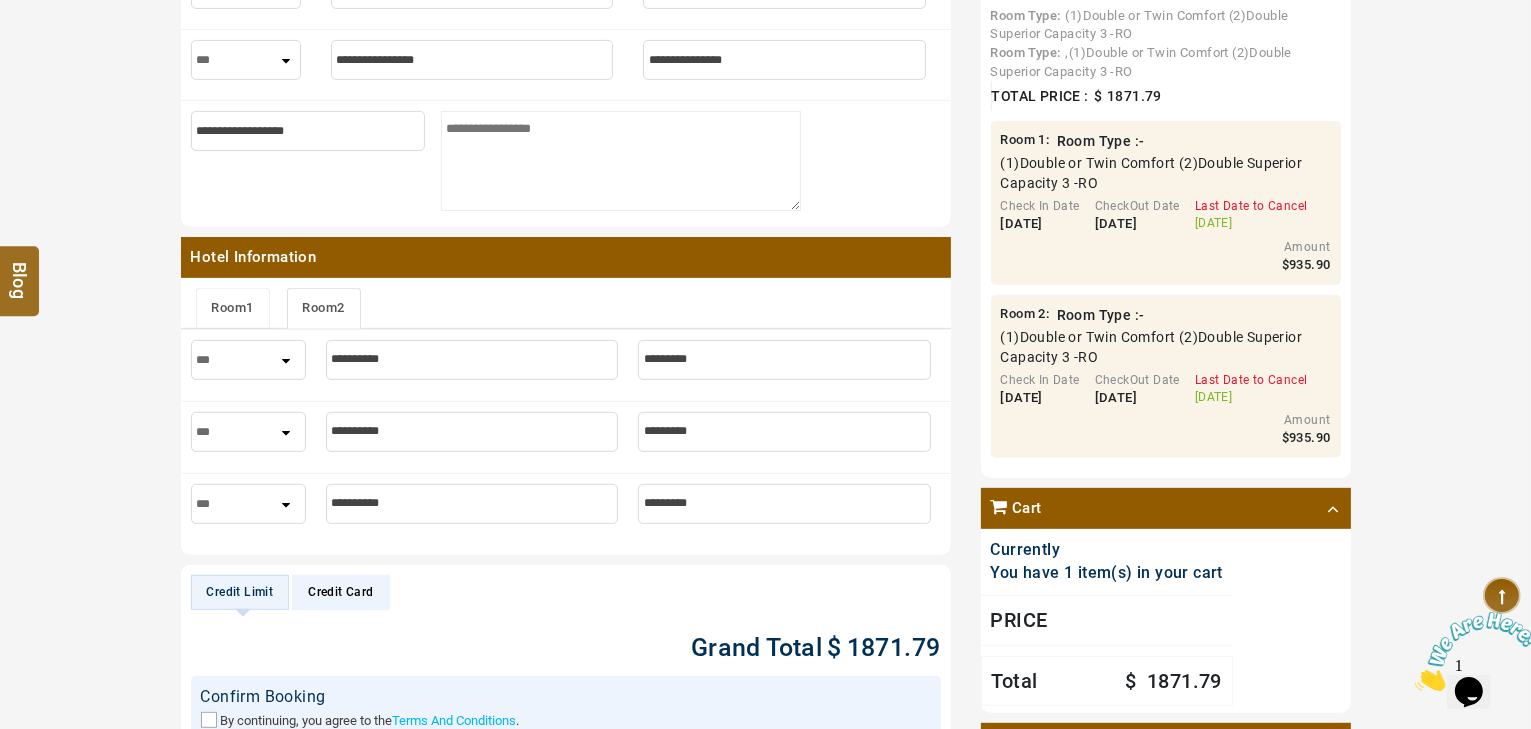 click on "Room  1" at bounding box center [233, 308] 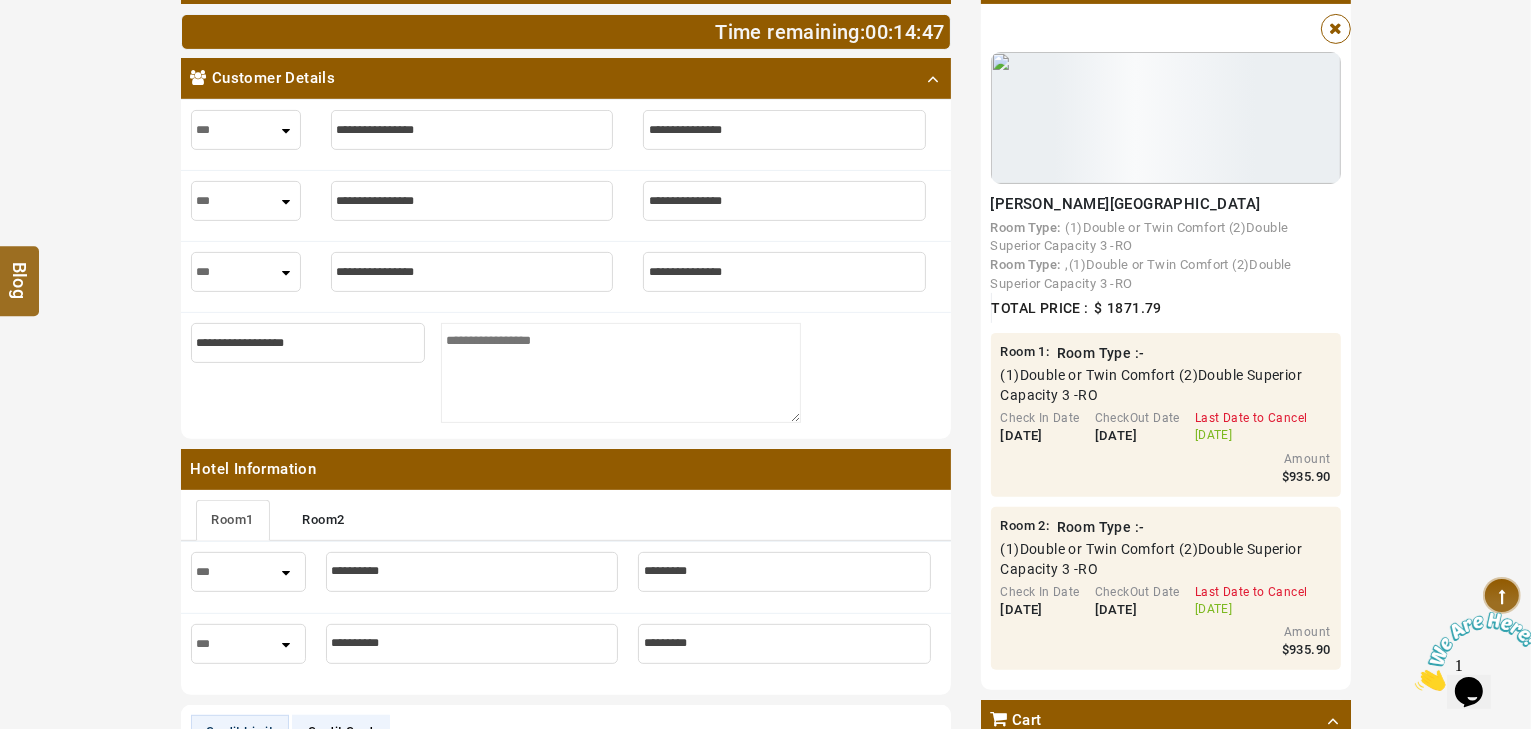 scroll, scrollTop: 560, scrollLeft: 0, axis: vertical 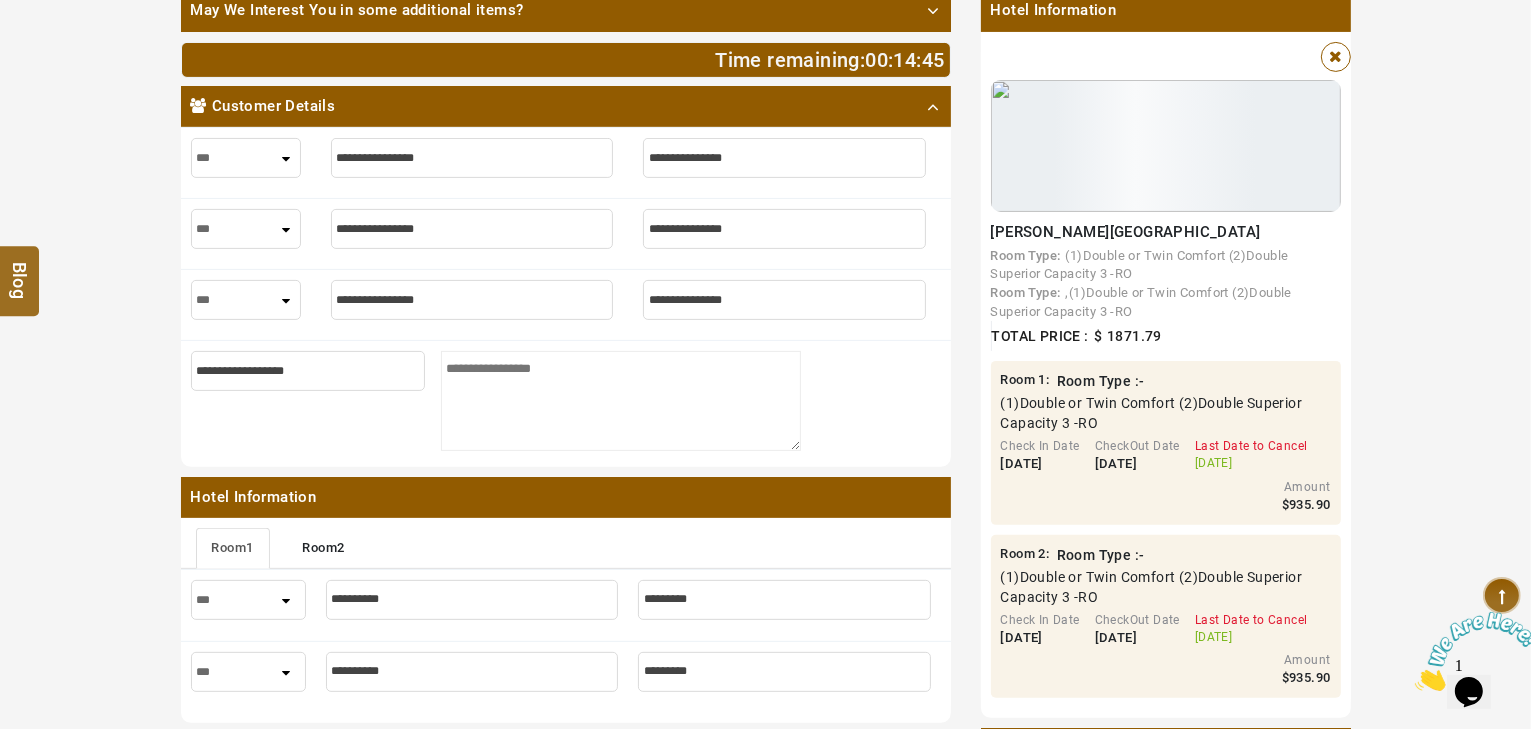 click at bounding box center (472, 158) 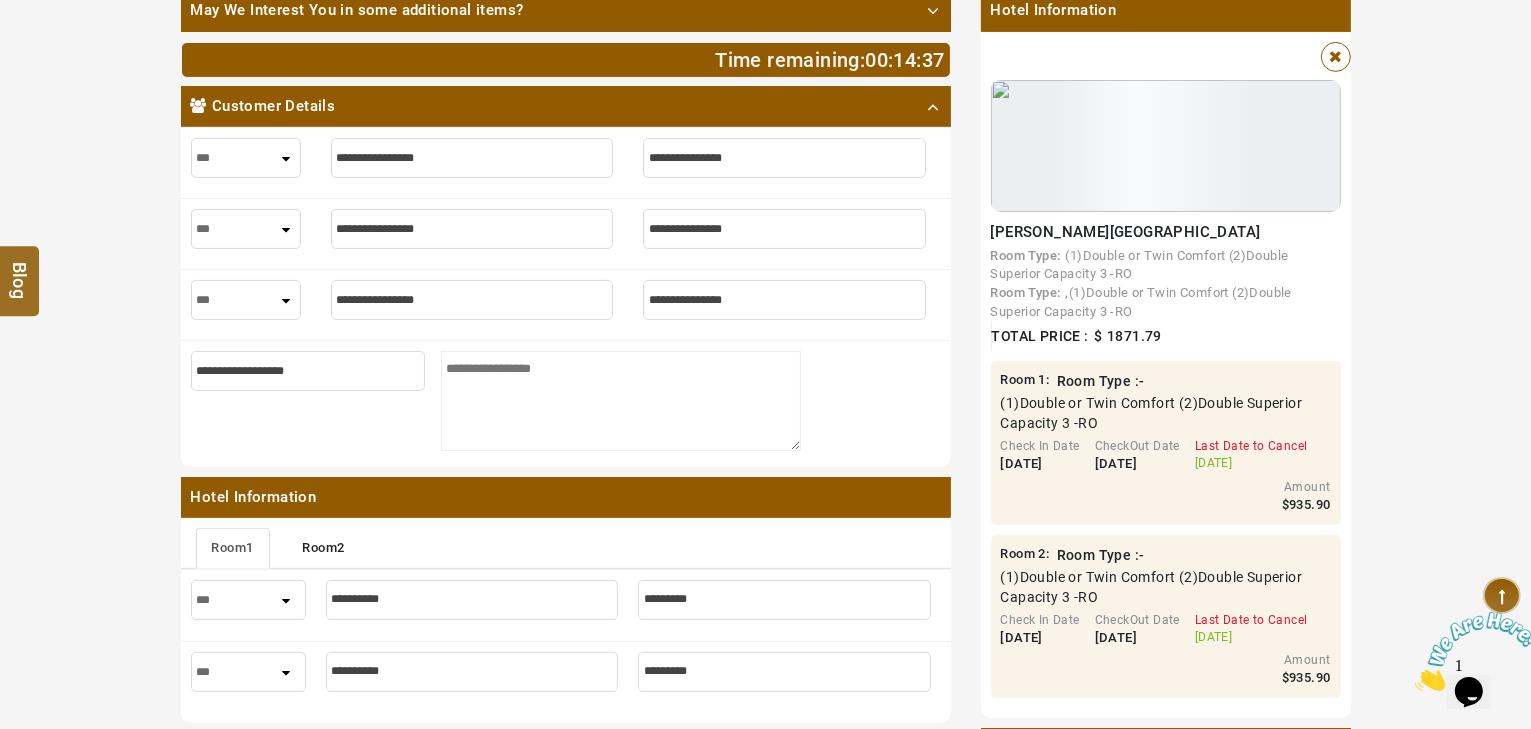 type on "*" 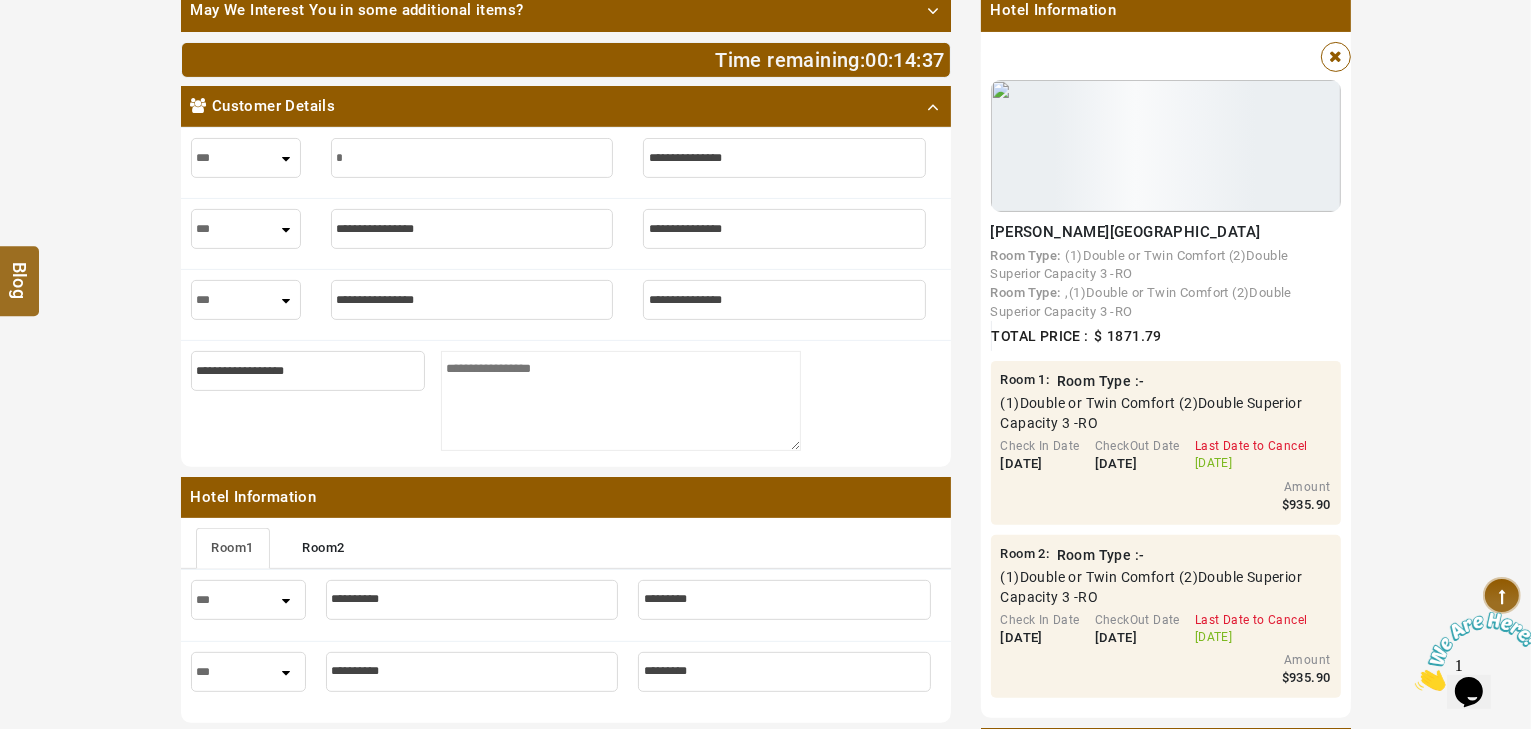 type on "*" 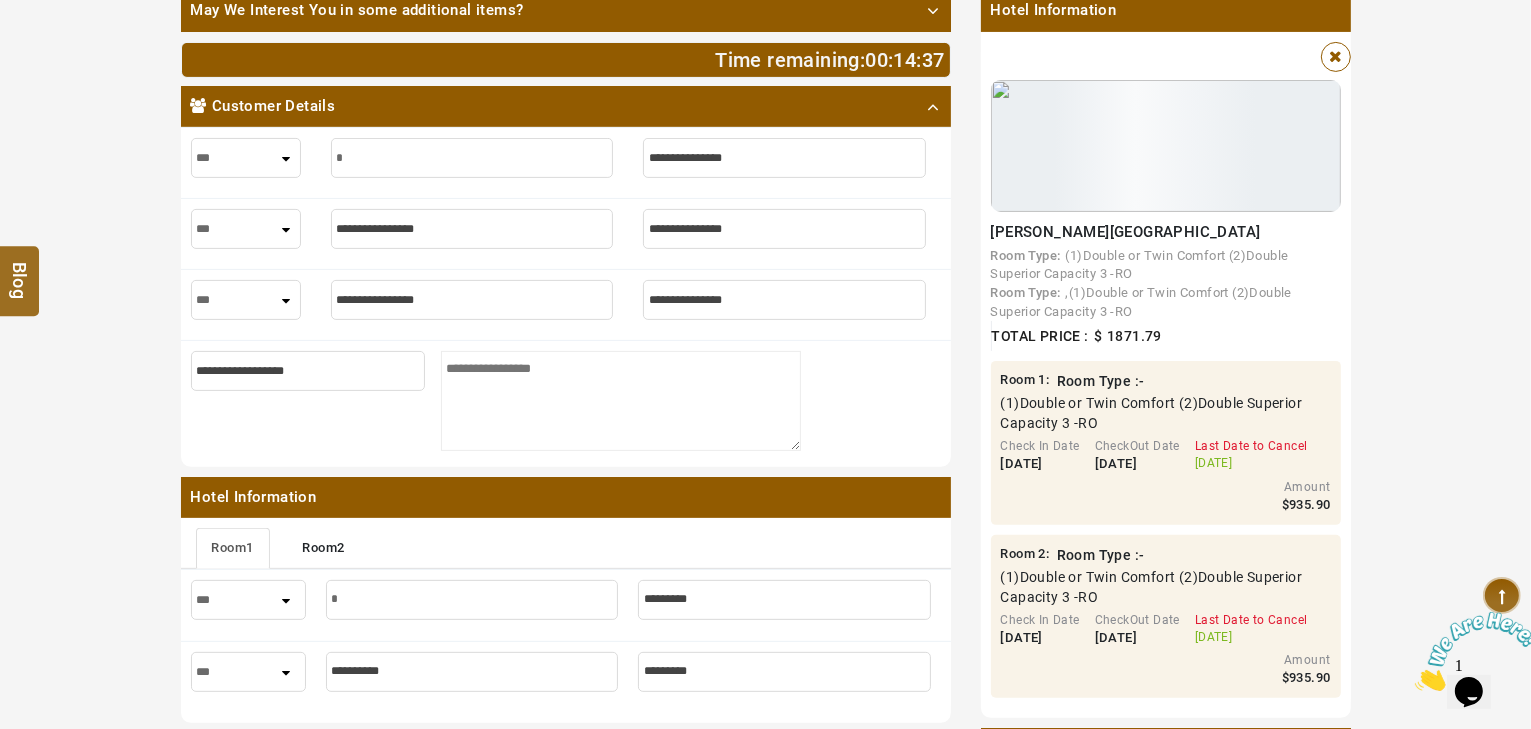 type on "**" 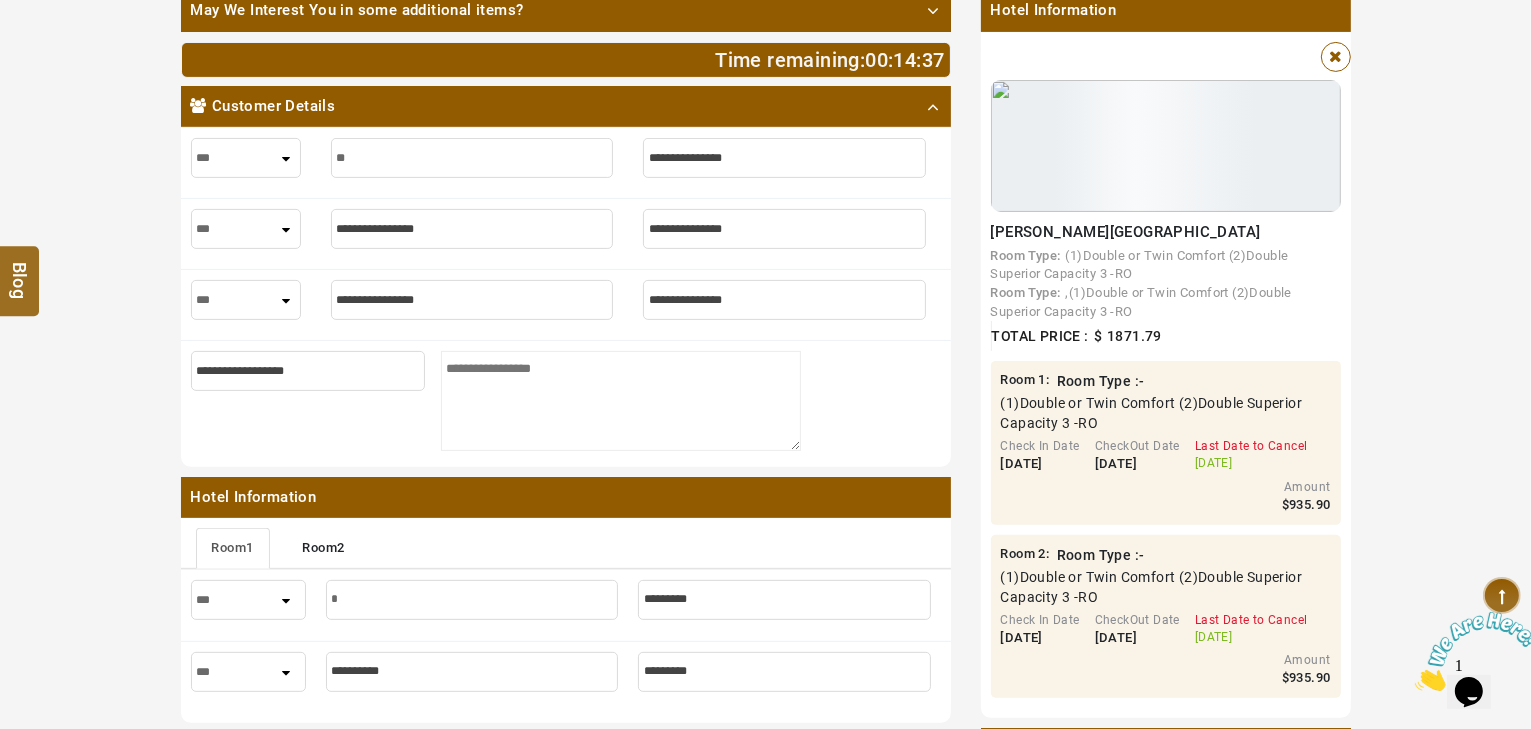 type on "**" 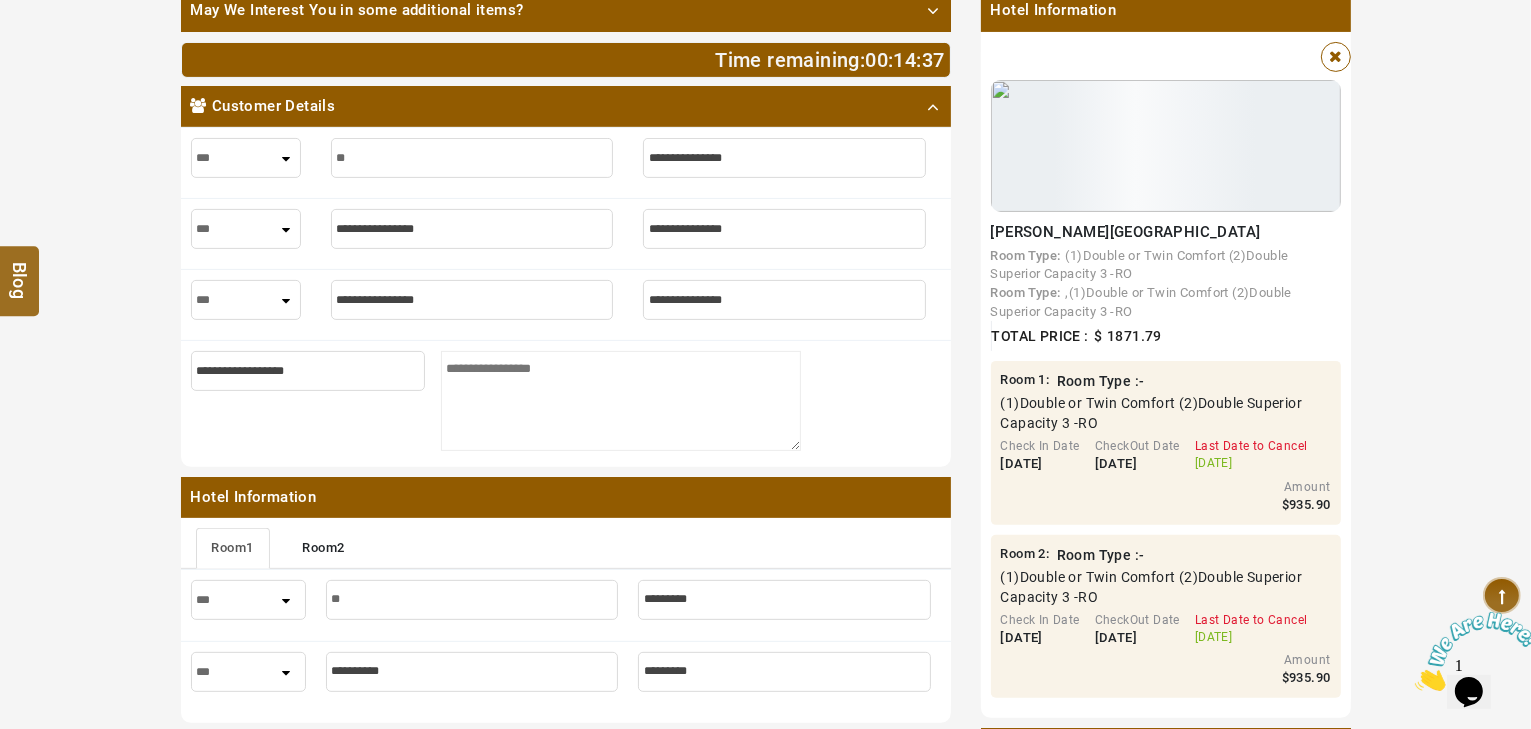 type on "***" 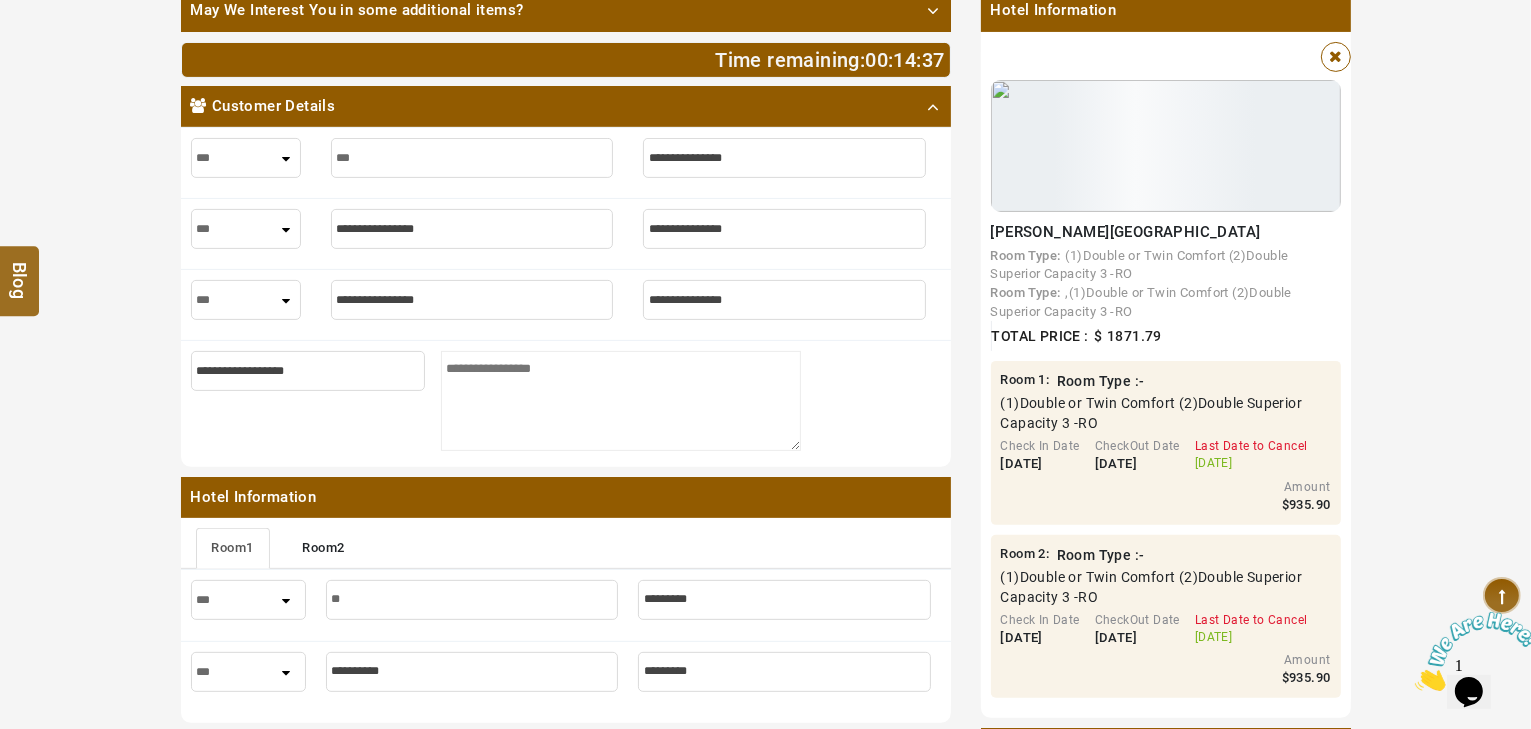 type on "***" 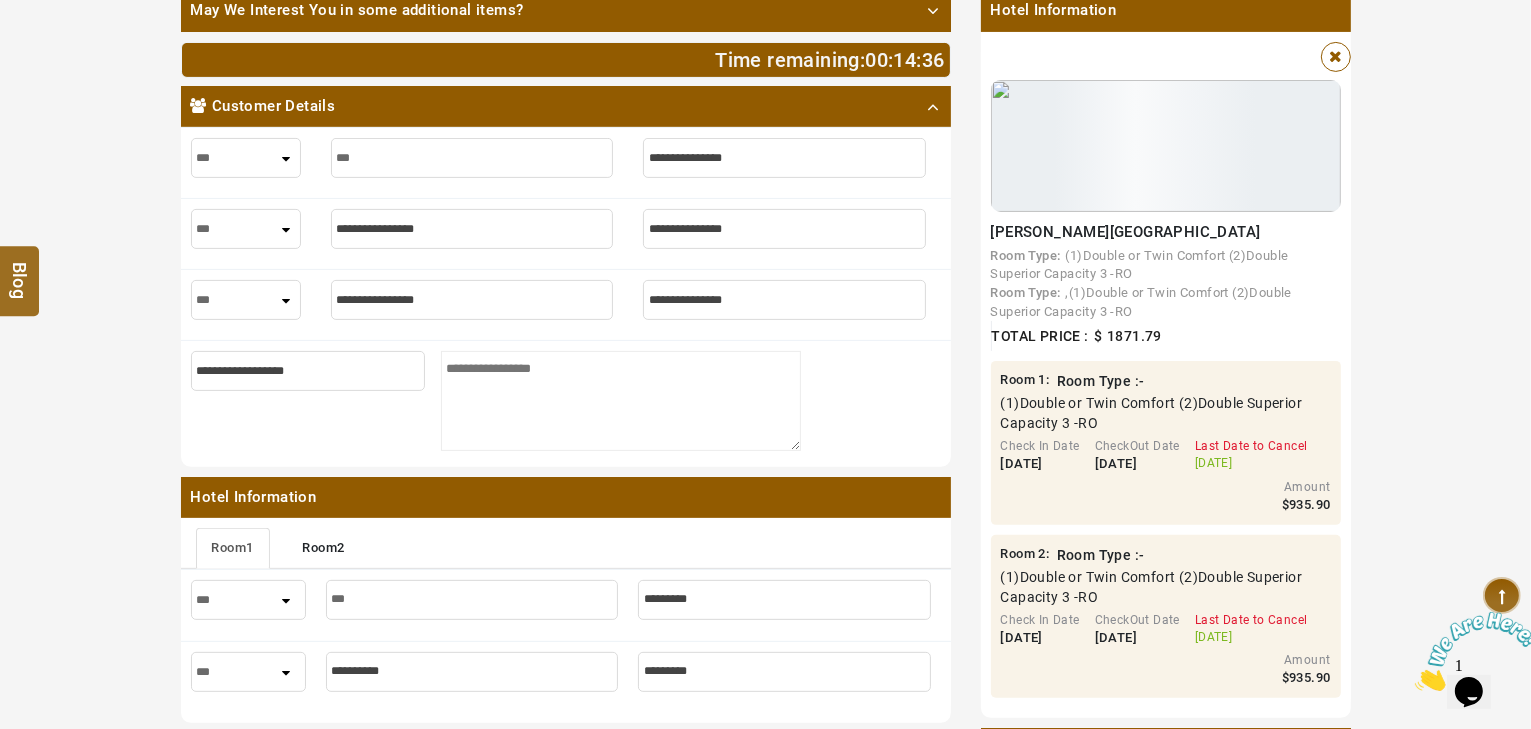 type on "****" 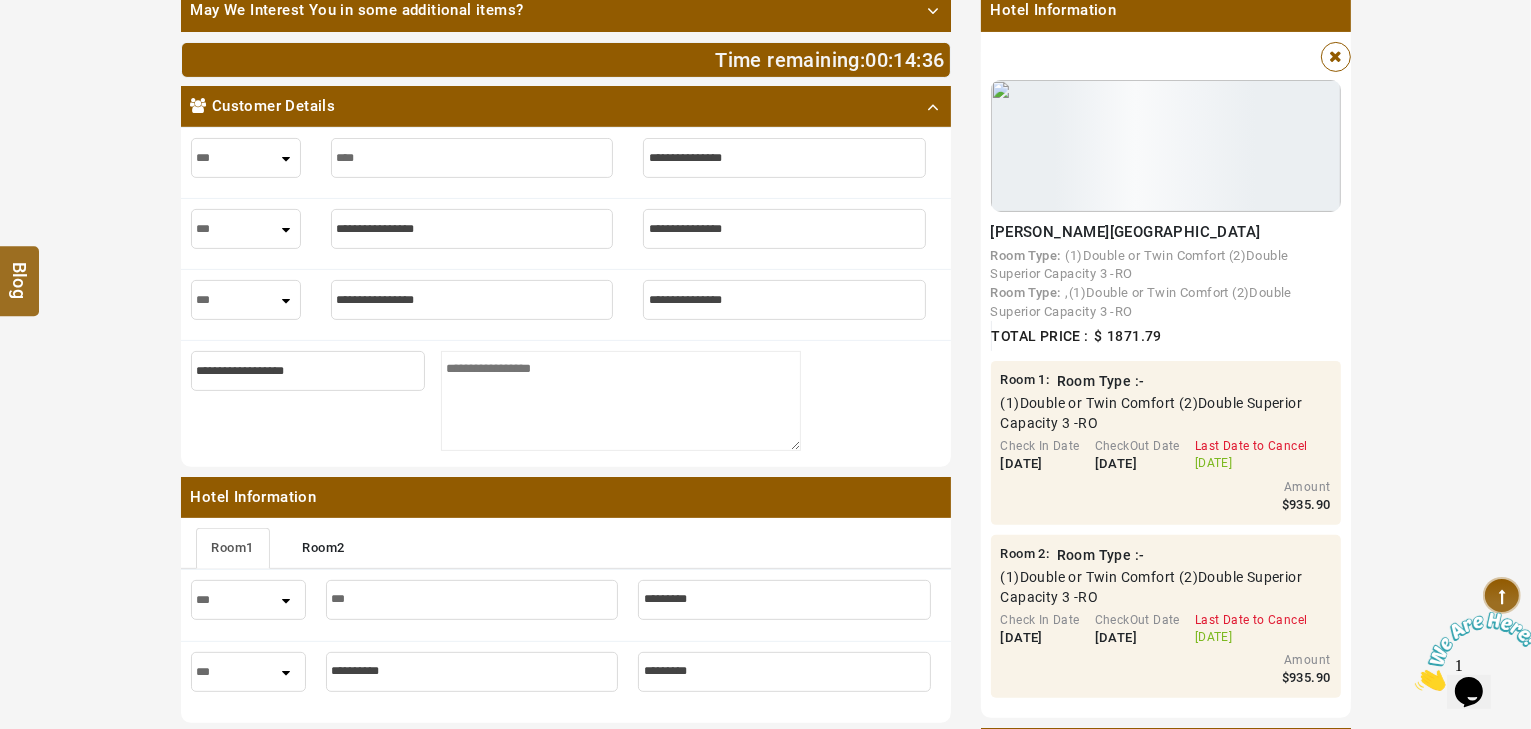 type on "****" 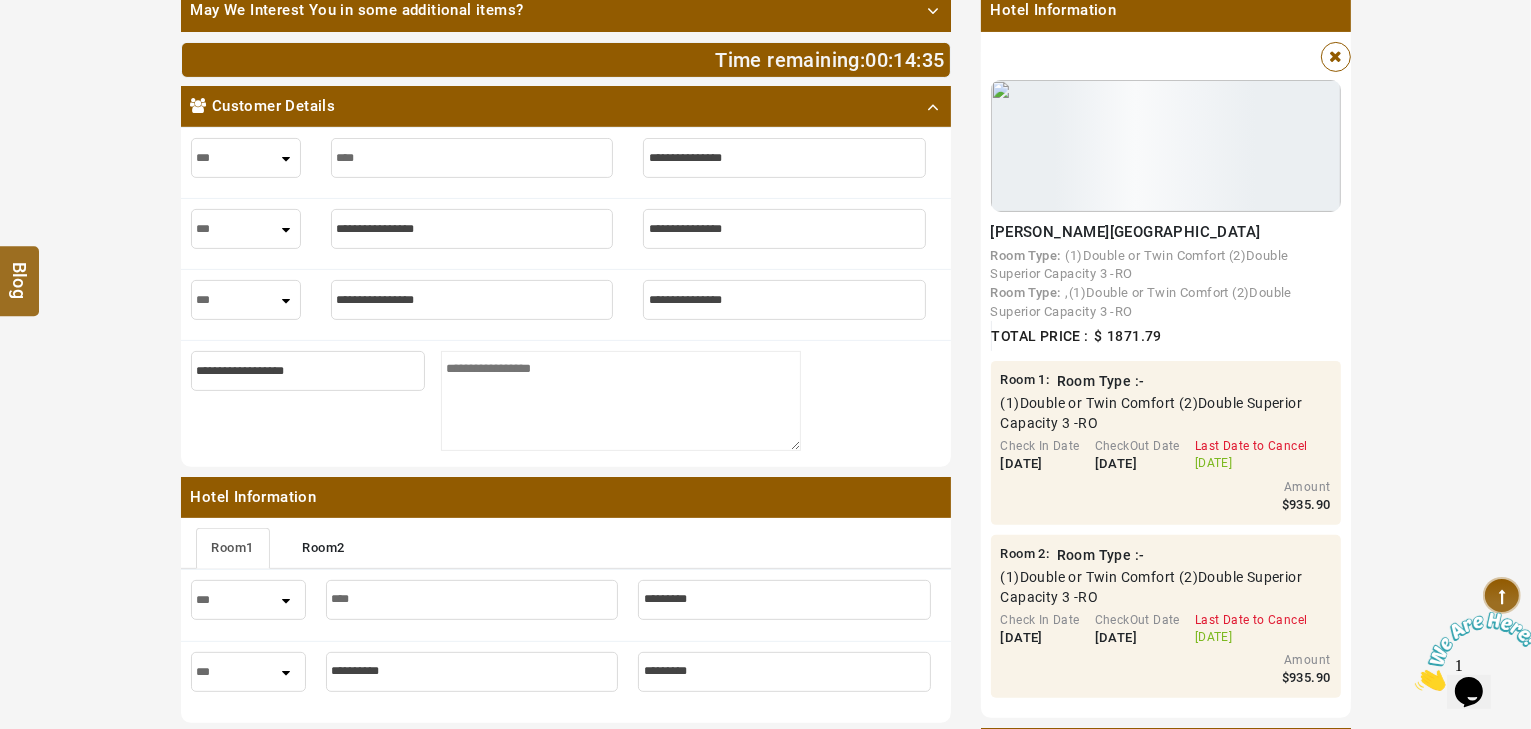 type on "*****" 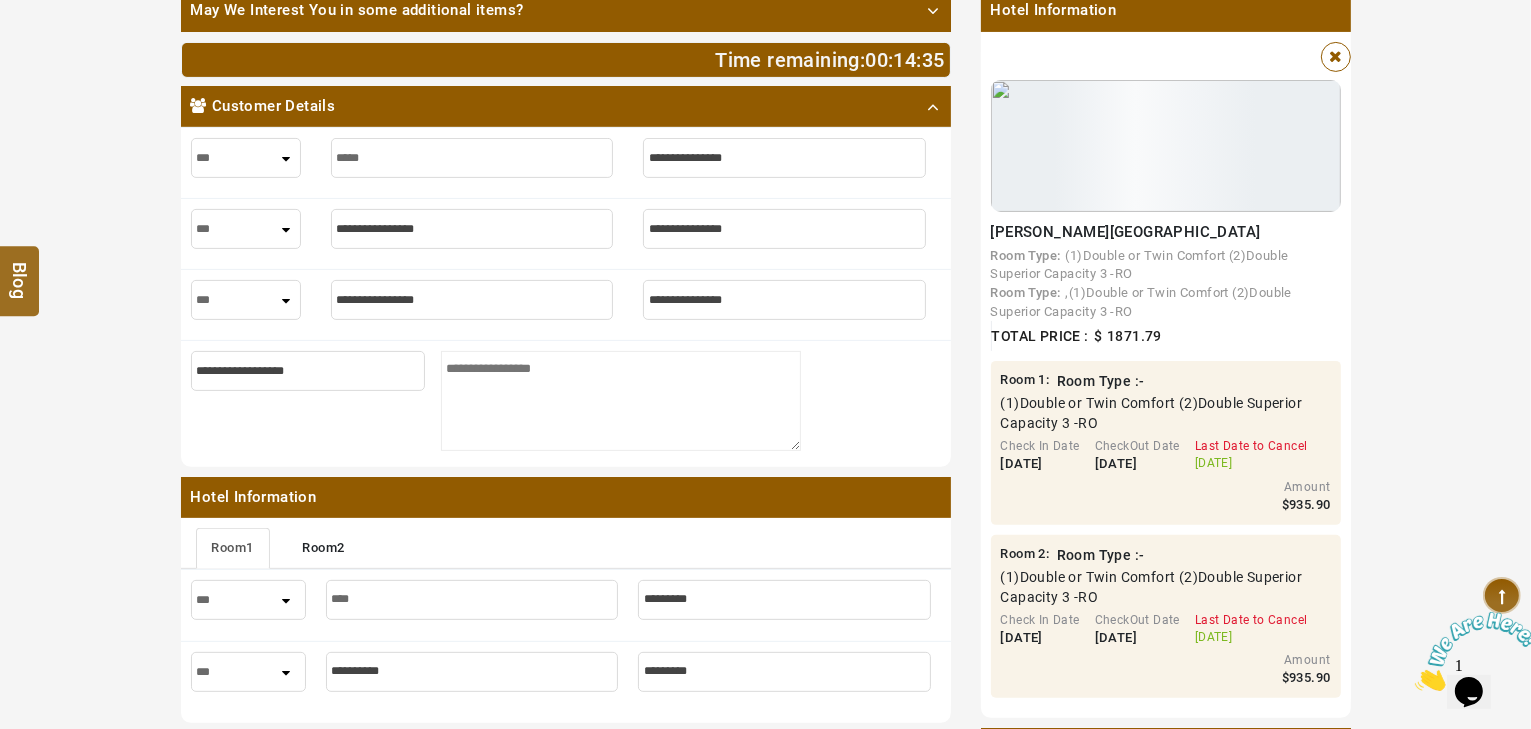 type on "*****" 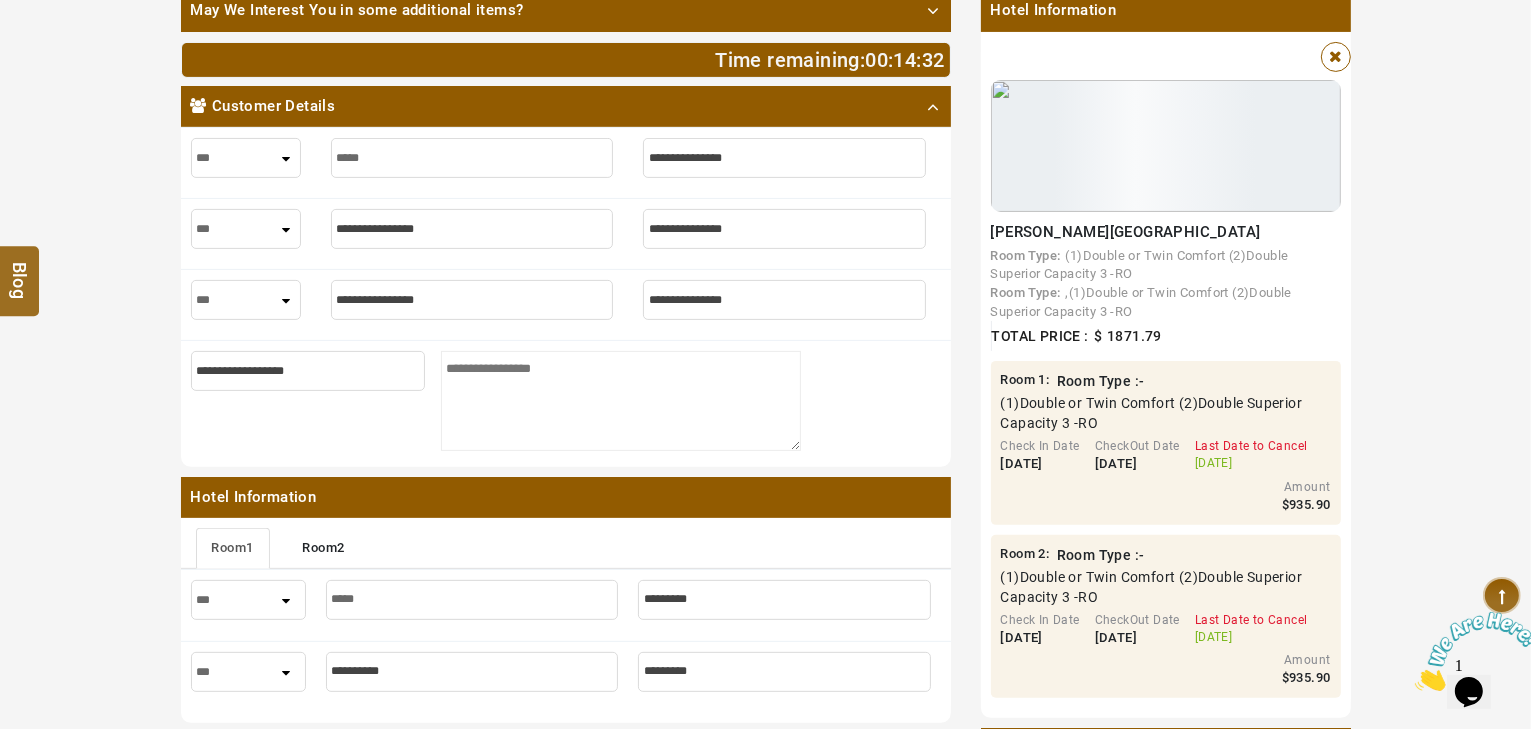 type on "*****" 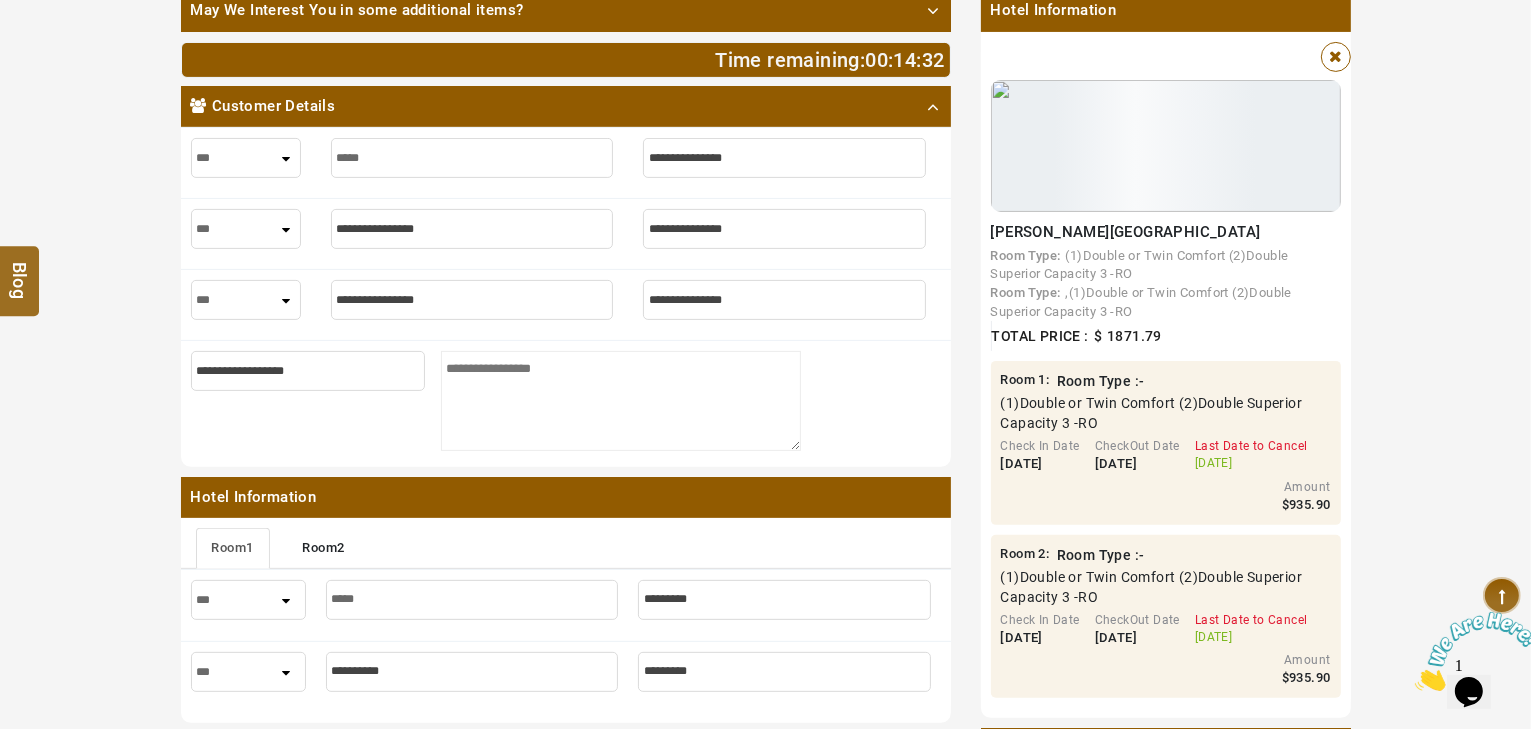 click at bounding box center (784, 158) 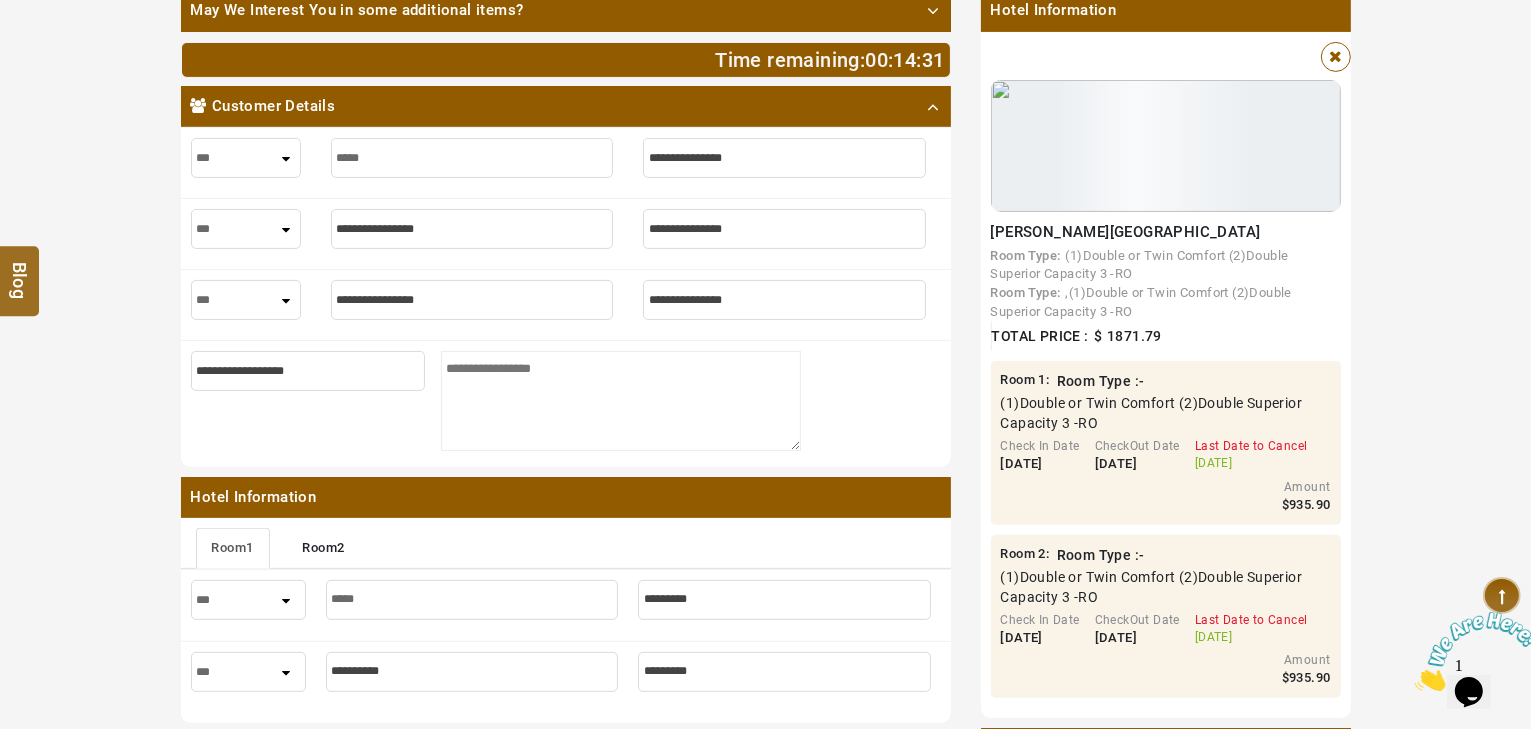 type on "*" 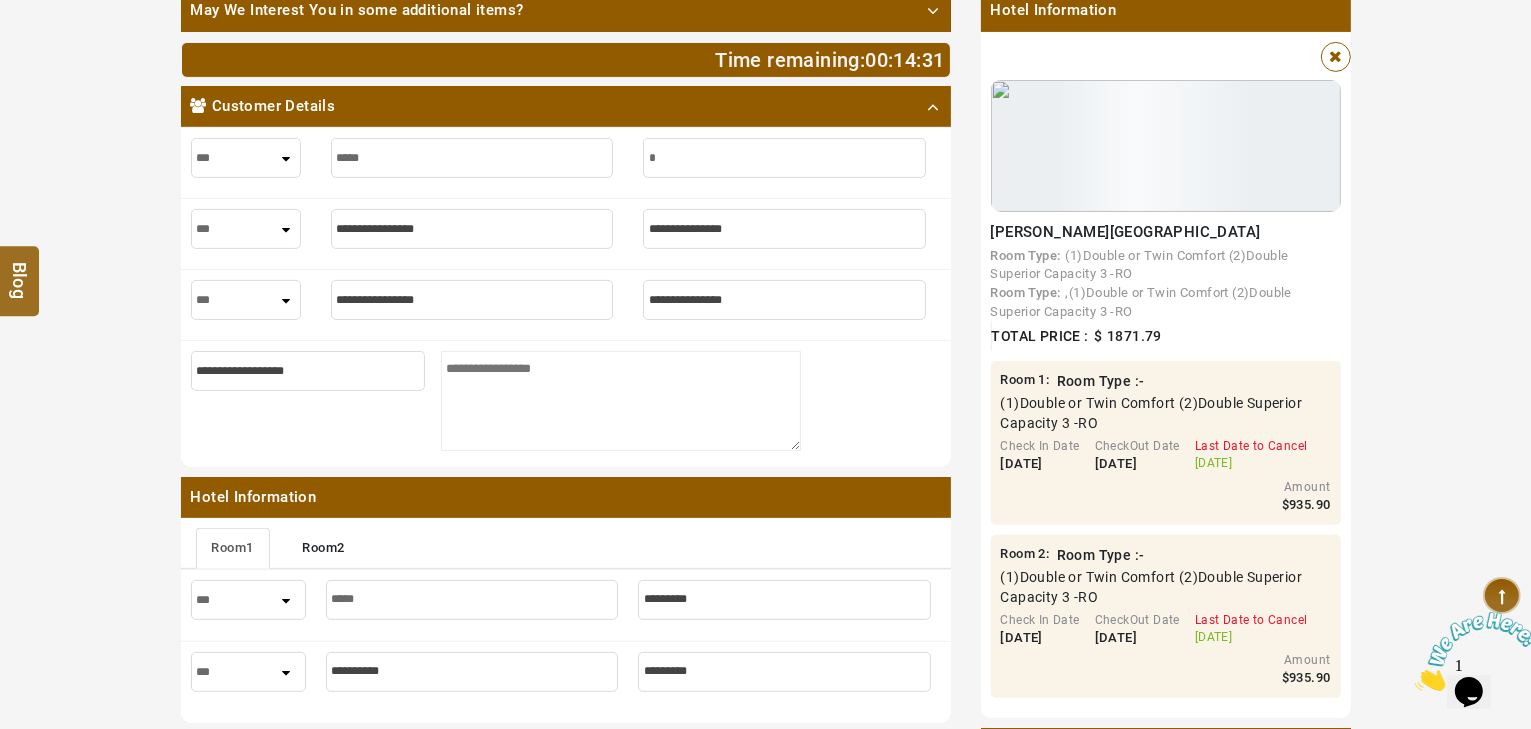 type on "*" 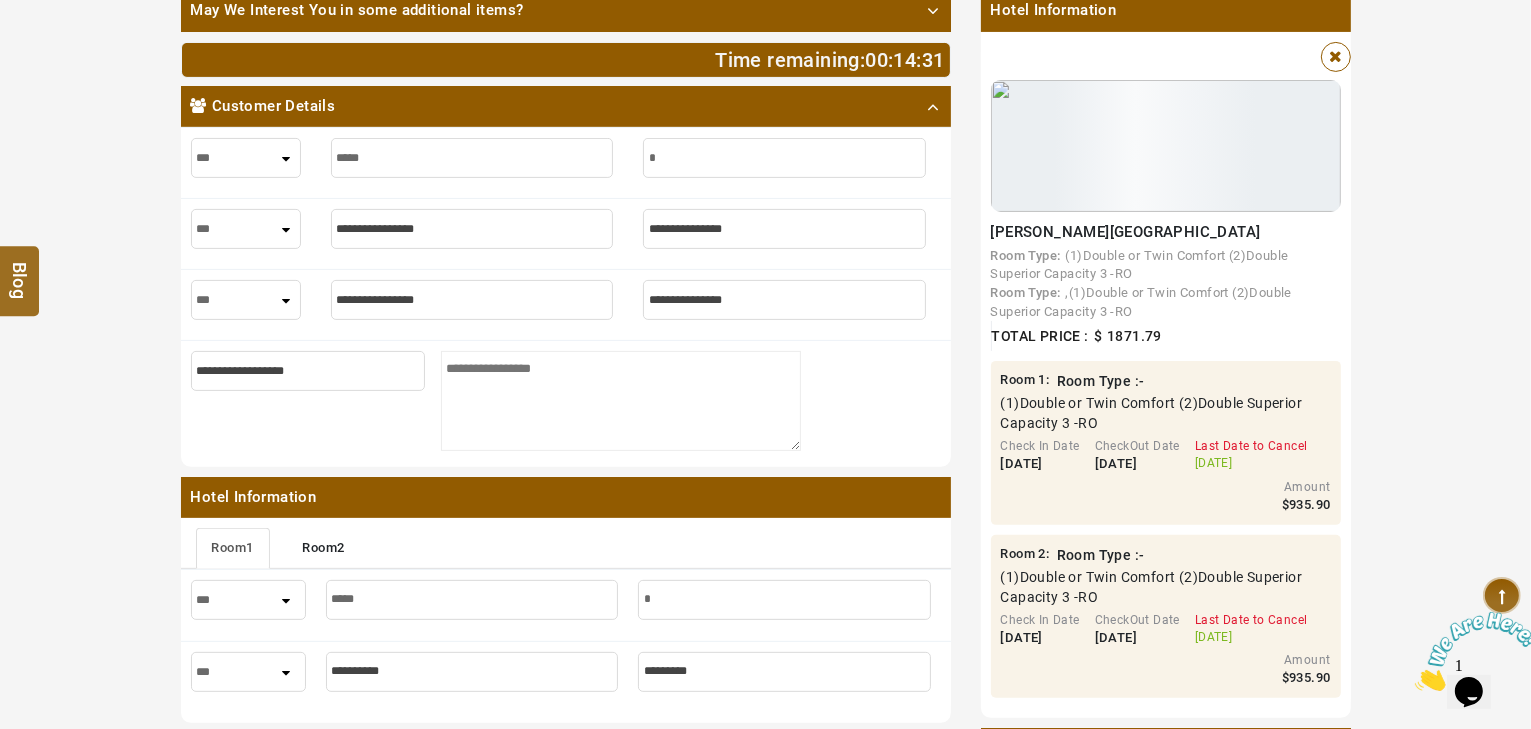 type on "**" 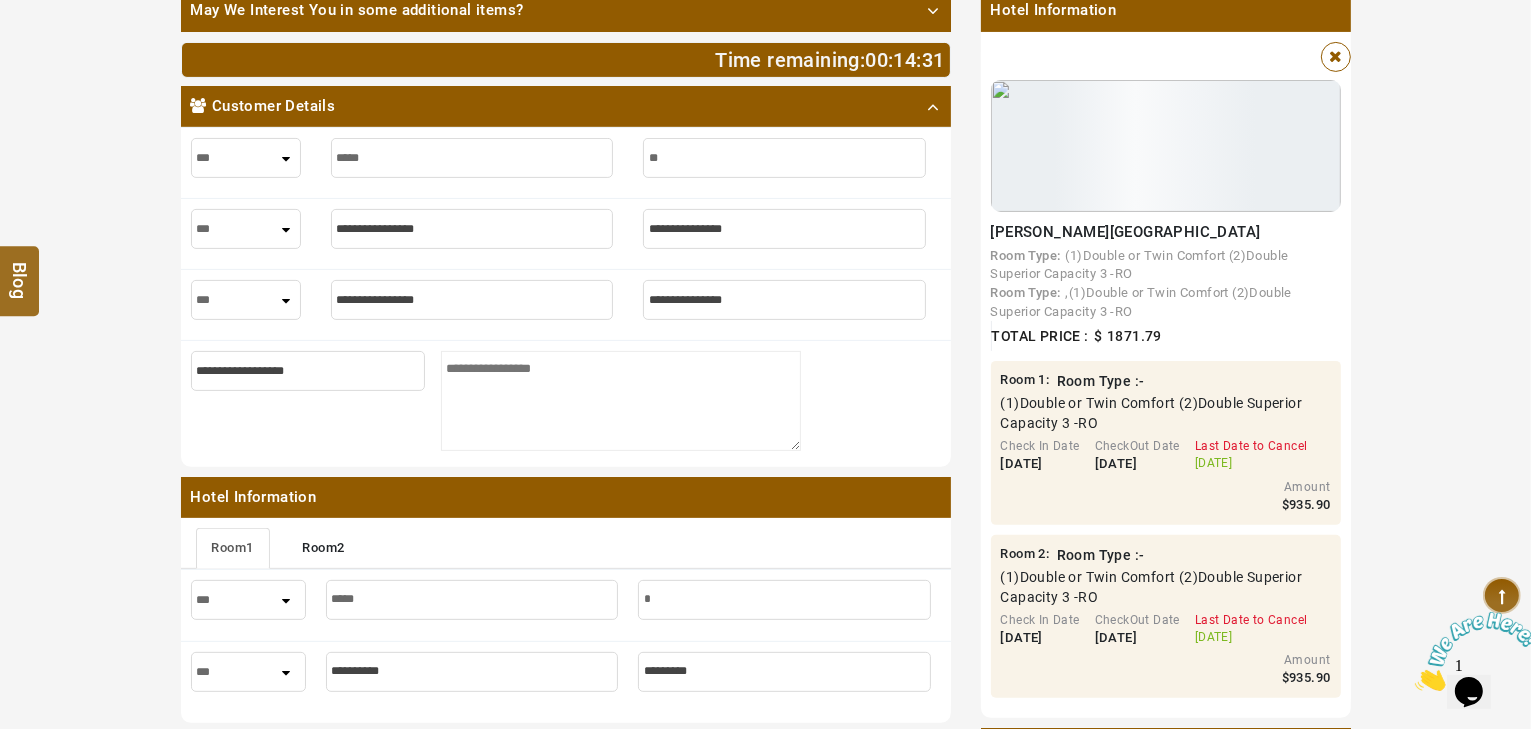 type on "**" 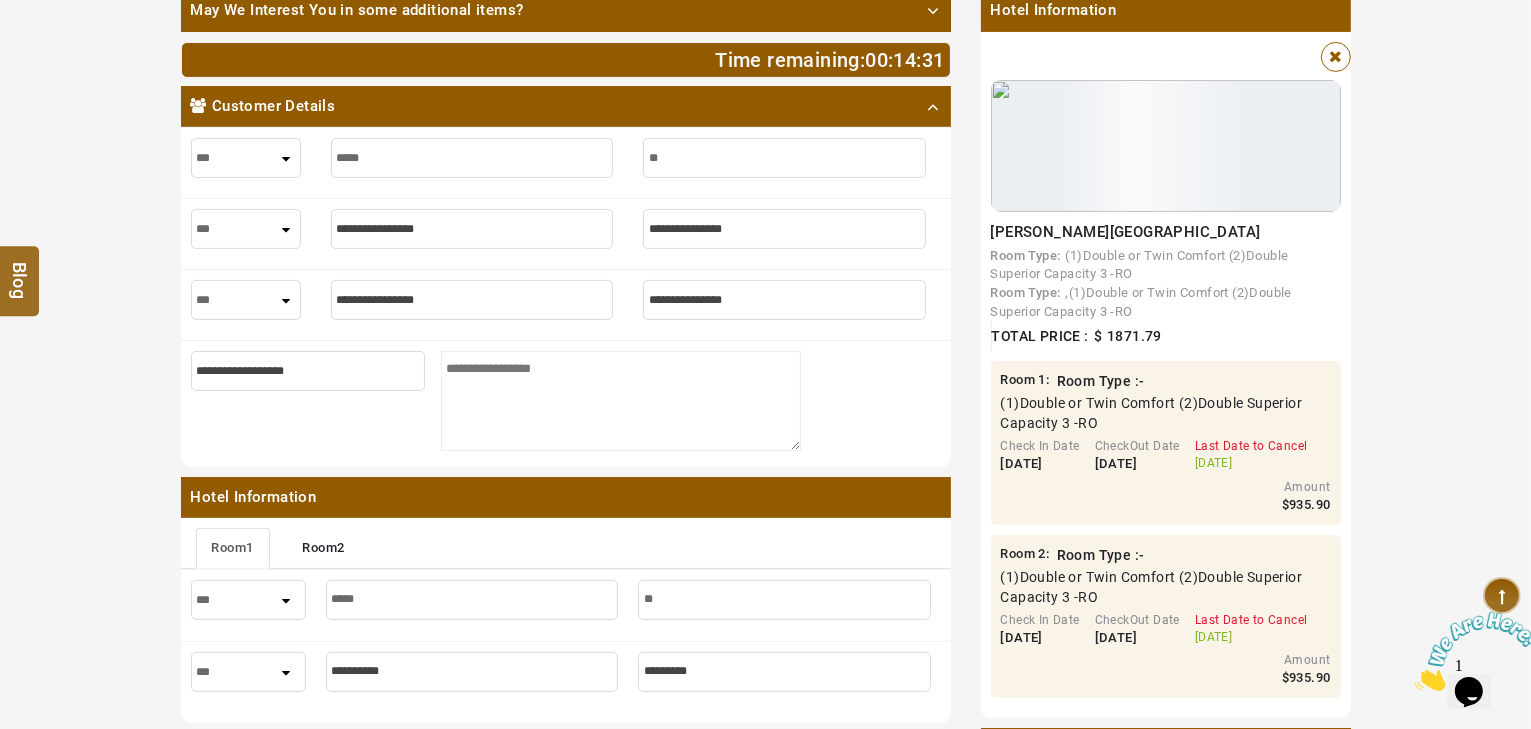 type on "***" 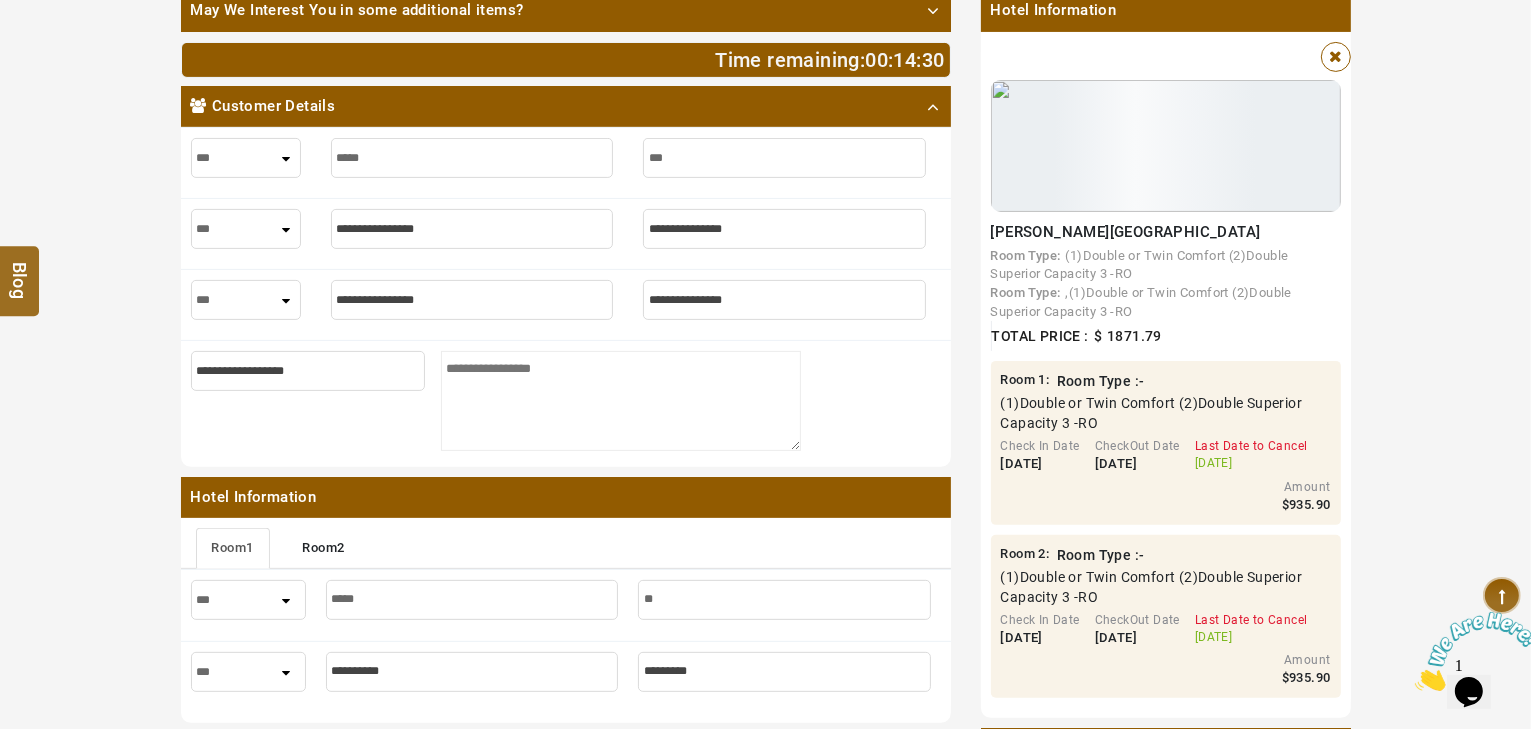 type on "***" 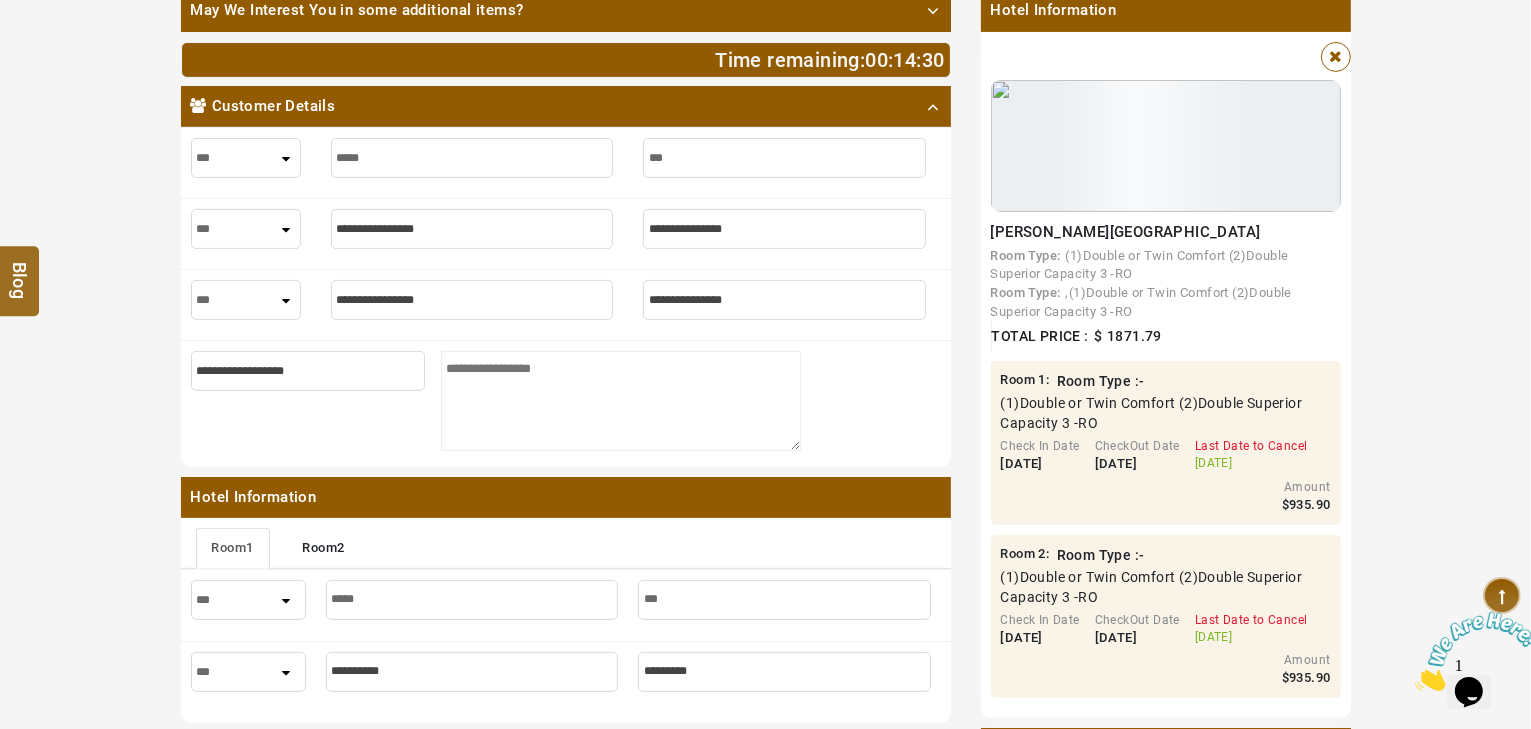 type on "****" 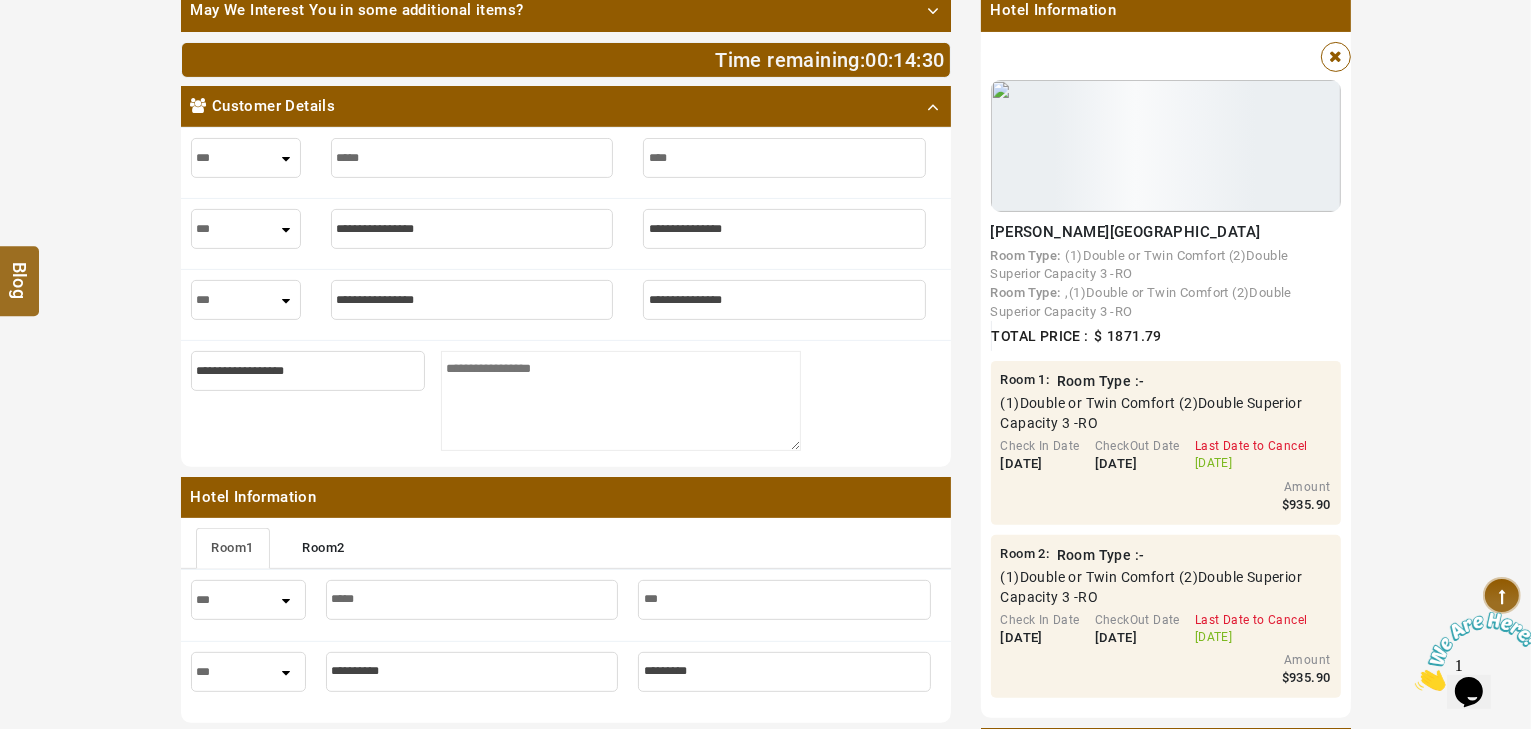 type on "****" 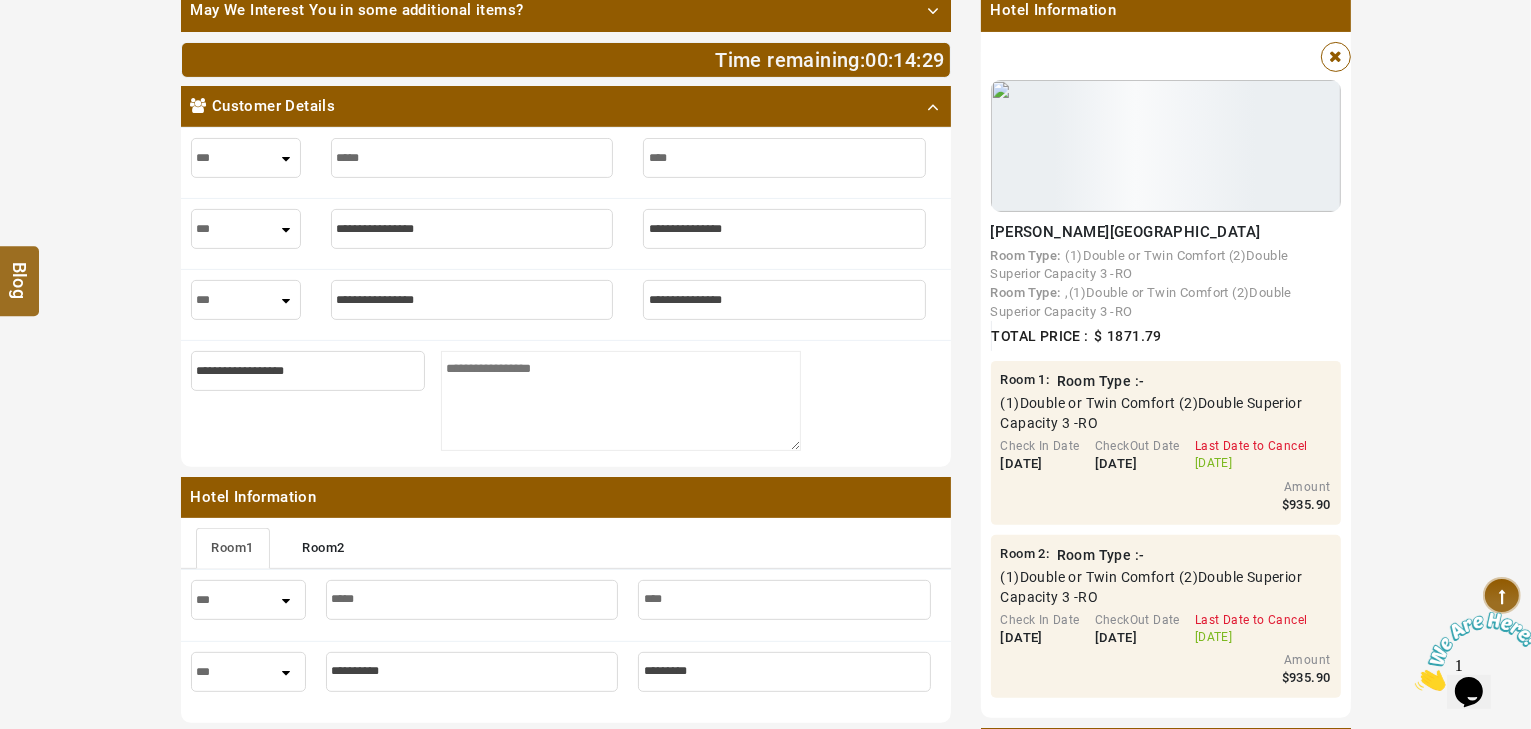 type on "****" 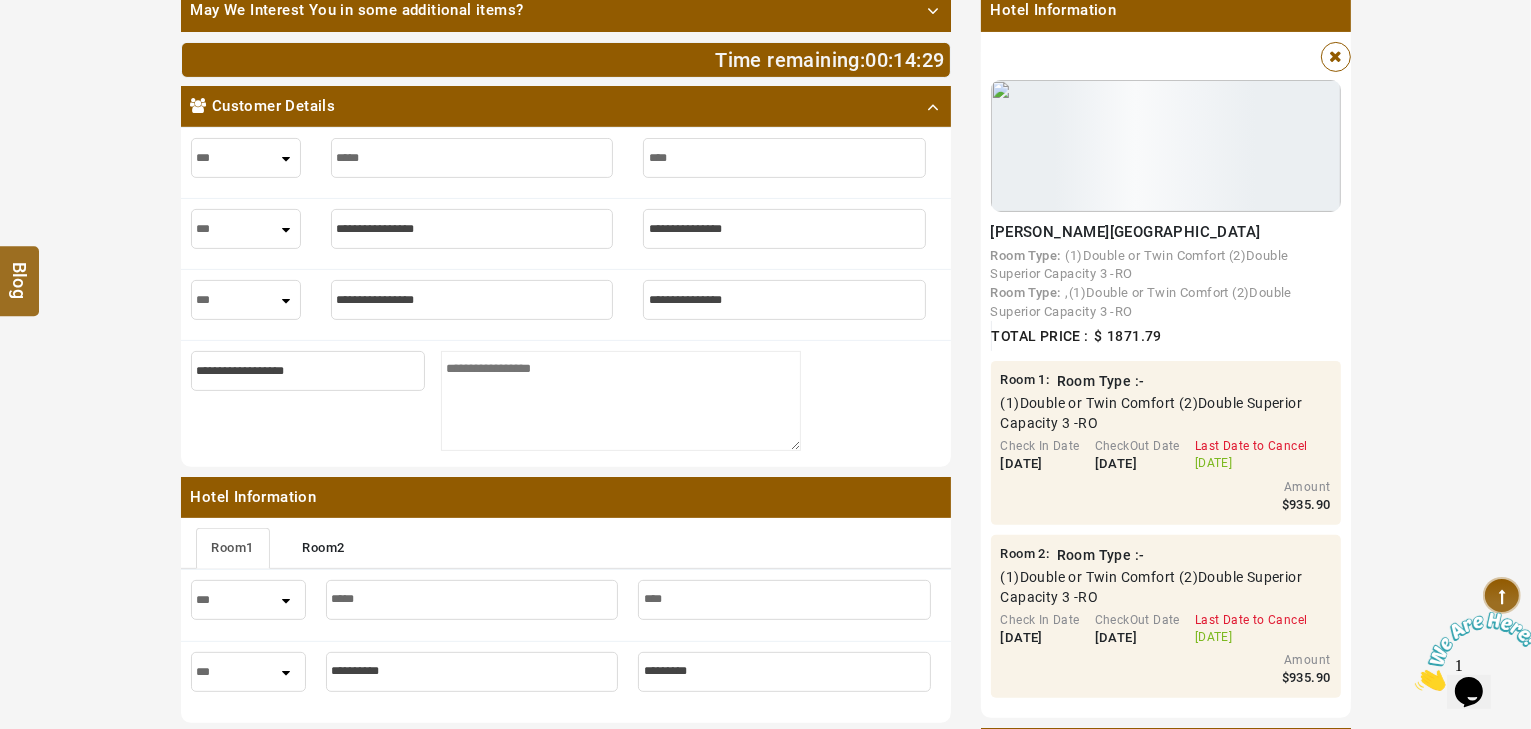 click at bounding box center (472, 229) 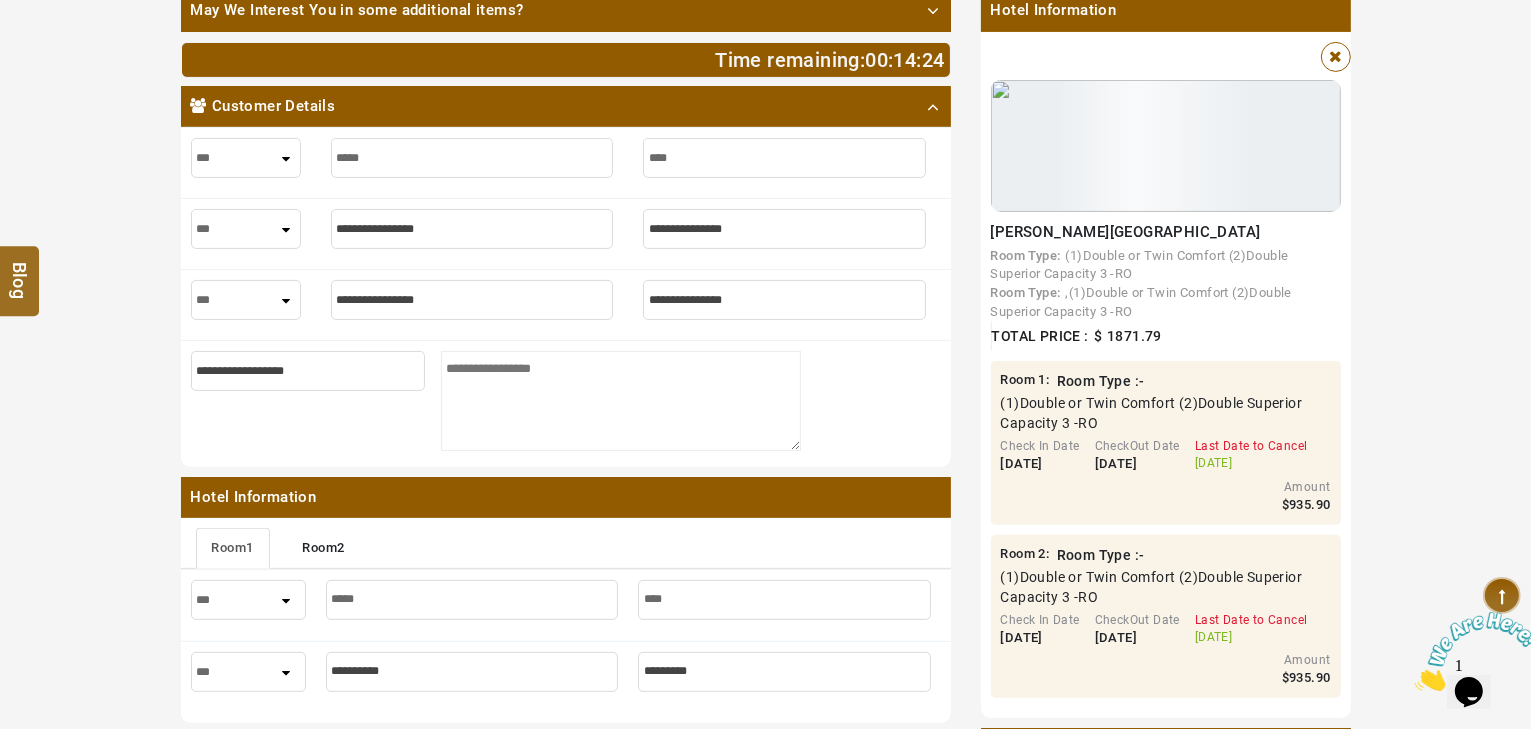 click at bounding box center [472, 229] 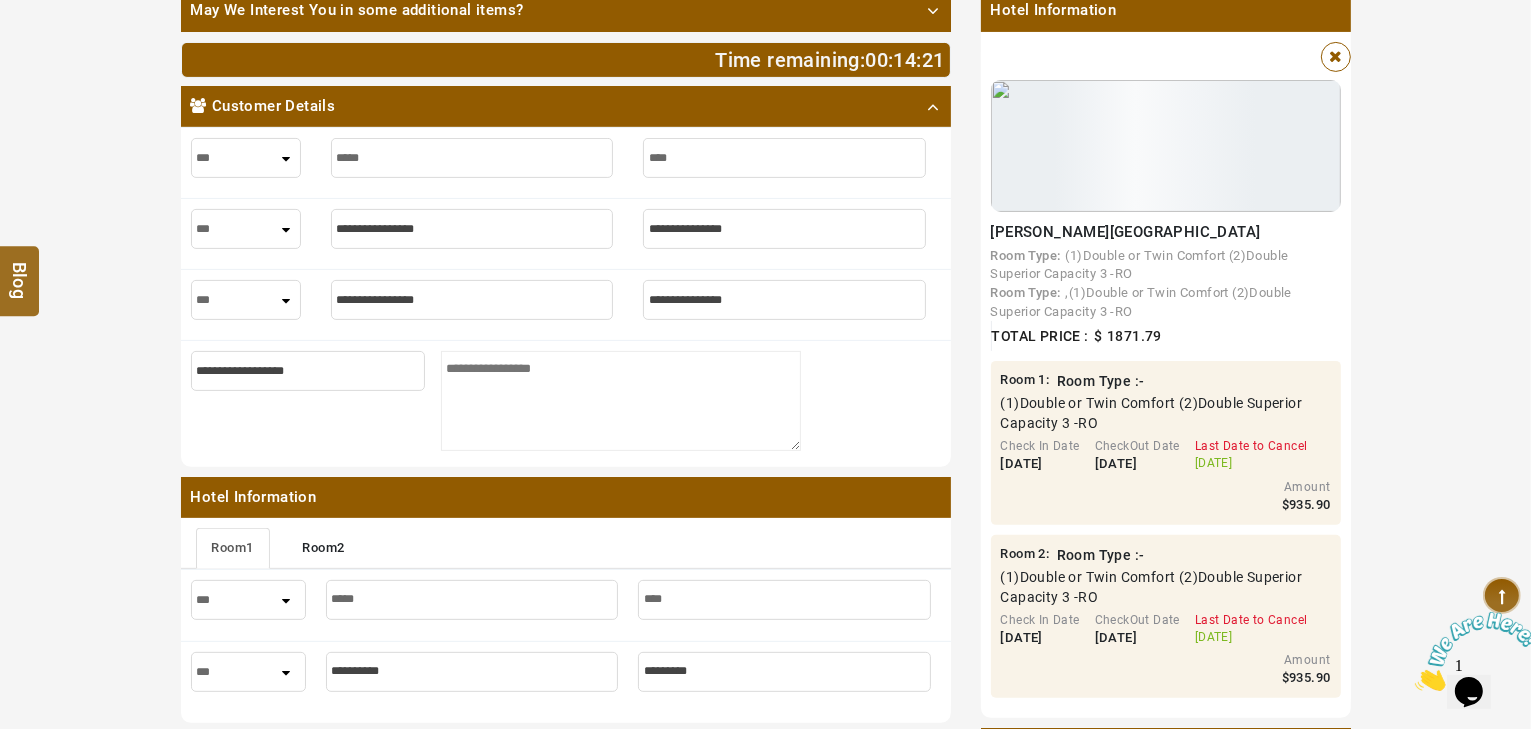 type on "*" 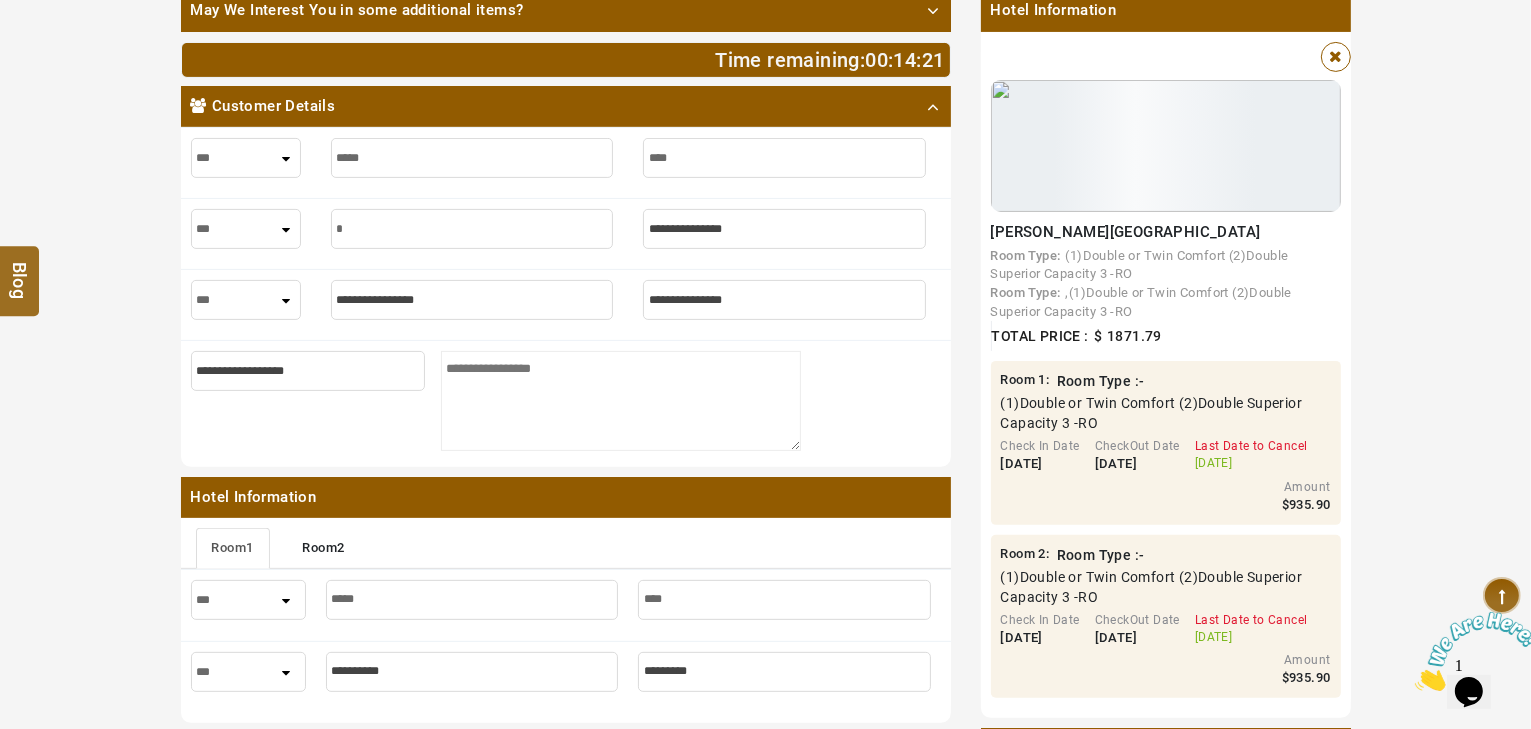 type on "*" 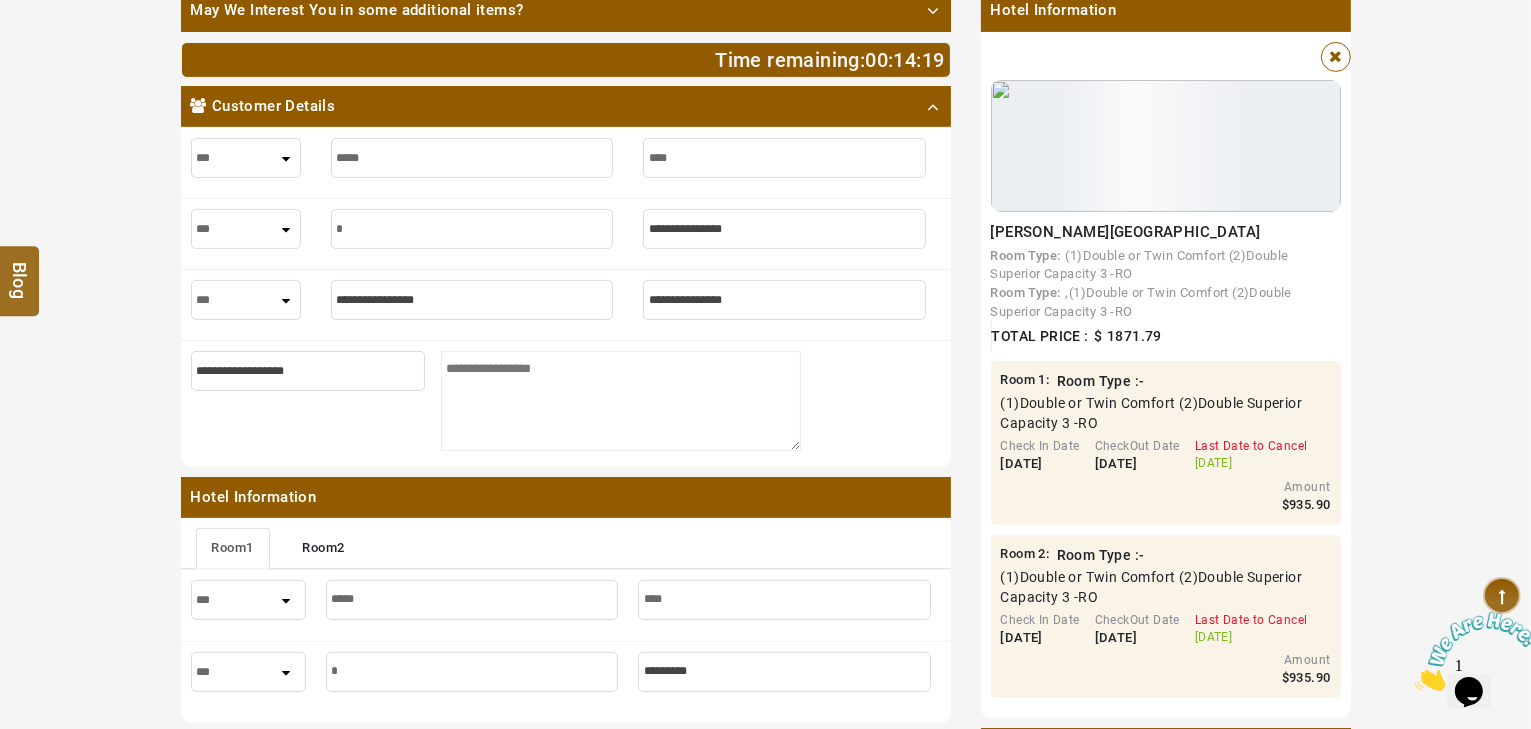 type on "**" 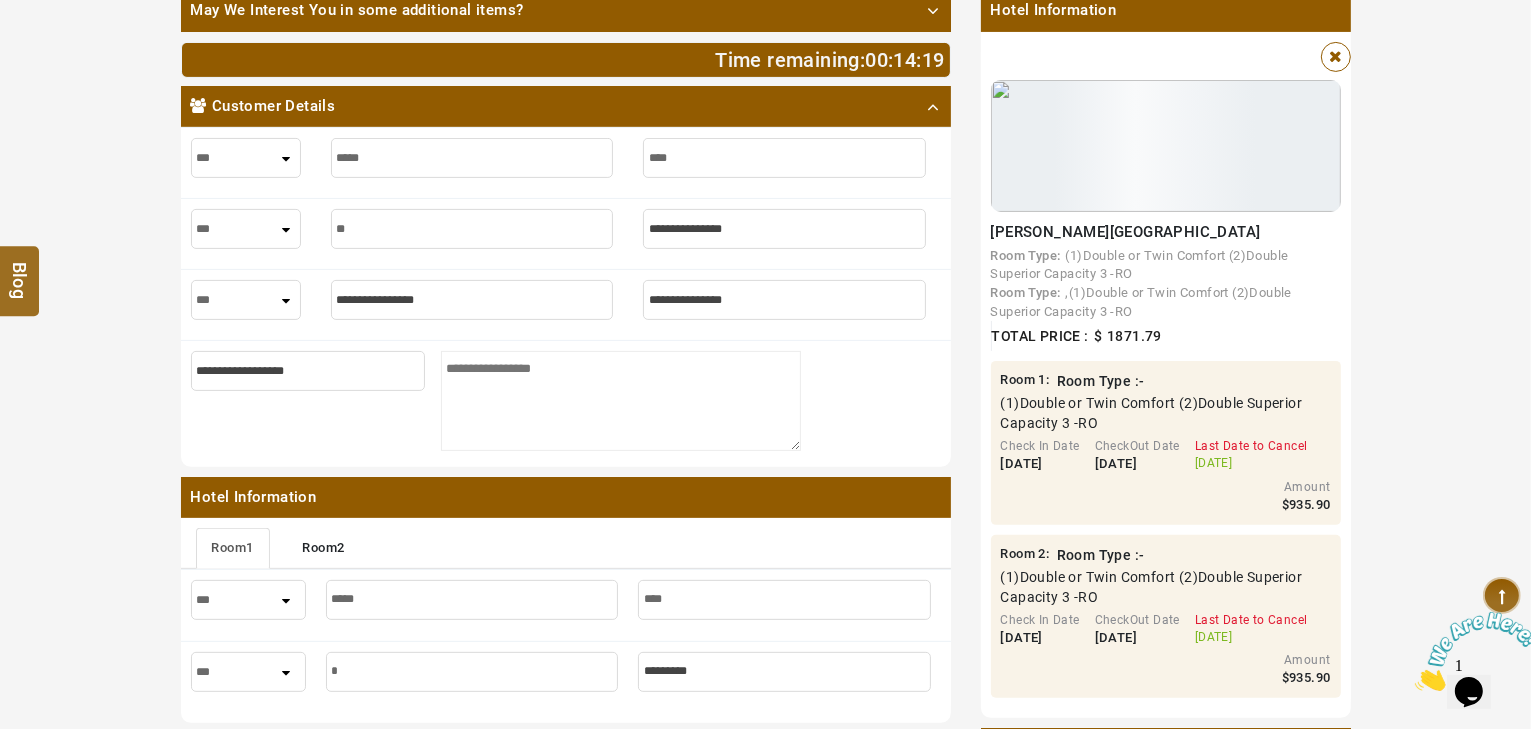 type on "**" 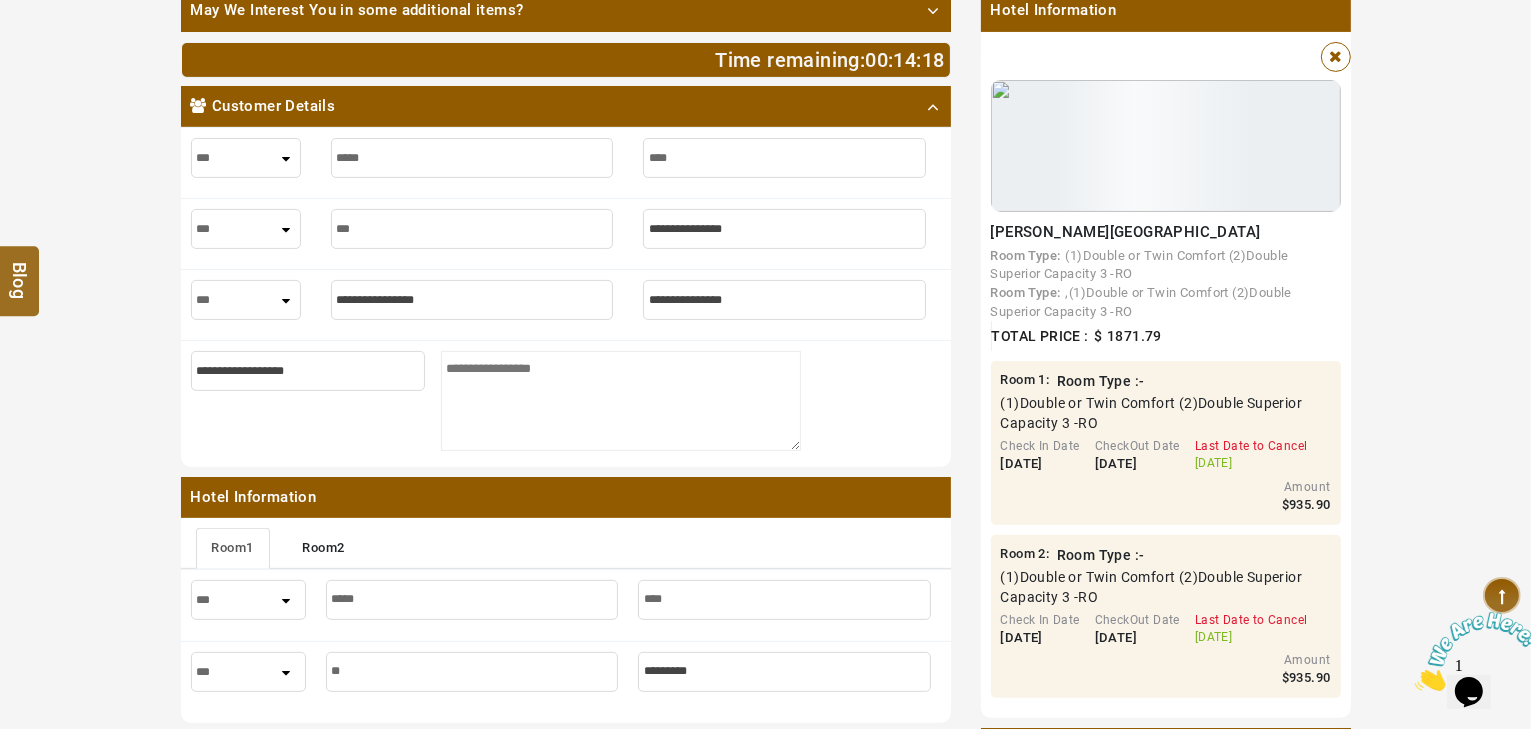 type on "****" 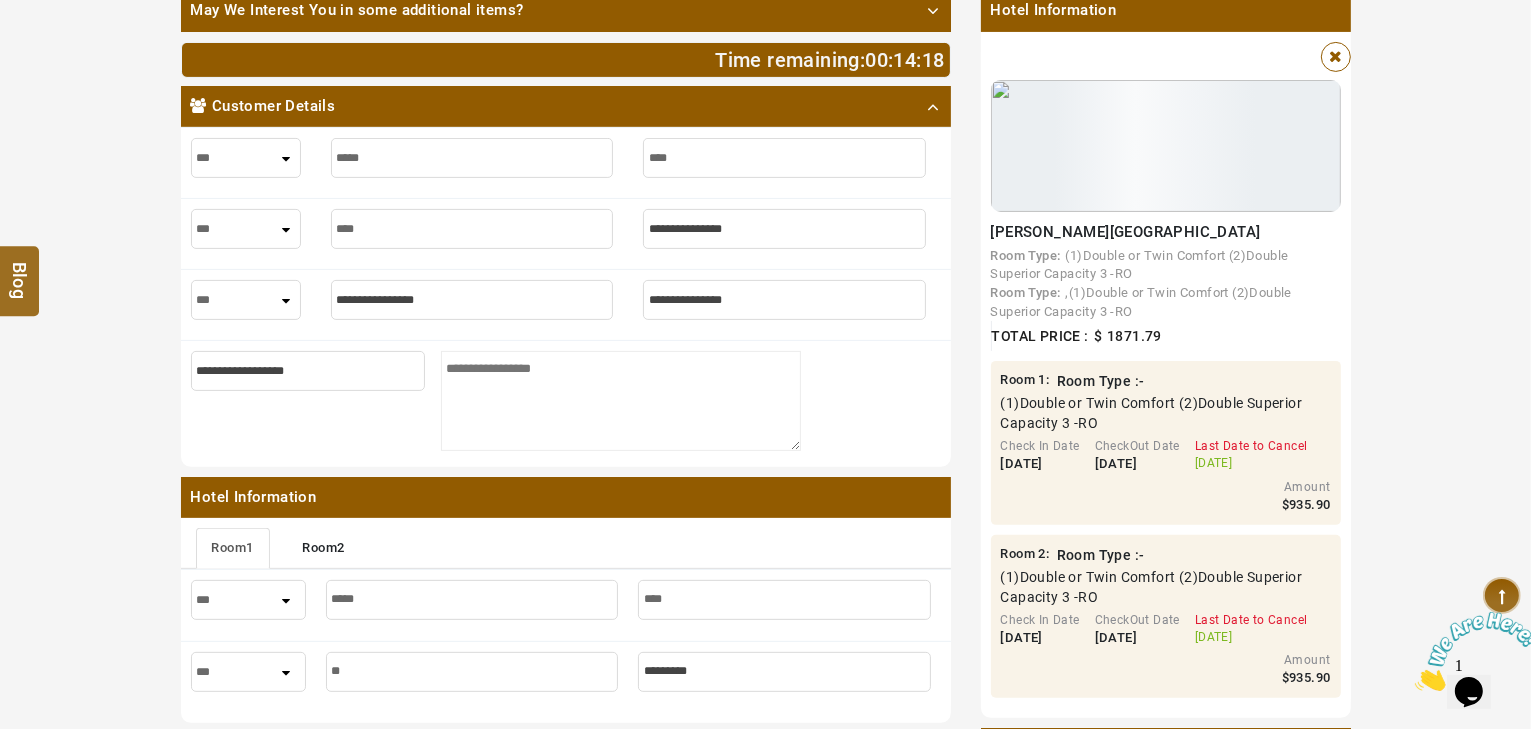 type on "****" 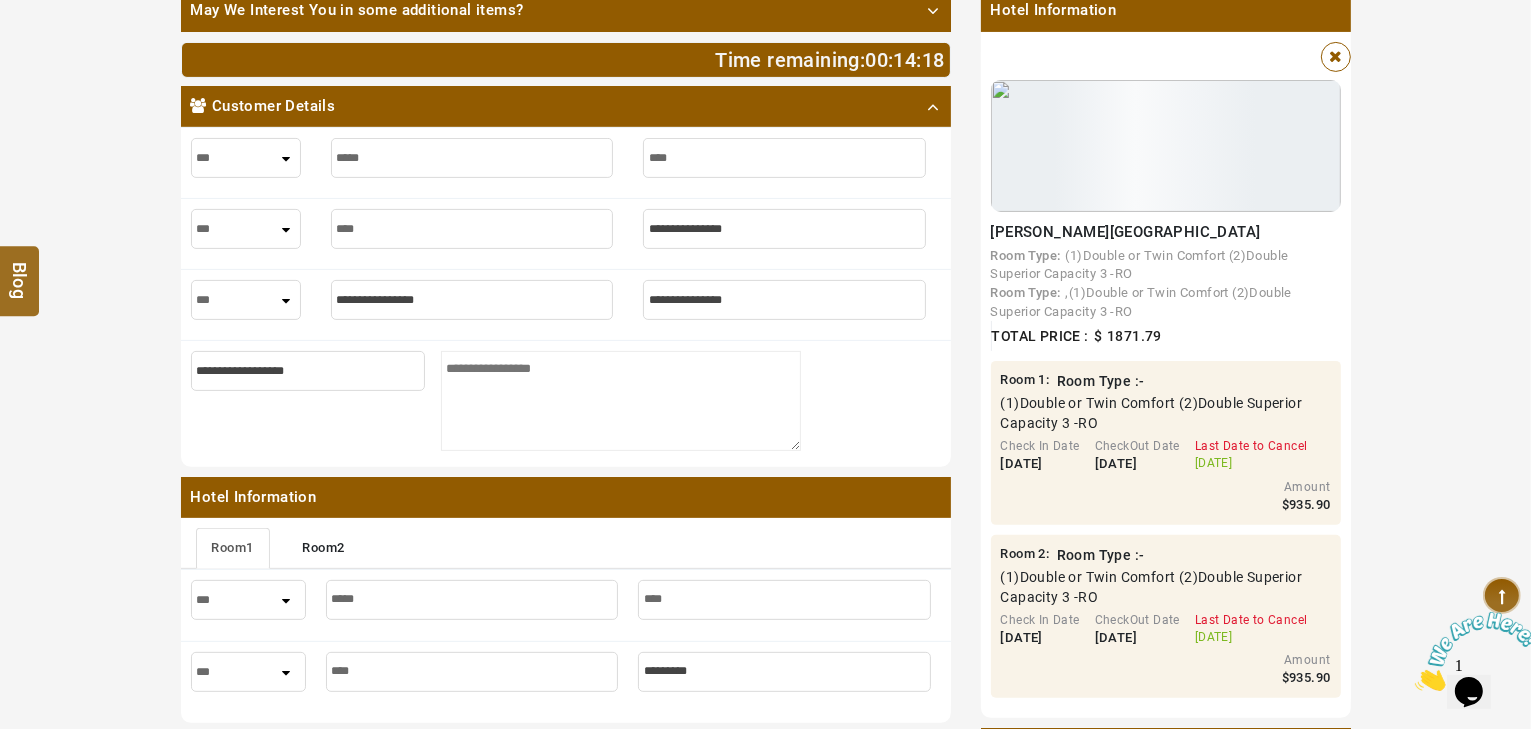 type on "*****" 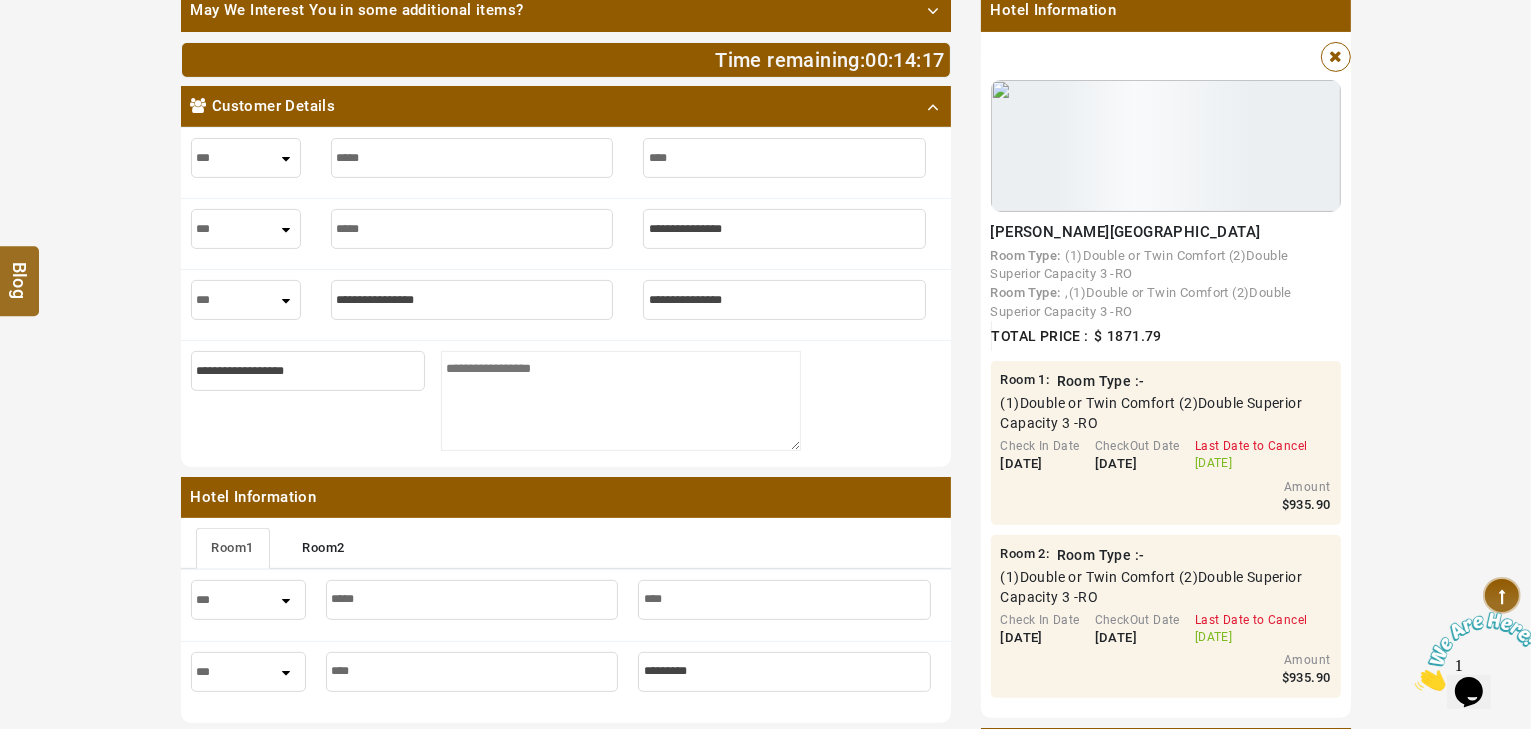 type on "*****" 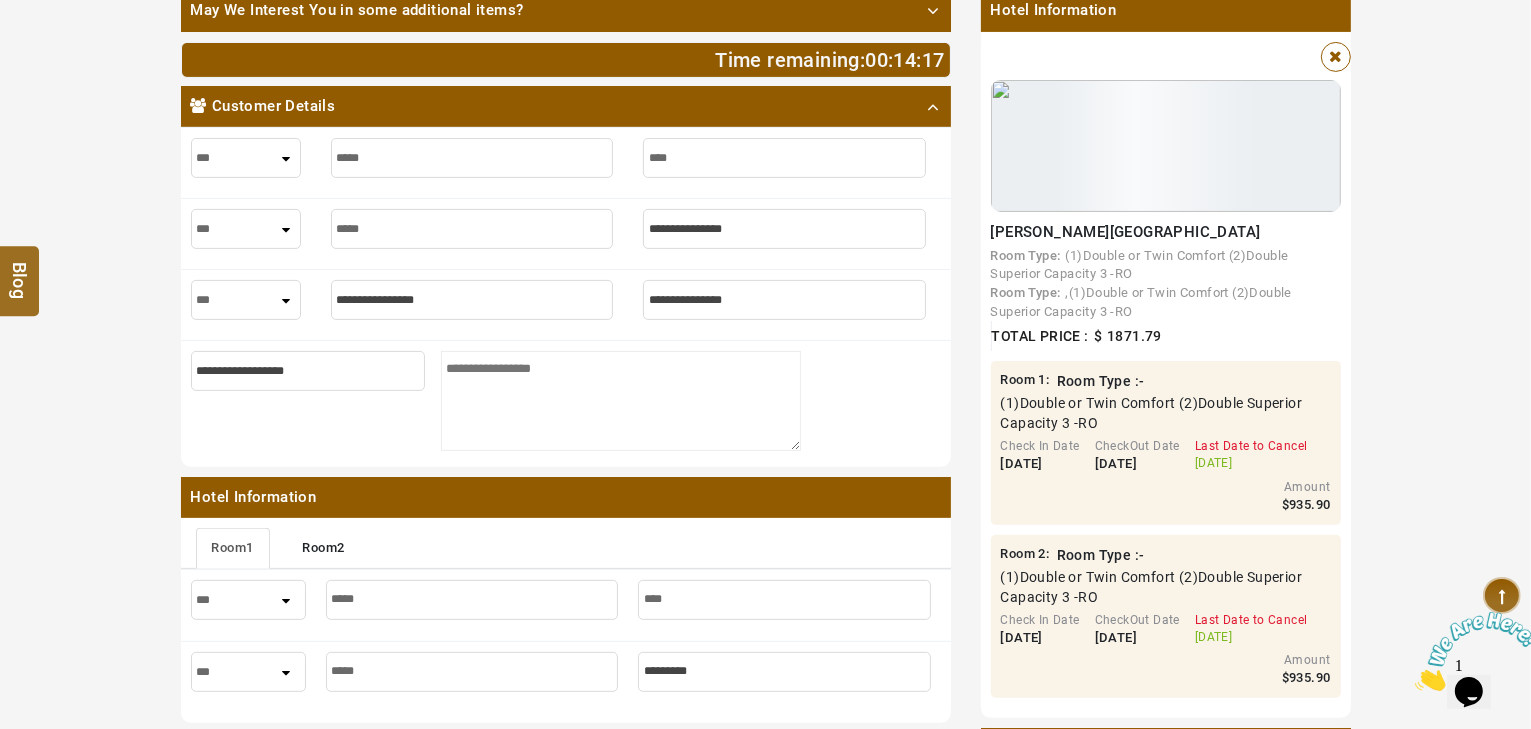 type on "******" 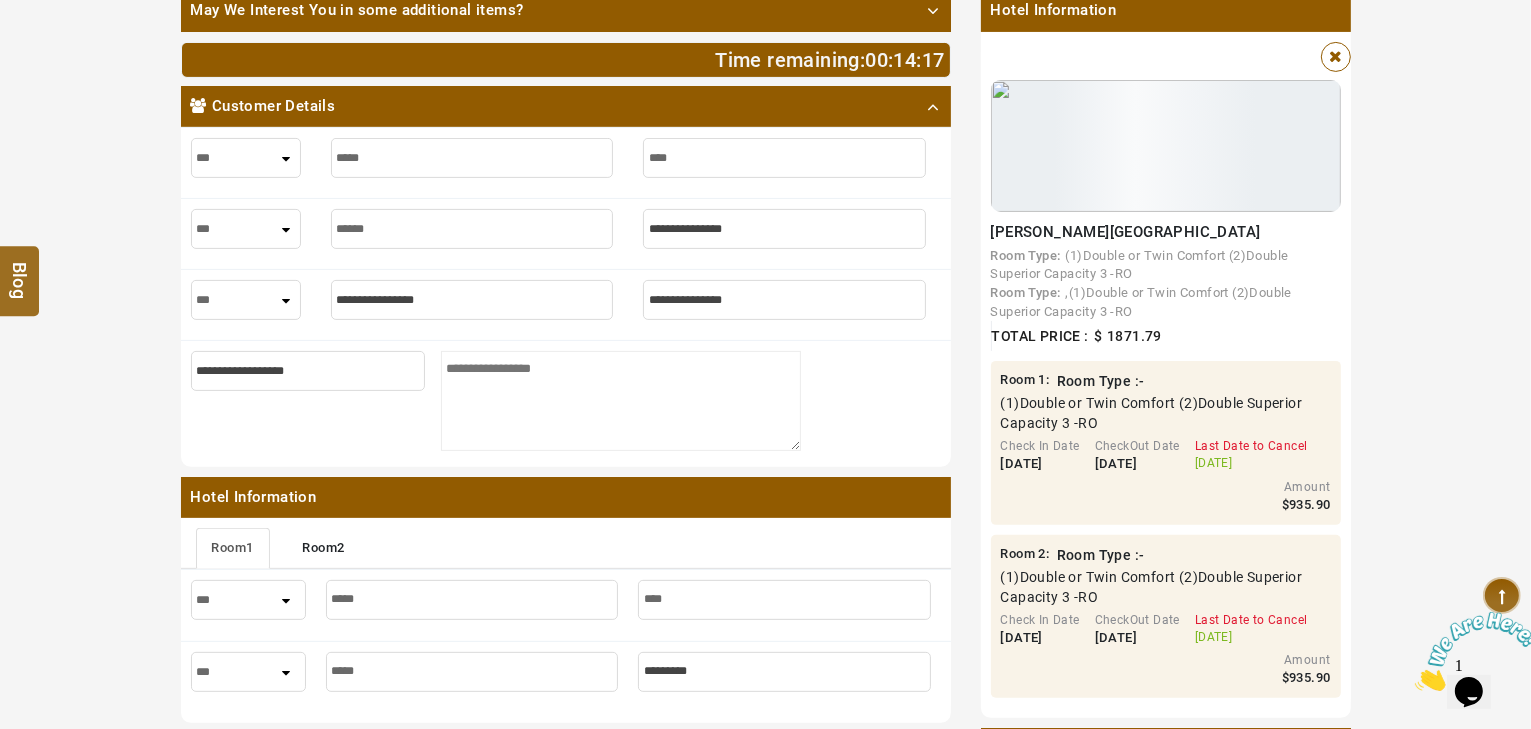 type on "******" 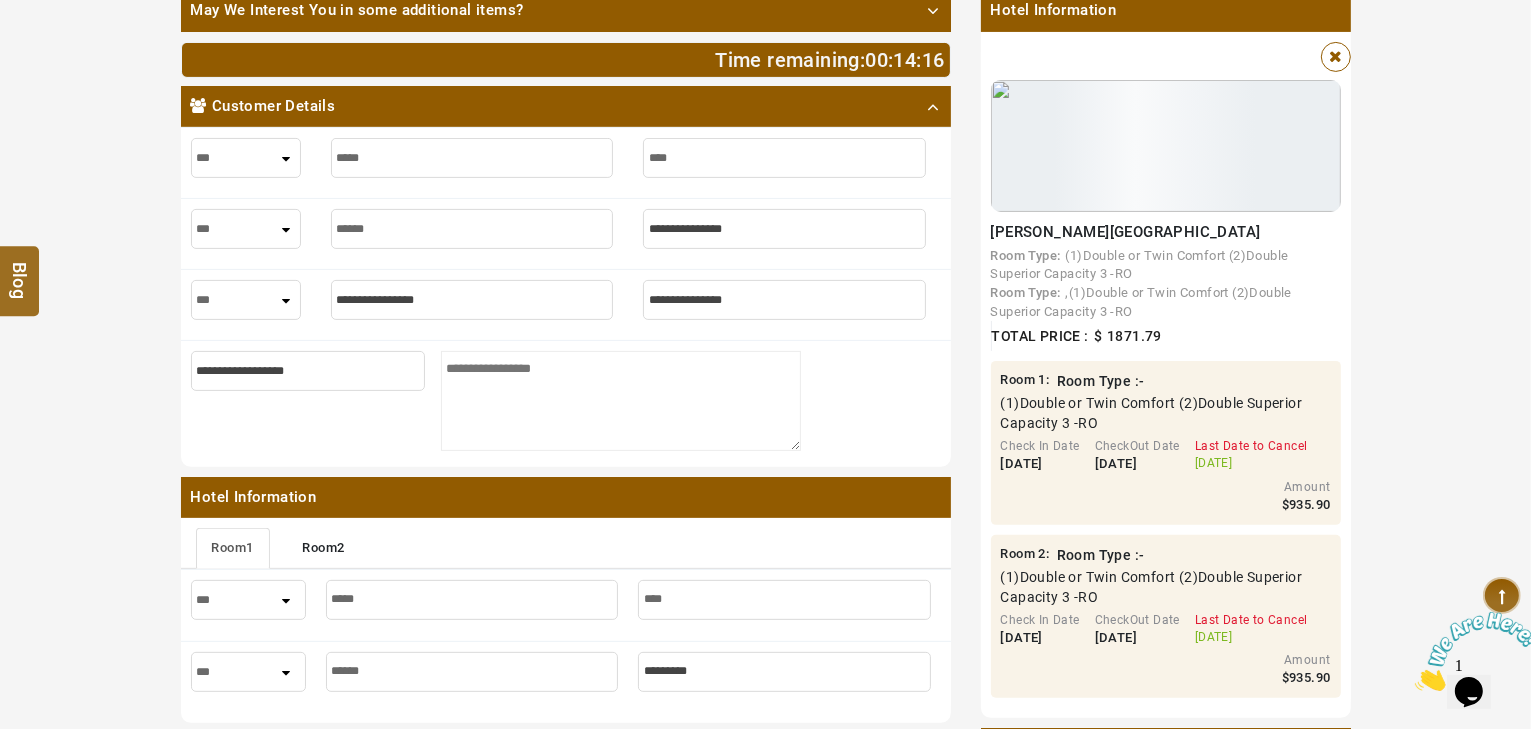 type on "******" 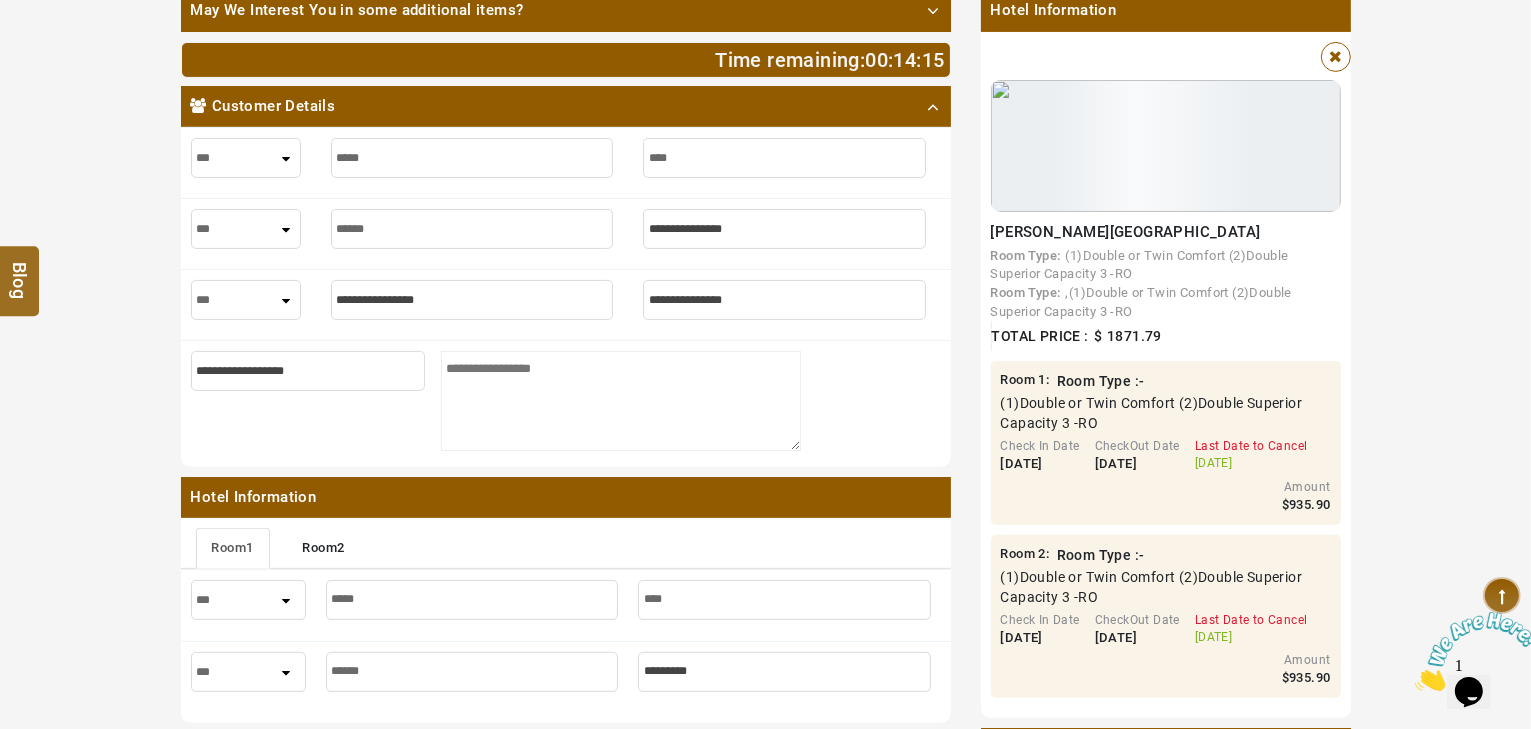 type on "*" 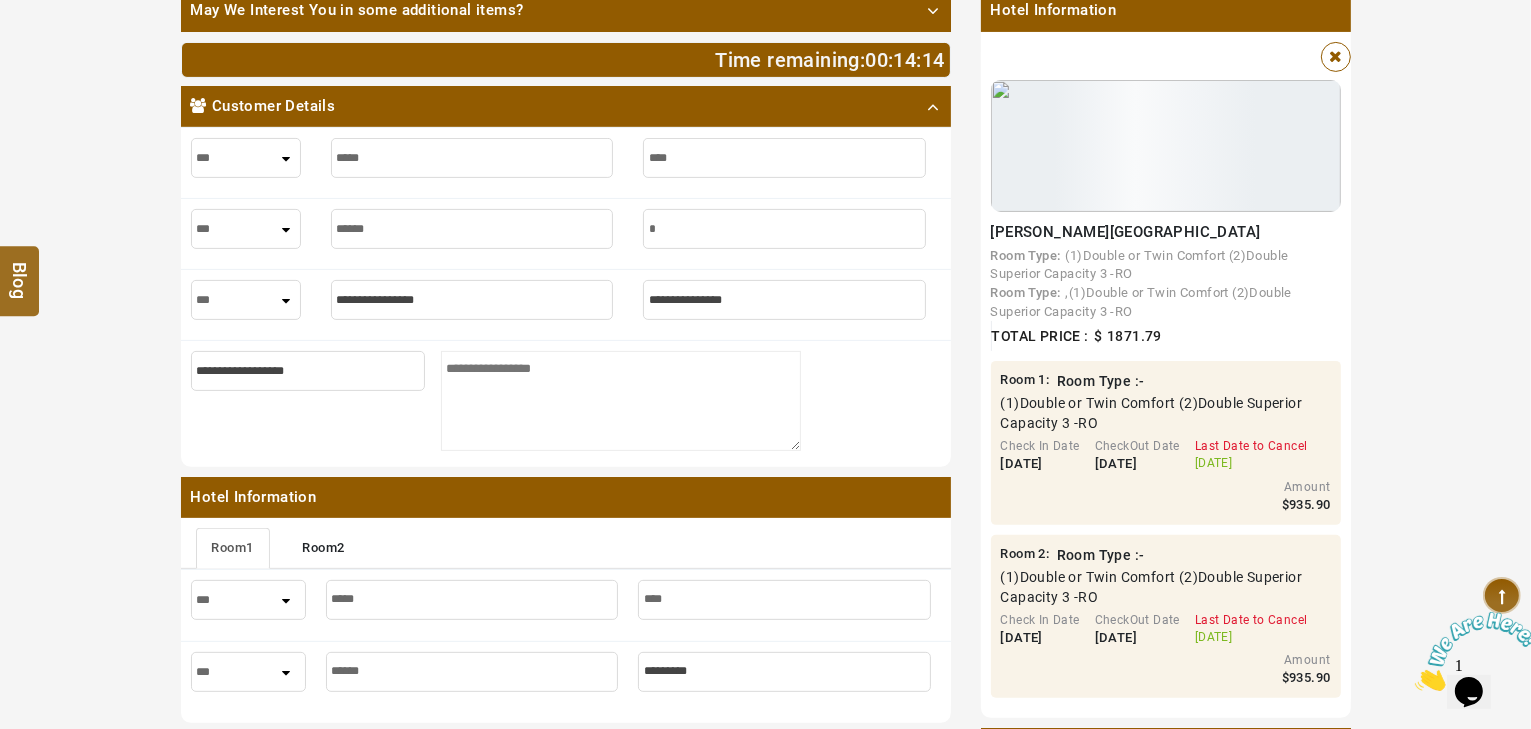 type on "*" 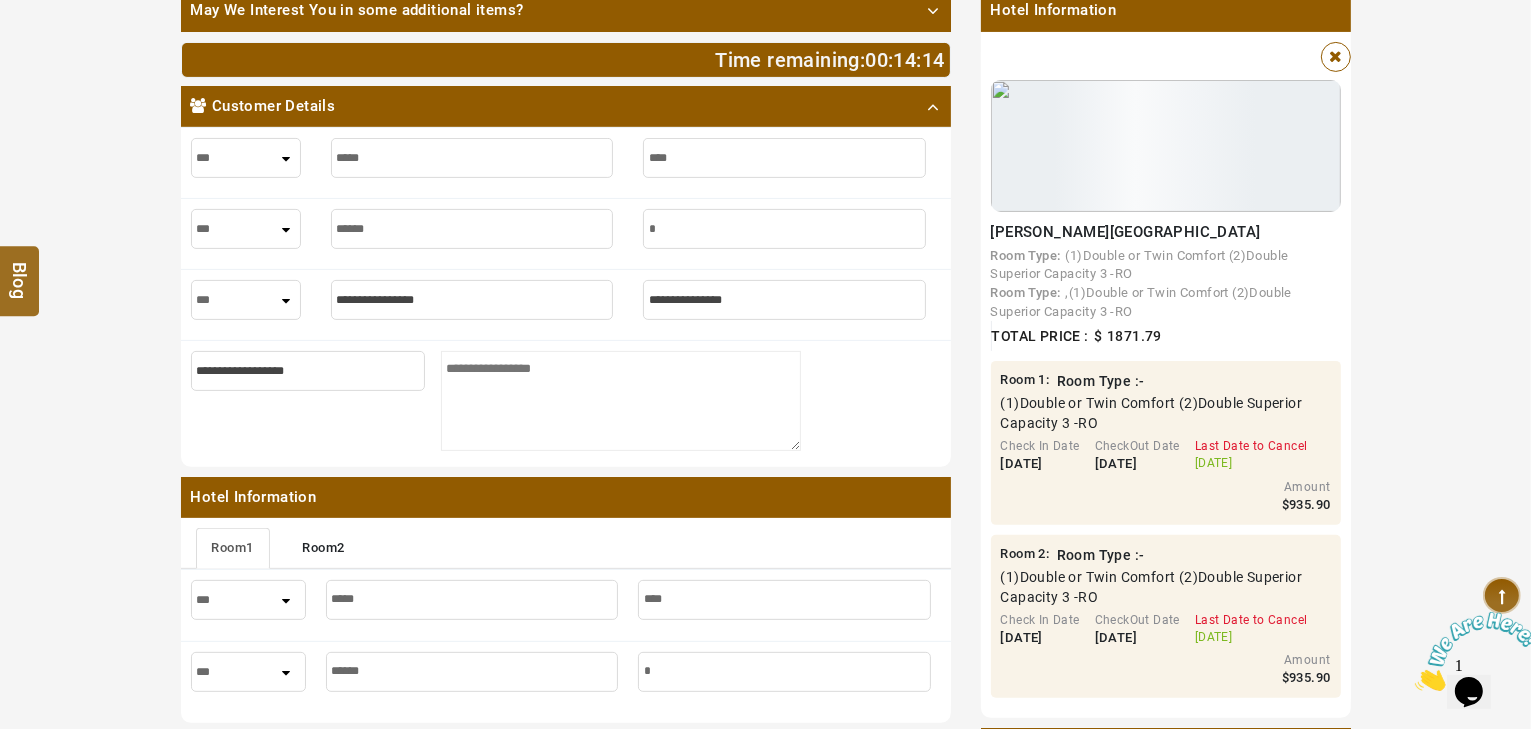 type on "**" 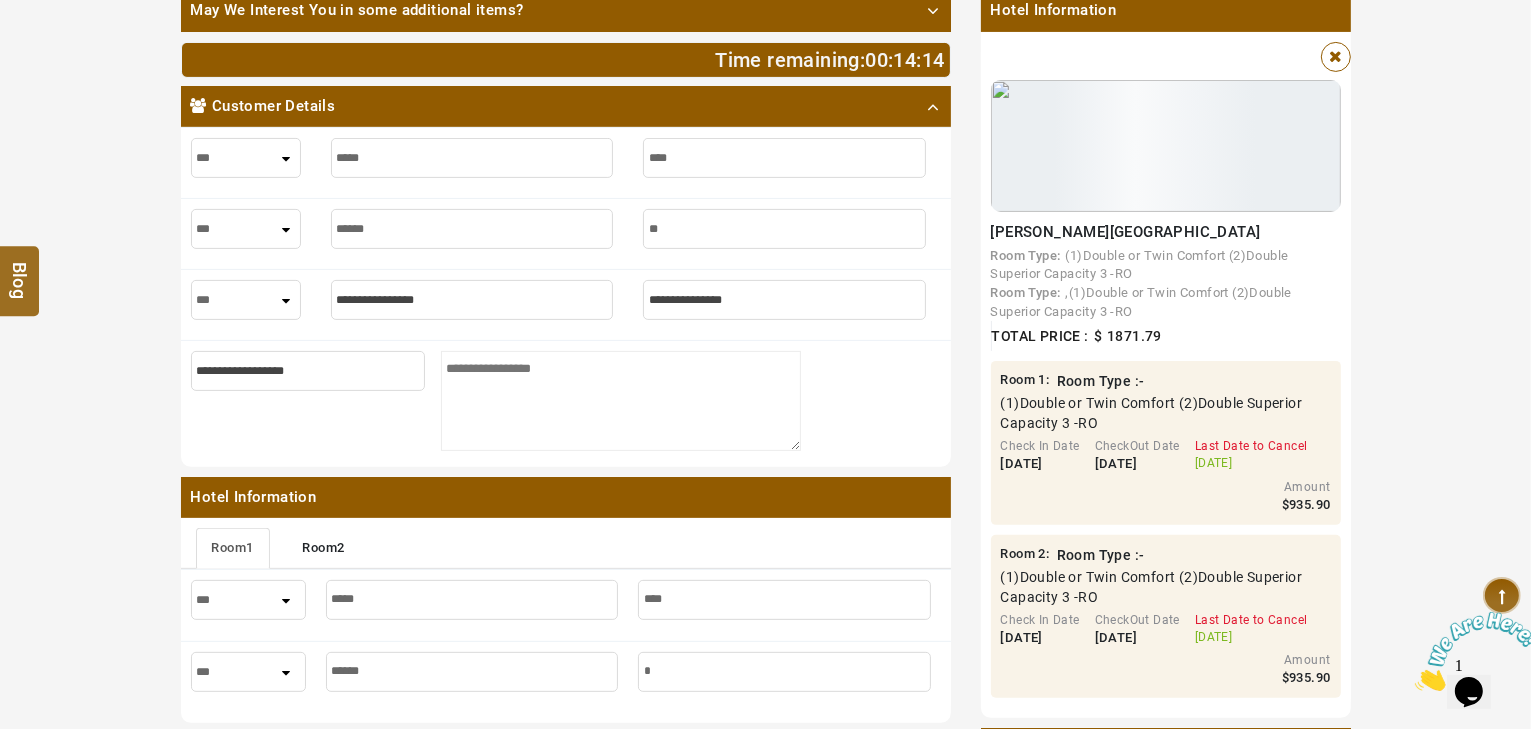 type on "**" 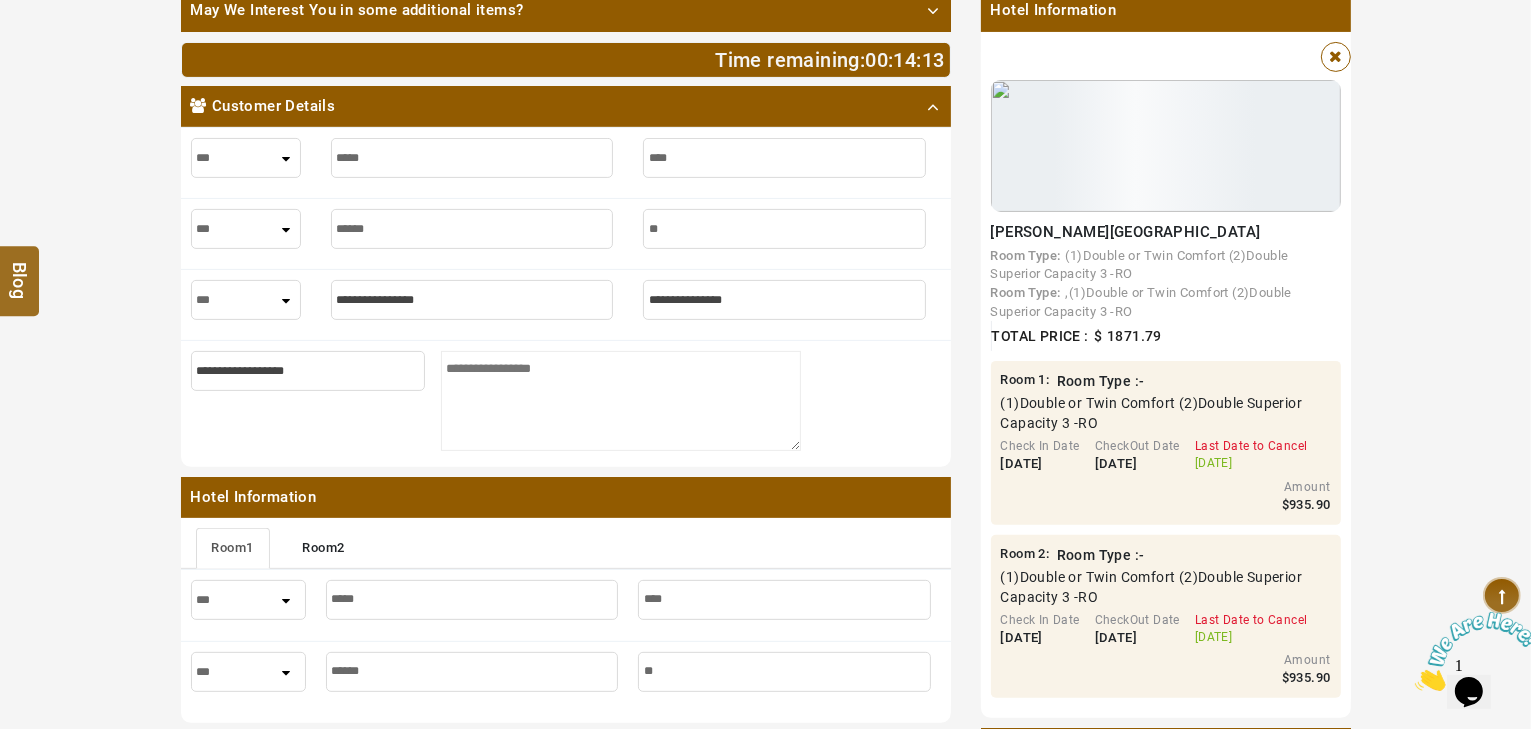 type on "***" 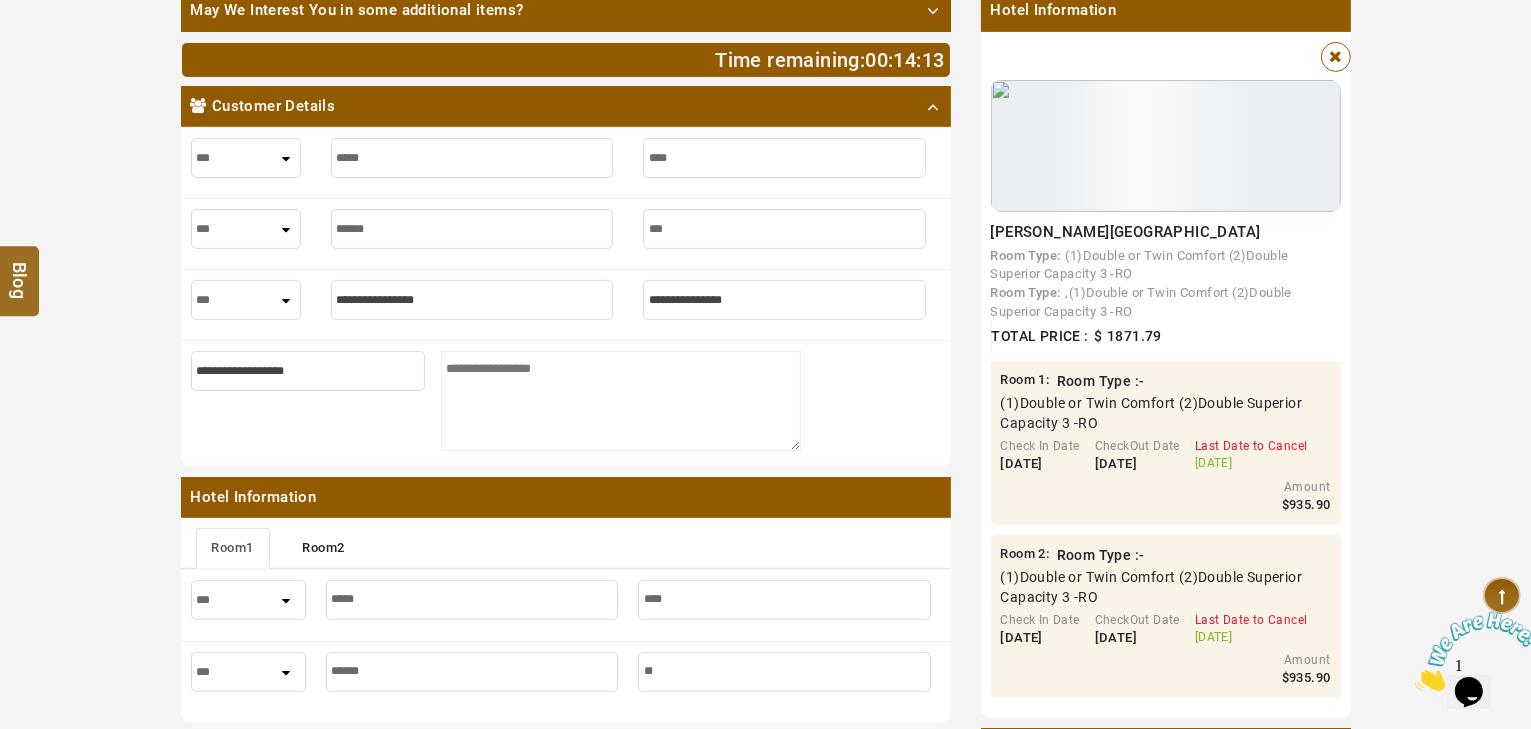 type on "***" 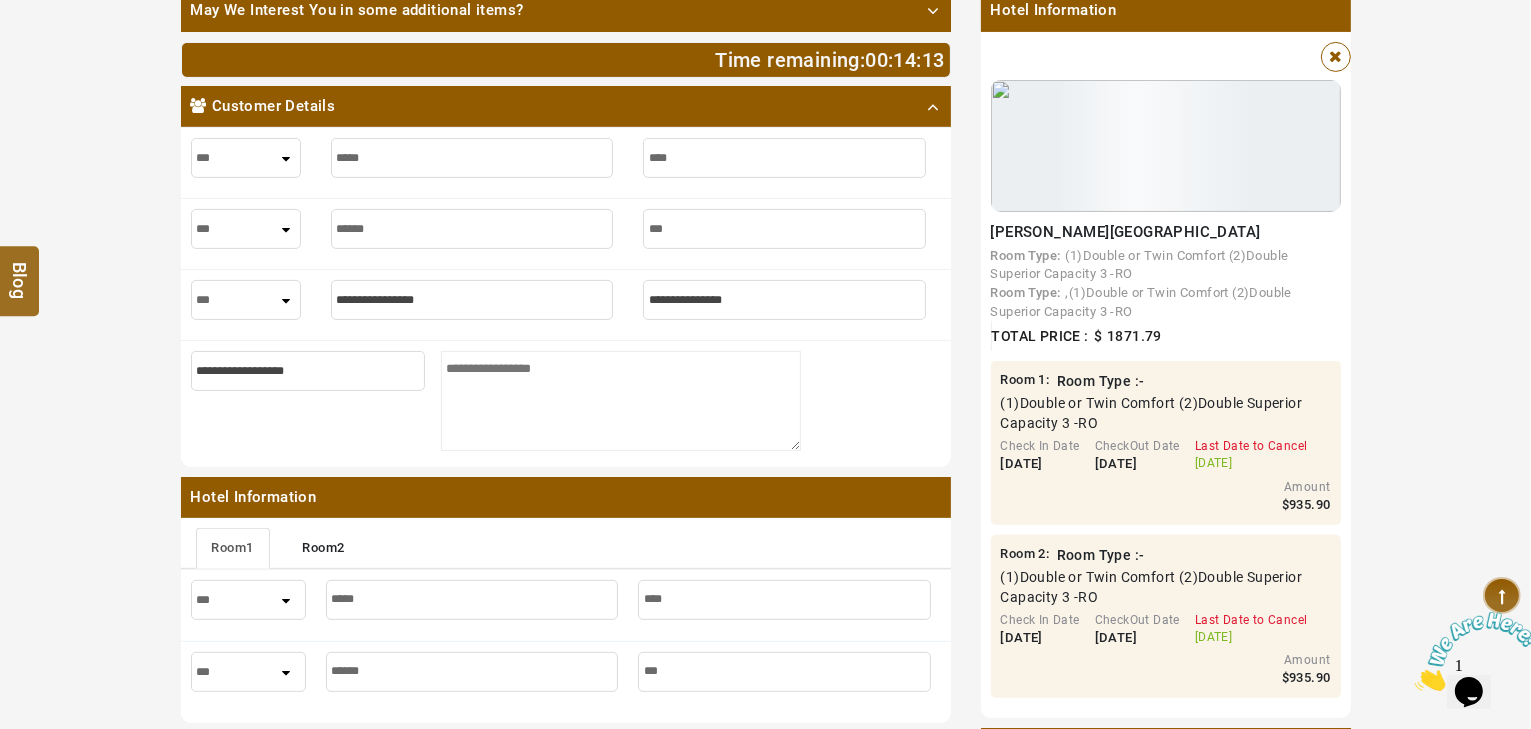 type on "****" 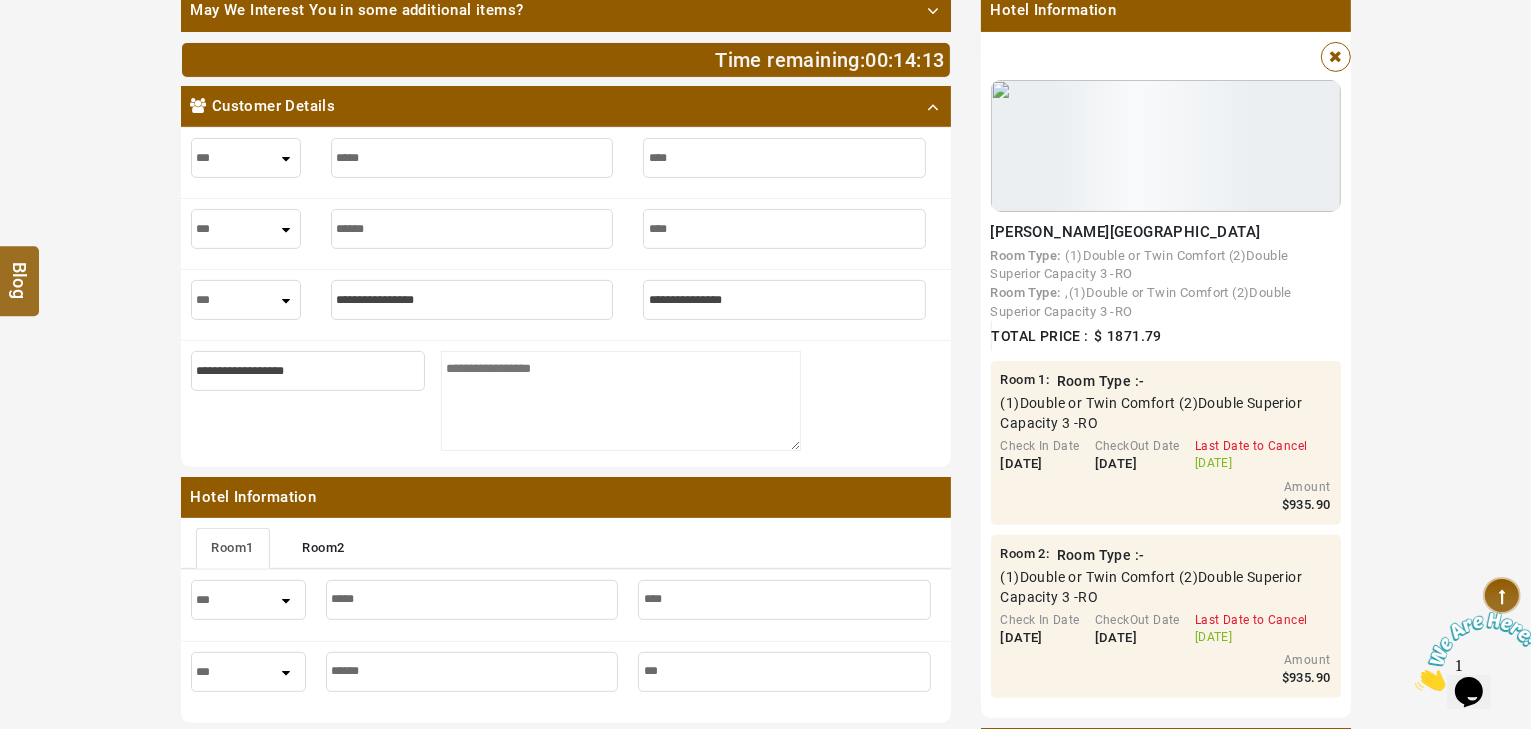 type on "****" 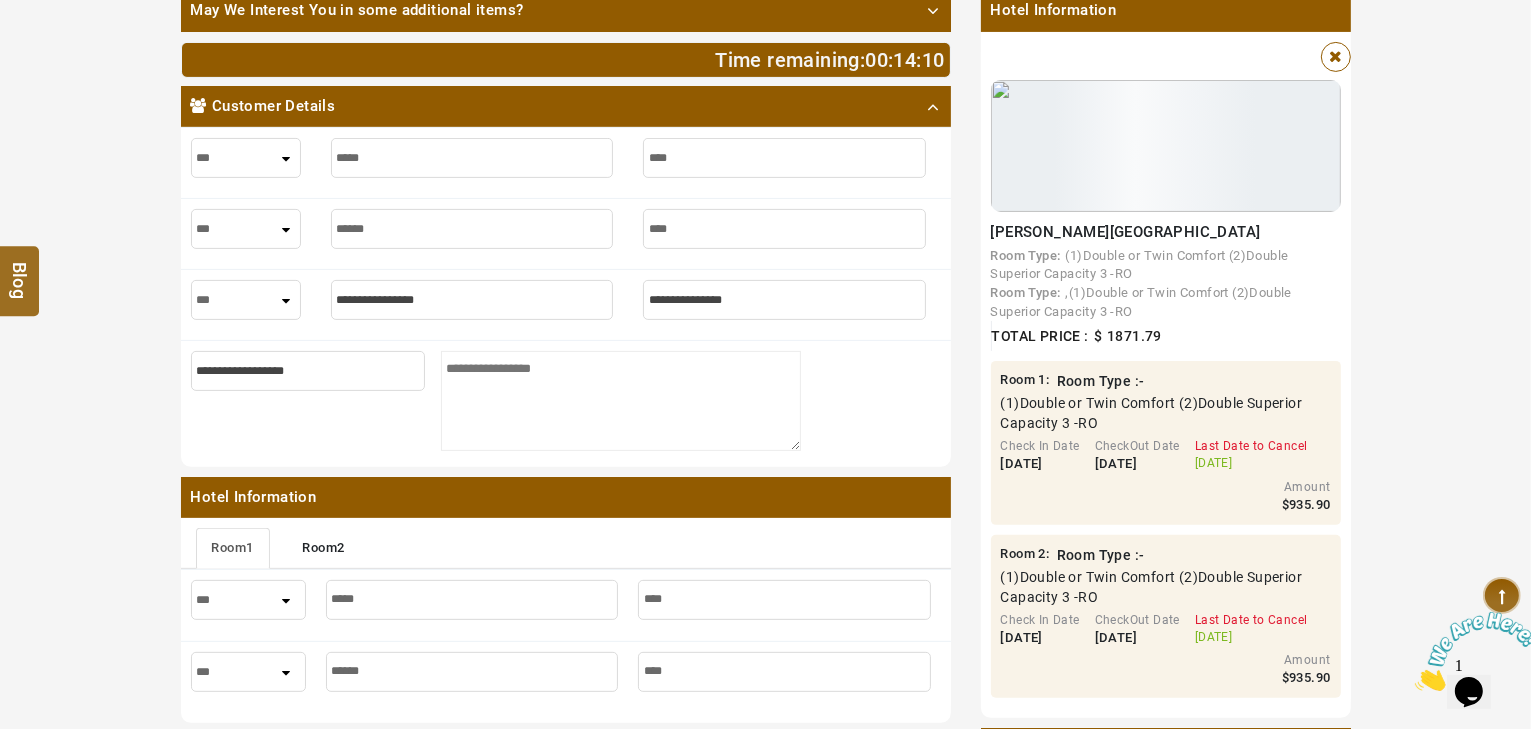type on "*****" 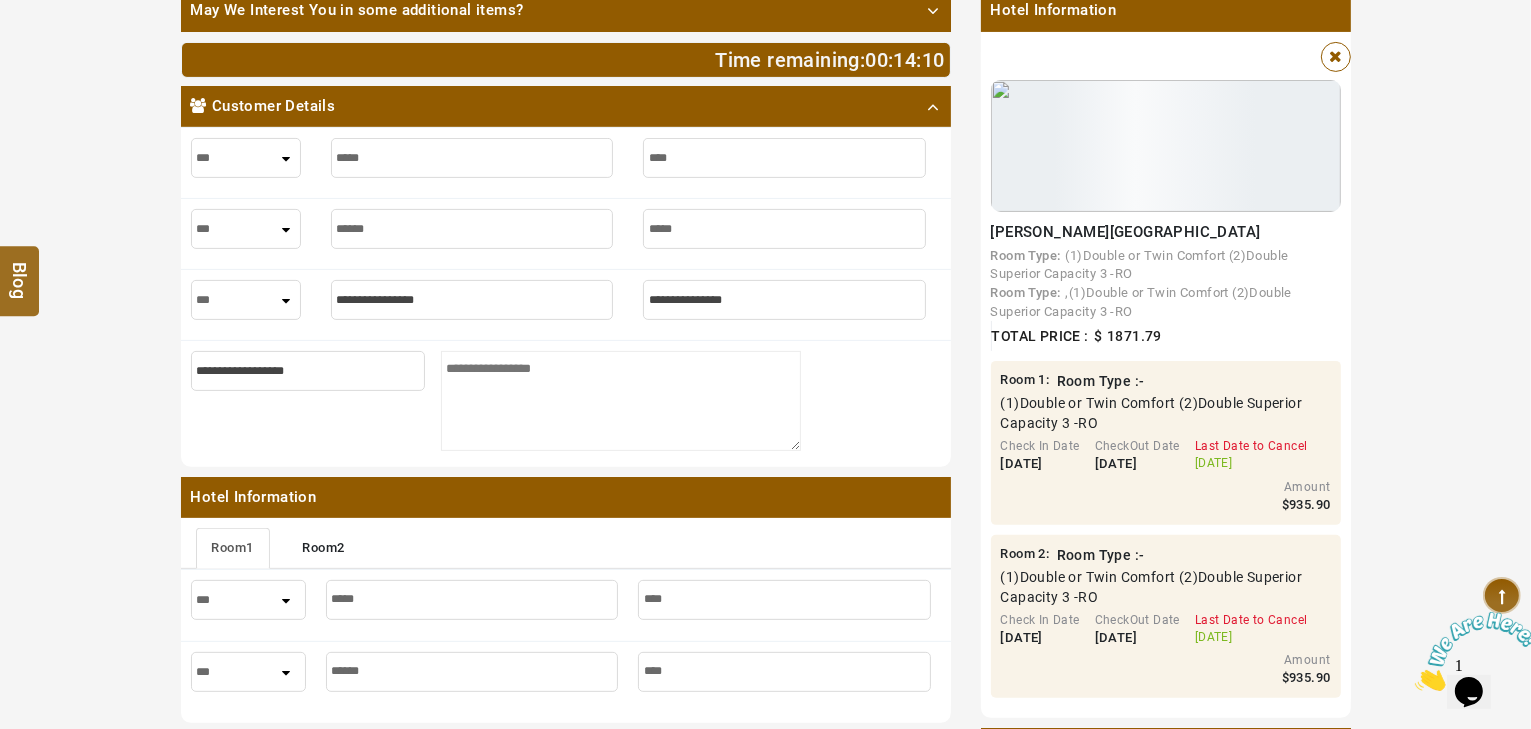 type on "*****" 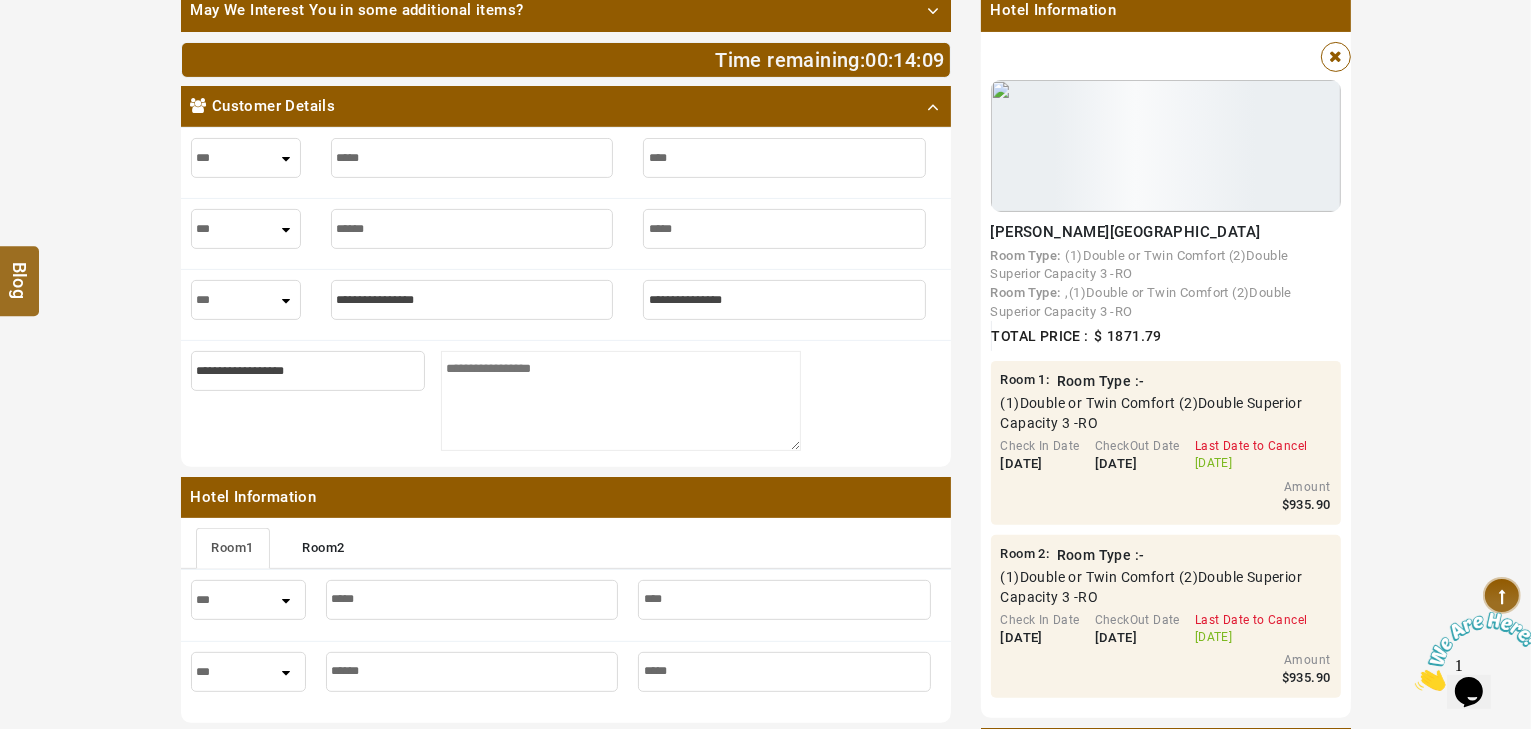 type on "*****" 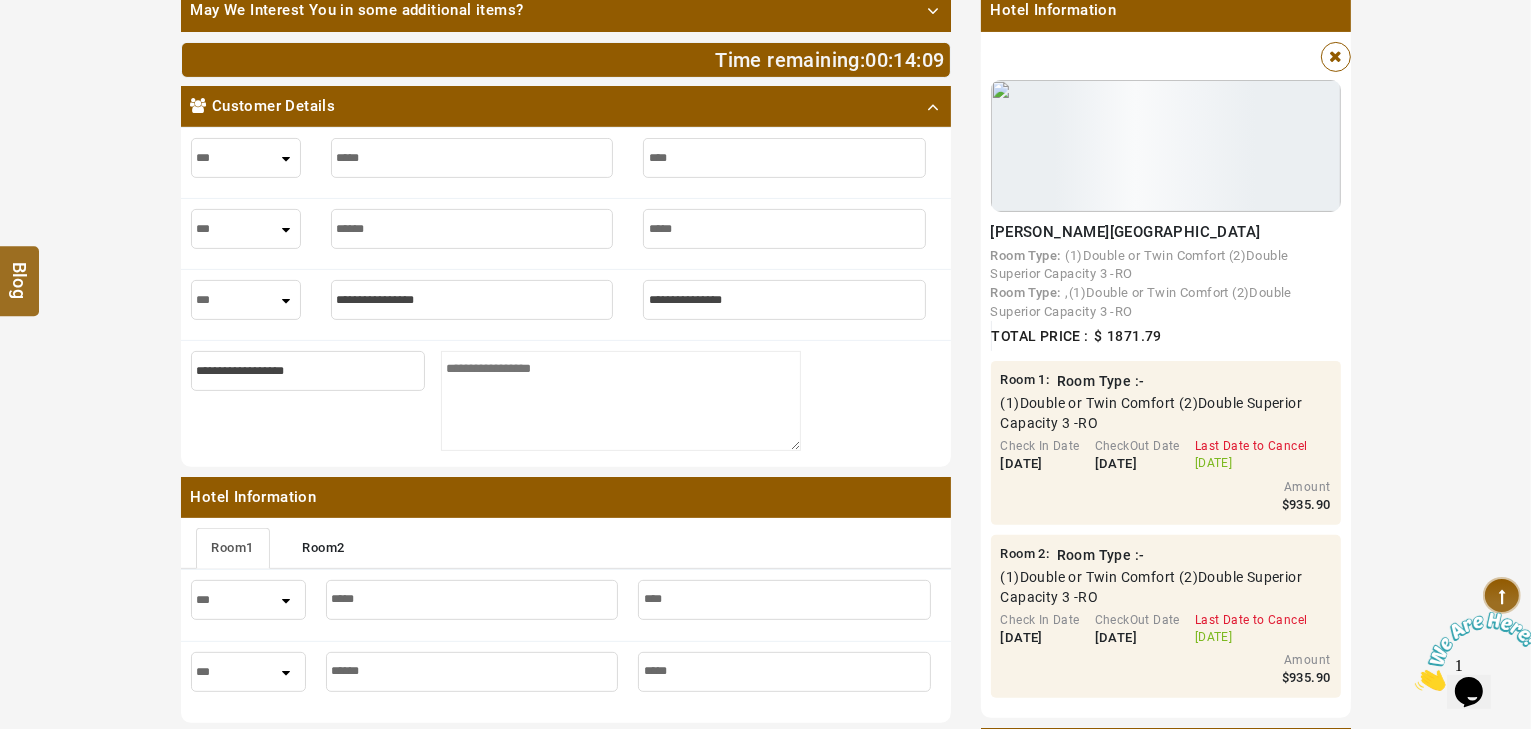 drag, startPoint x: 208, startPoint y: 306, endPoint x: 228, endPoint y: 314, distance: 21.540659 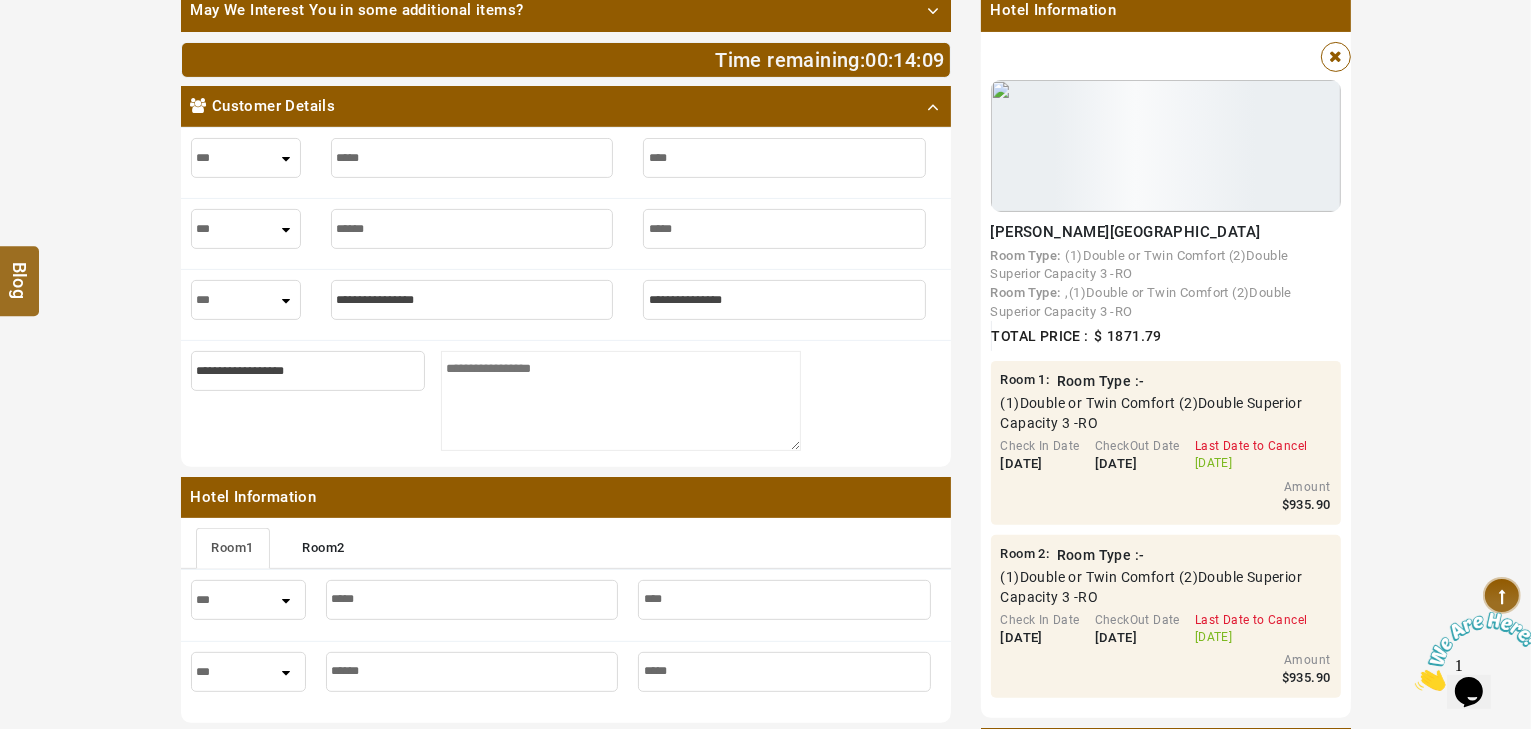 click on "*** **** ***" at bounding box center (246, 300) 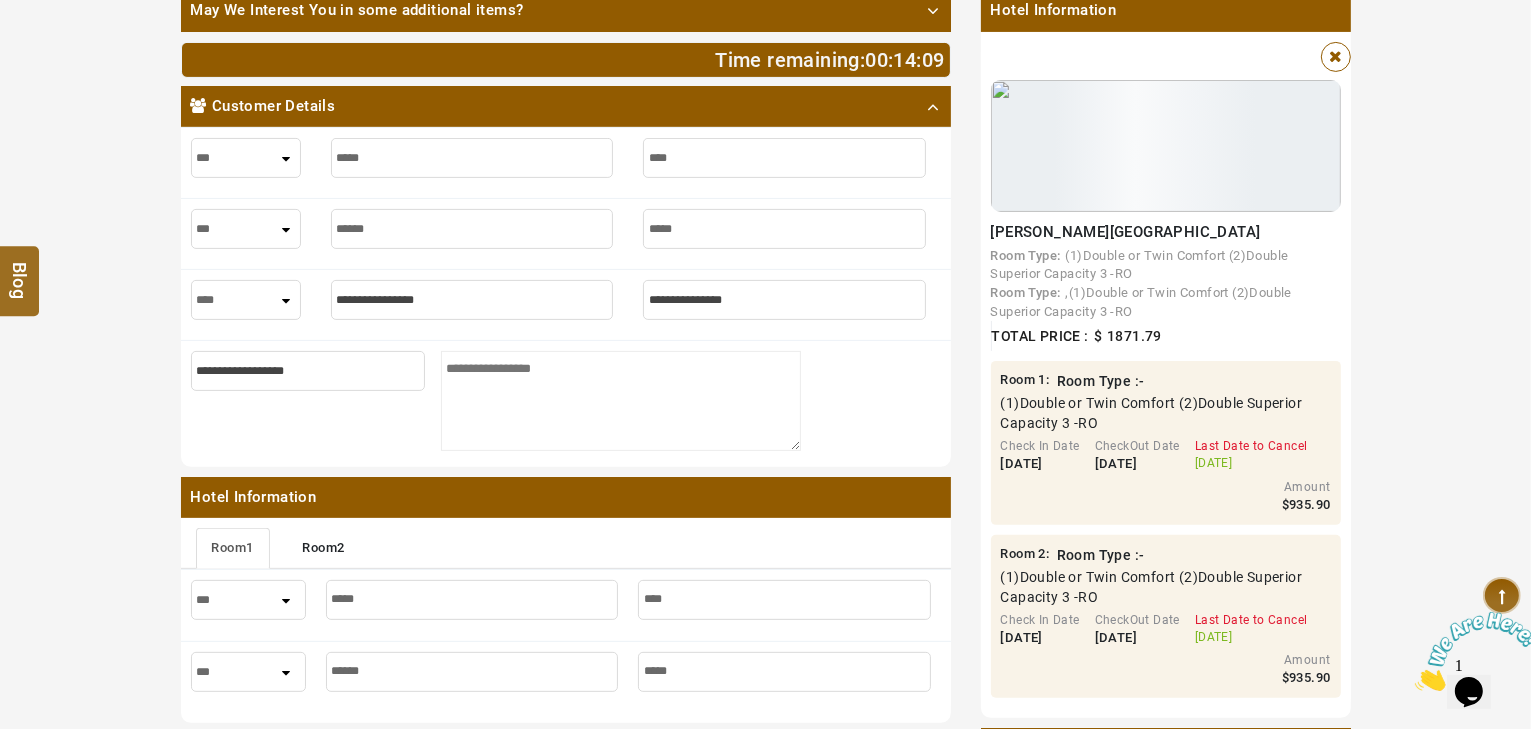 click on "*** **** ***" at bounding box center [246, 300] 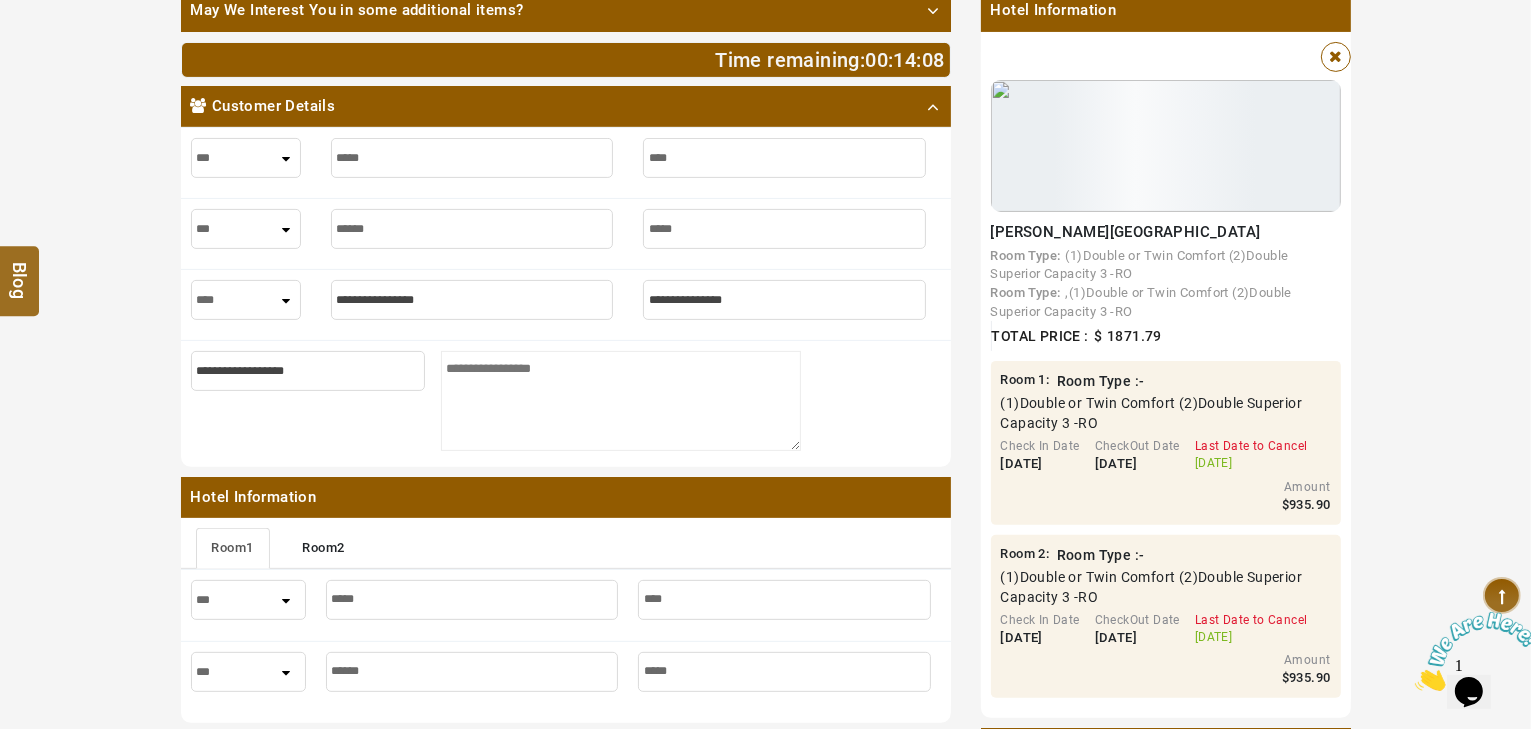 click at bounding box center (472, 300) 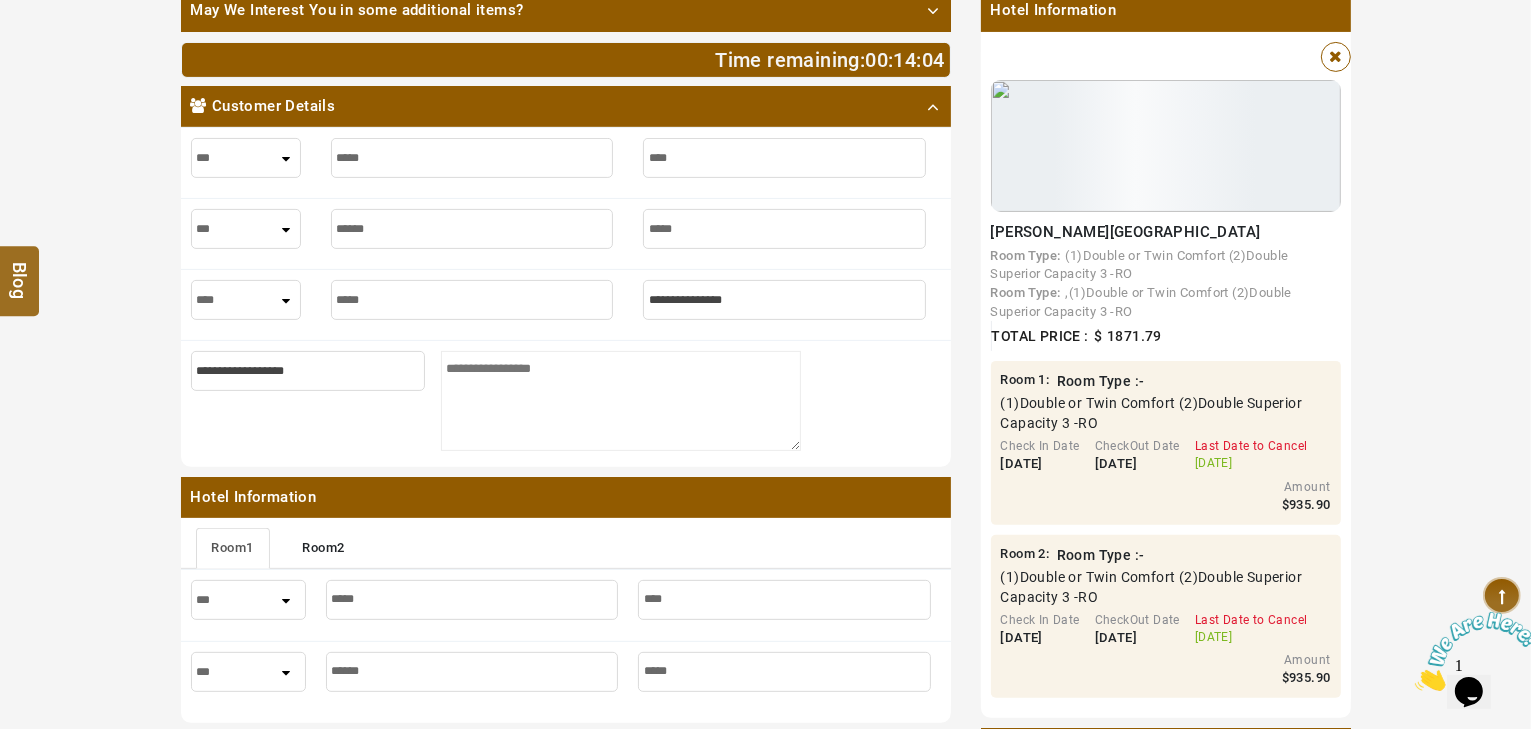 type on "****" 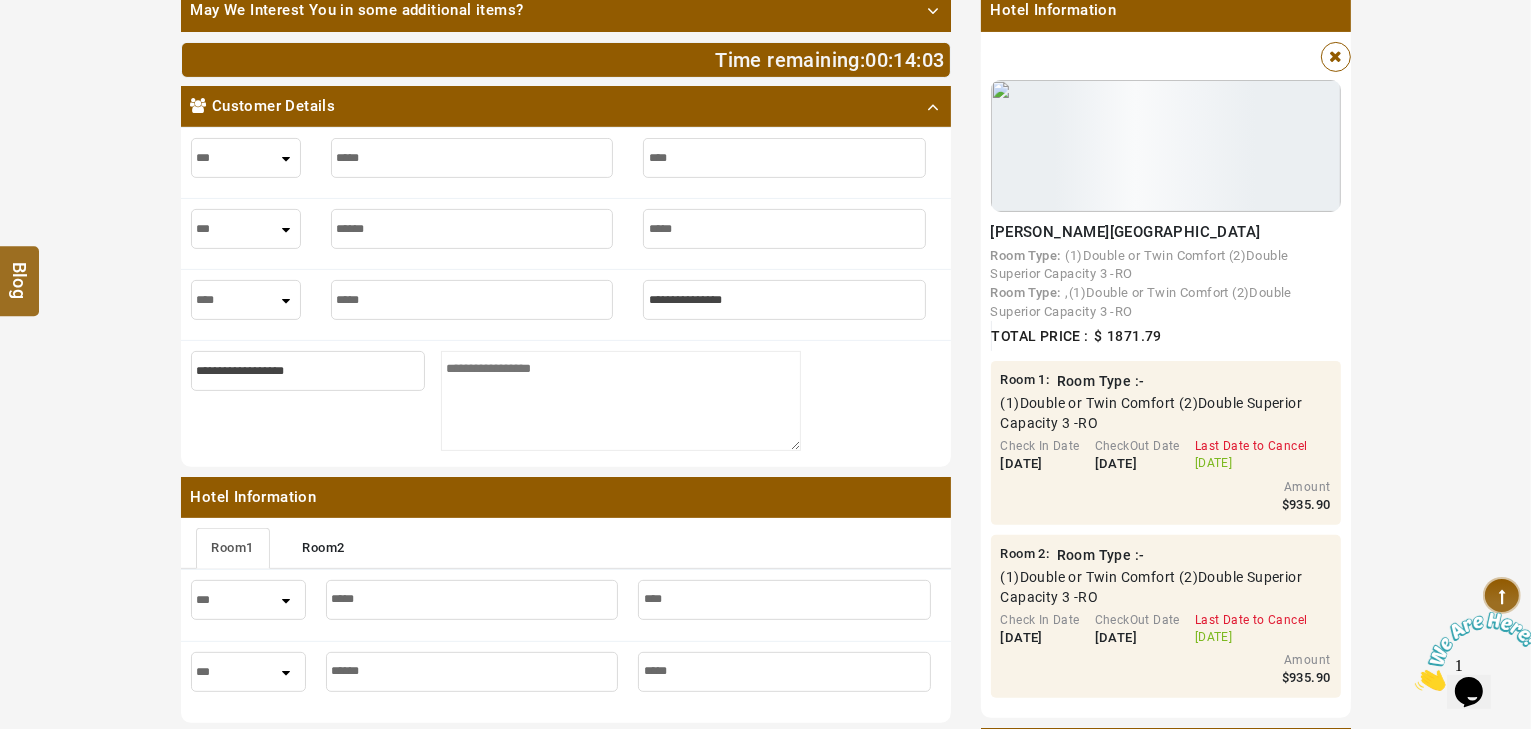 click at bounding box center (784, 300) 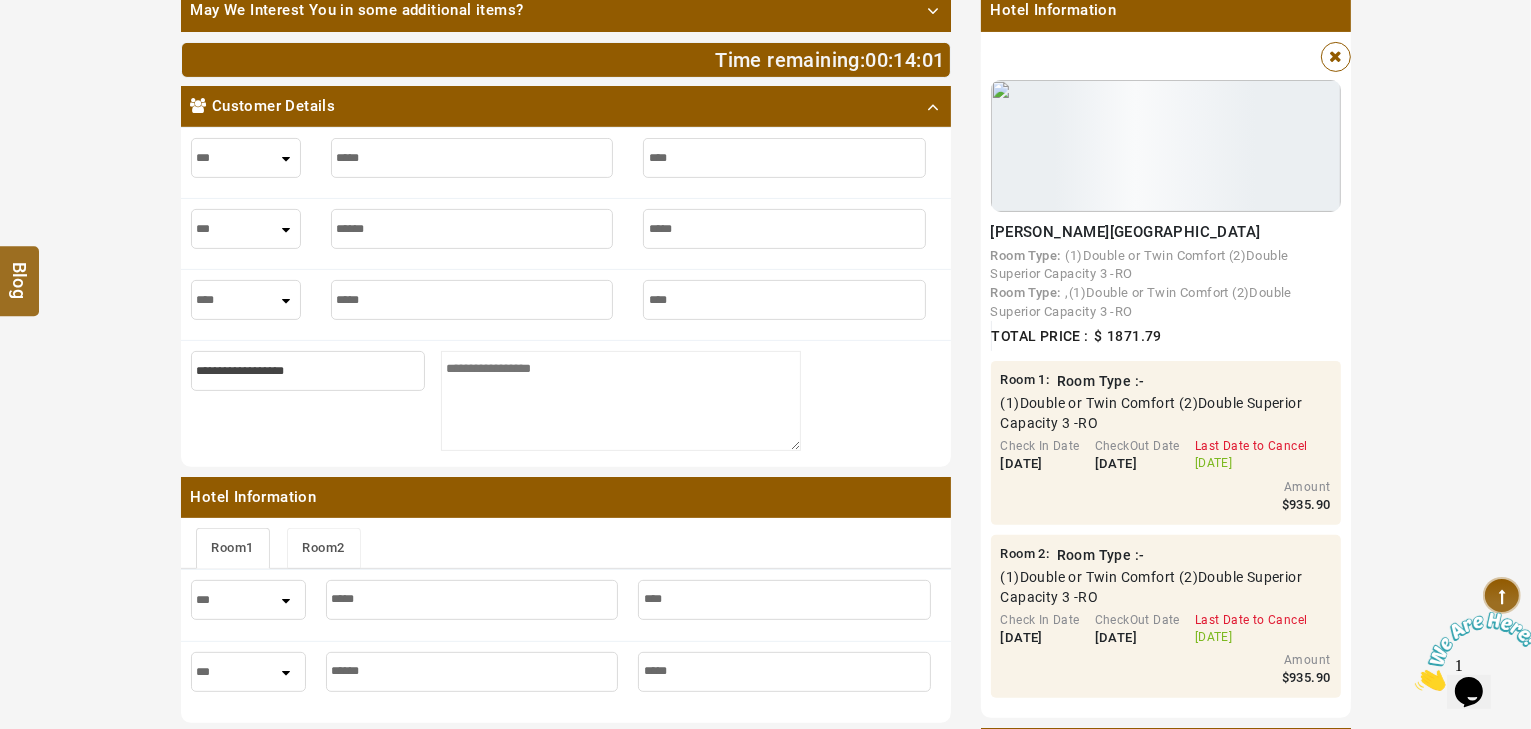 type on "****" 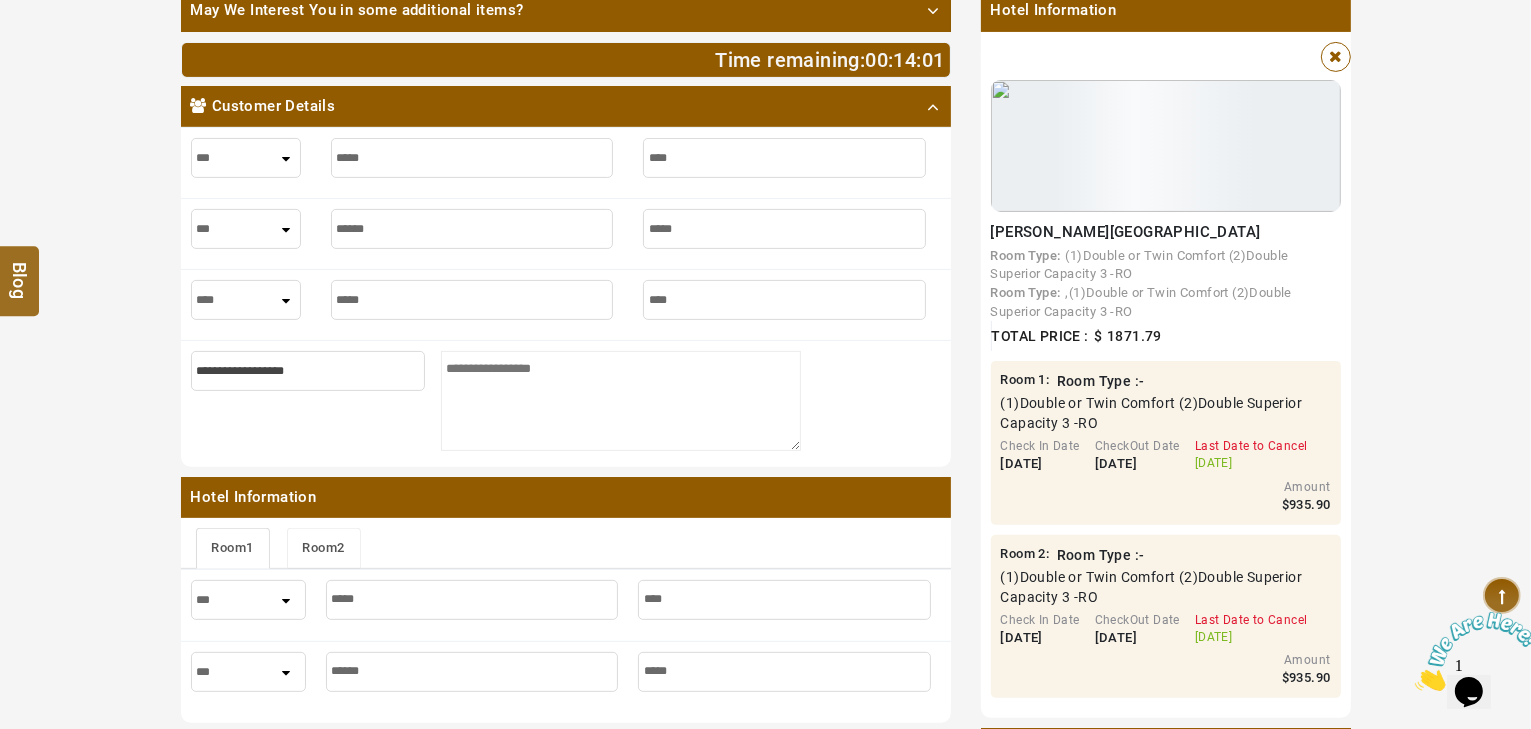 click on "Room  2" at bounding box center [324, 548] 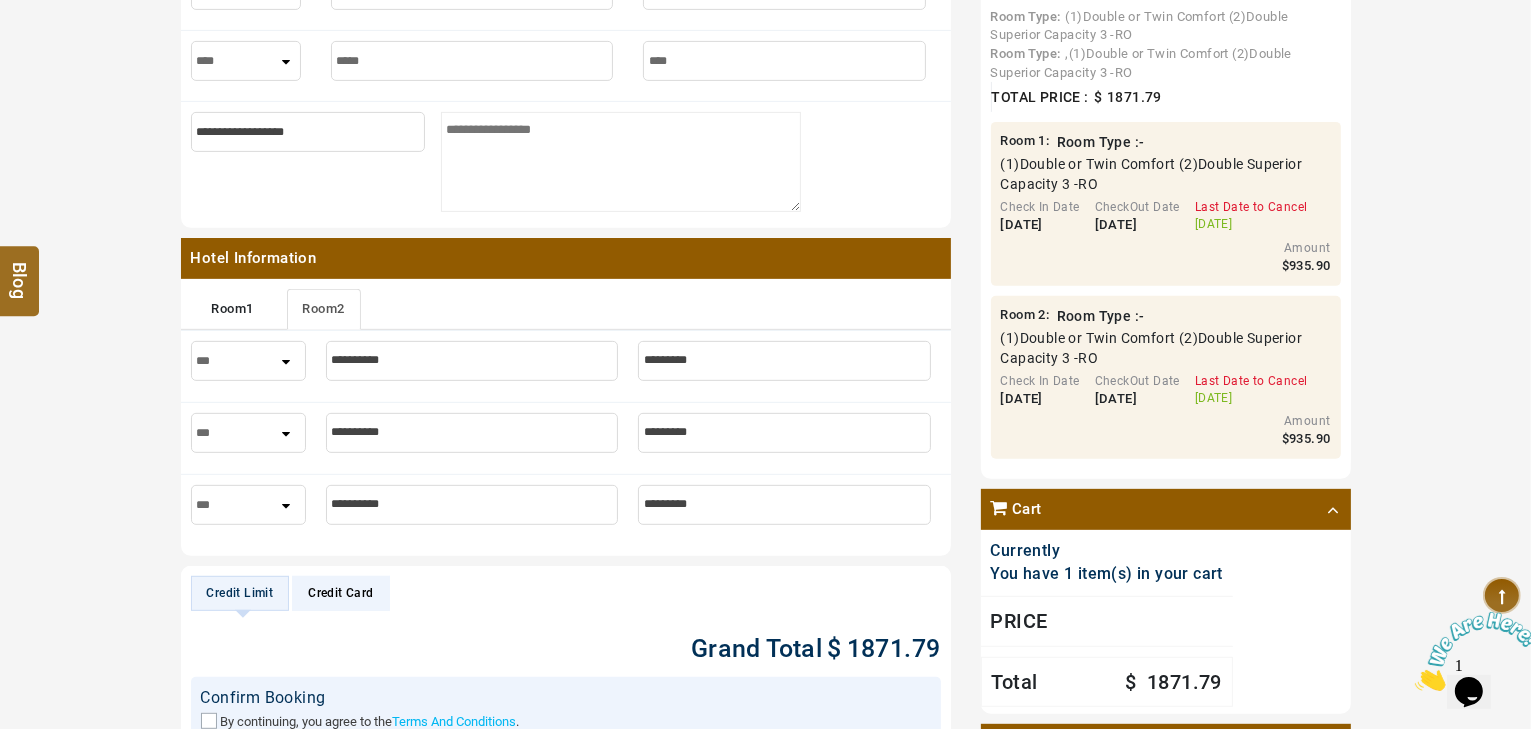 scroll, scrollTop: 800, scrollLeft: 0, axis: vertical 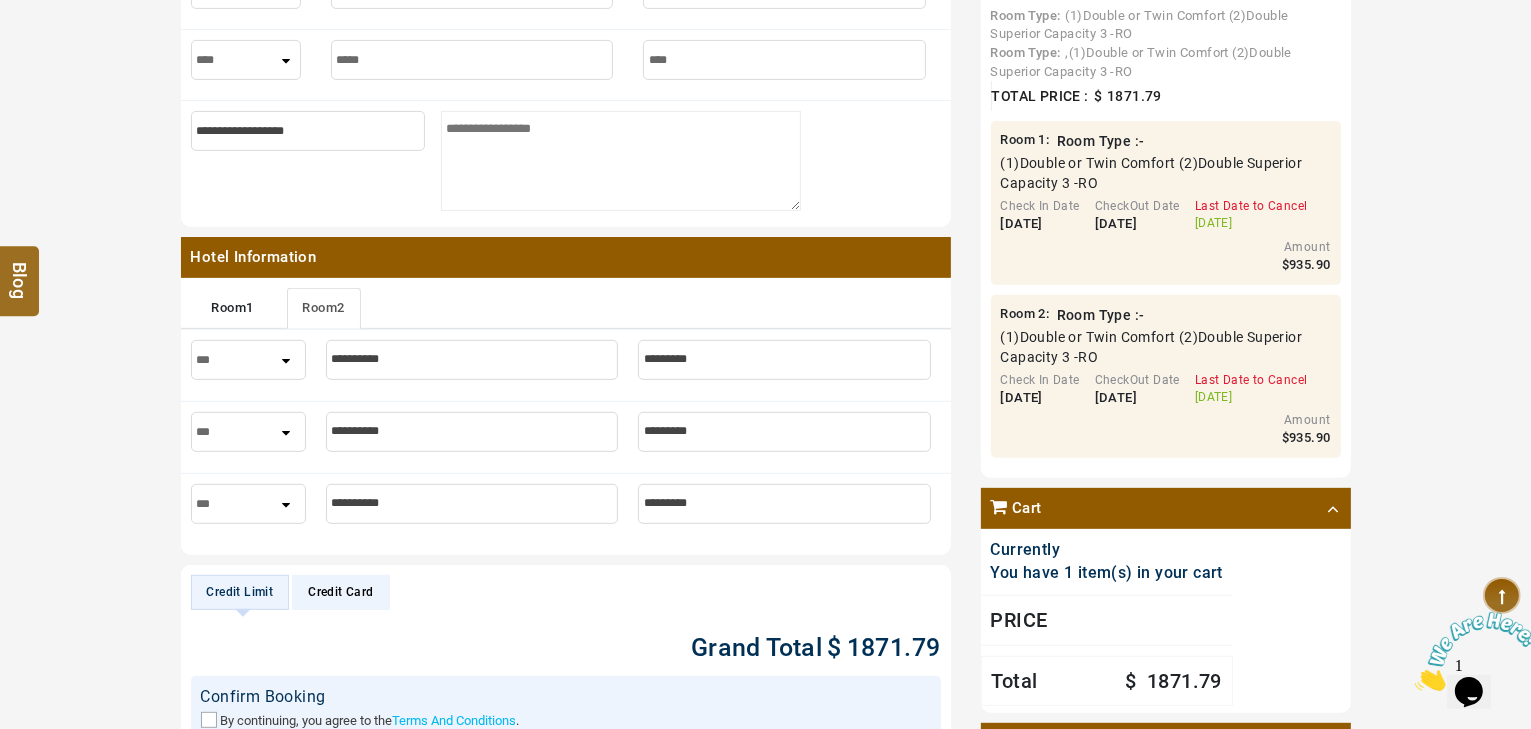 click at bounding box center [472, 360] 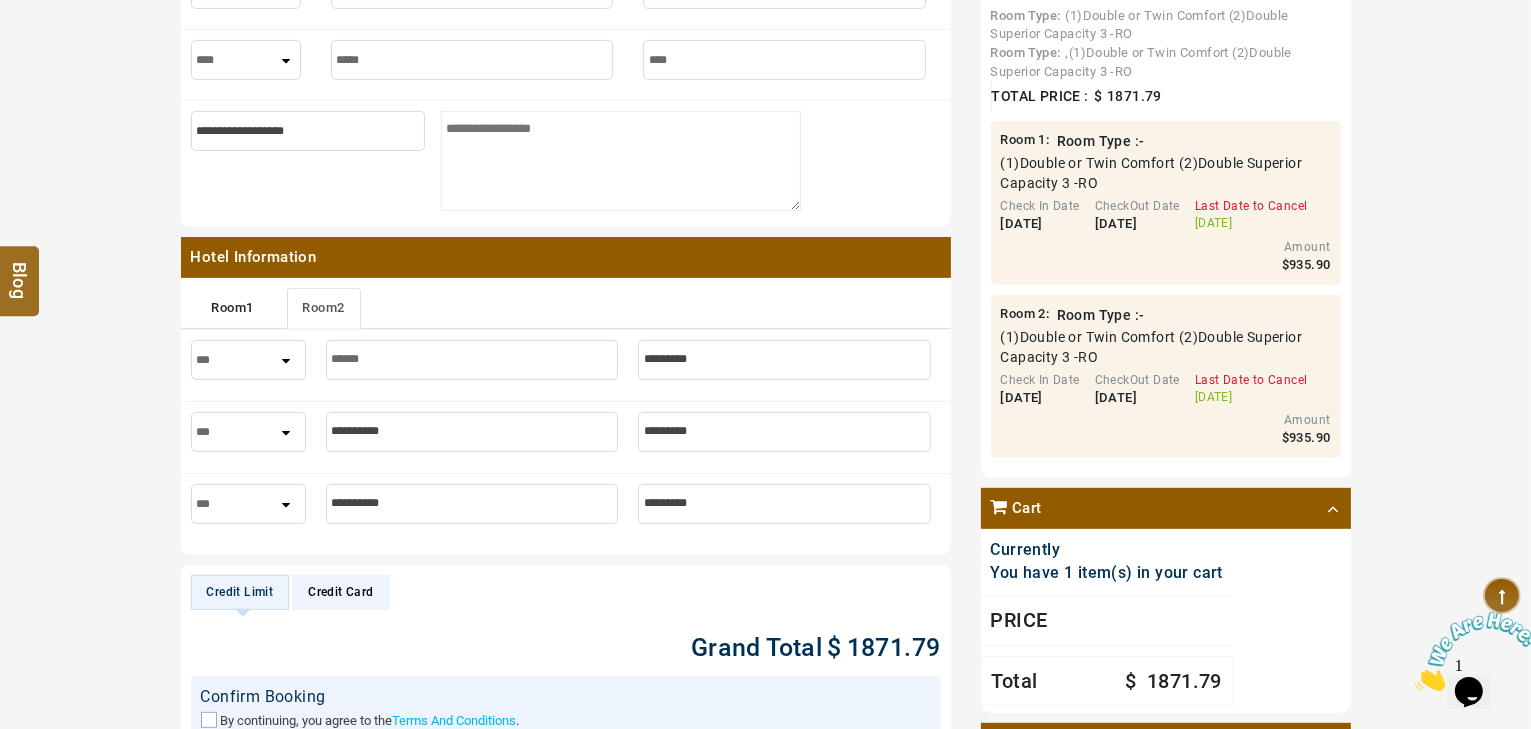 type on "******" 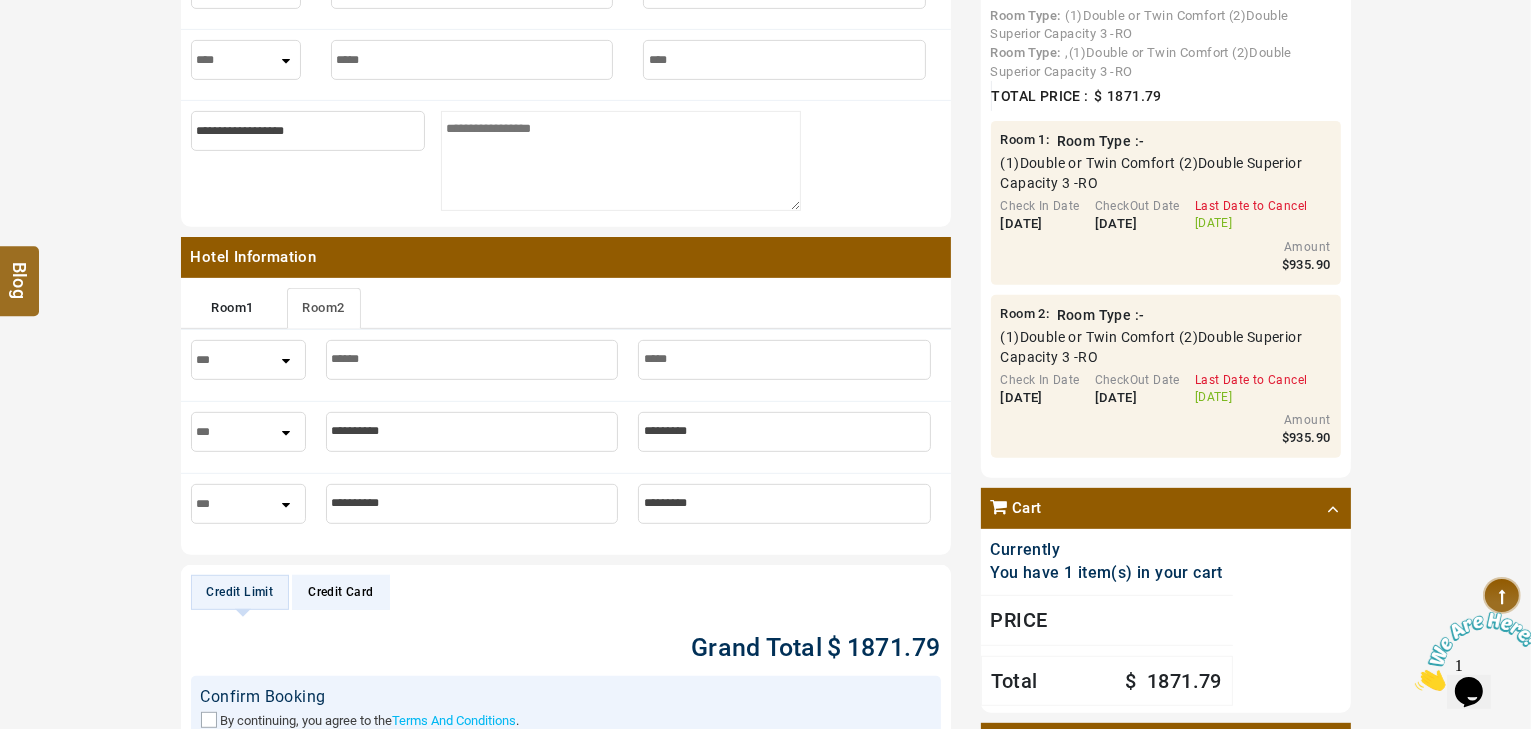 type on "*****" 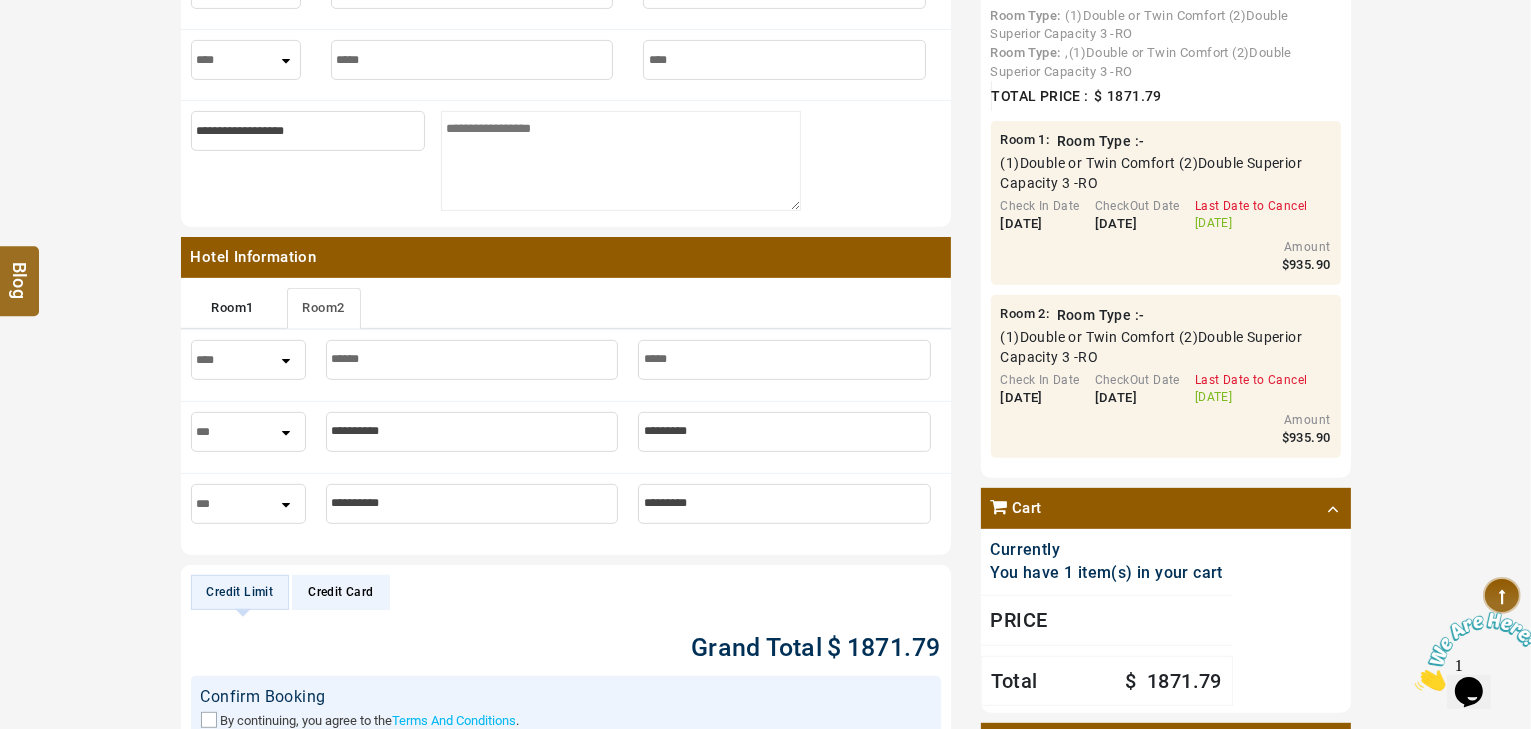 click on "*** **** ***" at bounding box center (248, 360) 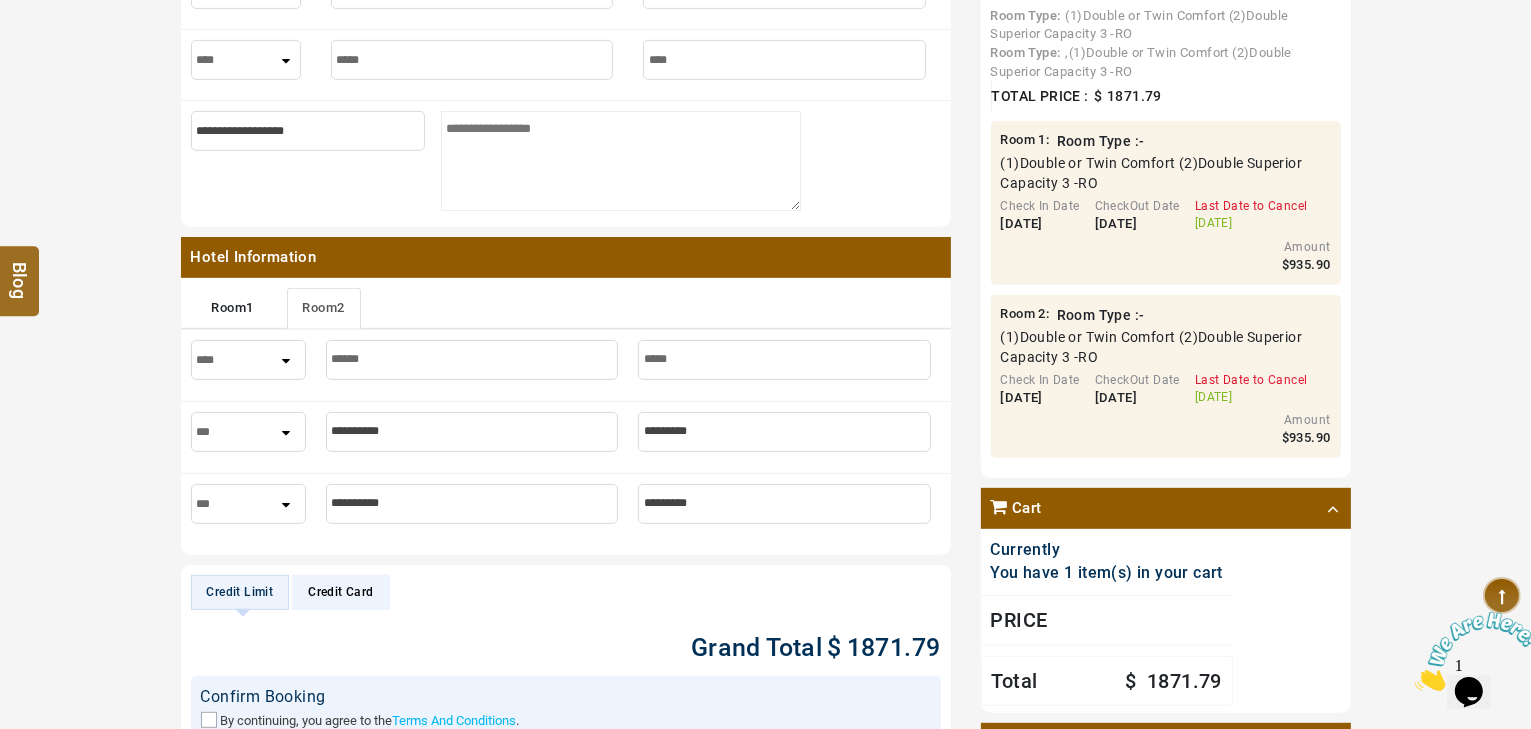 click at bounding box center [472, 432] 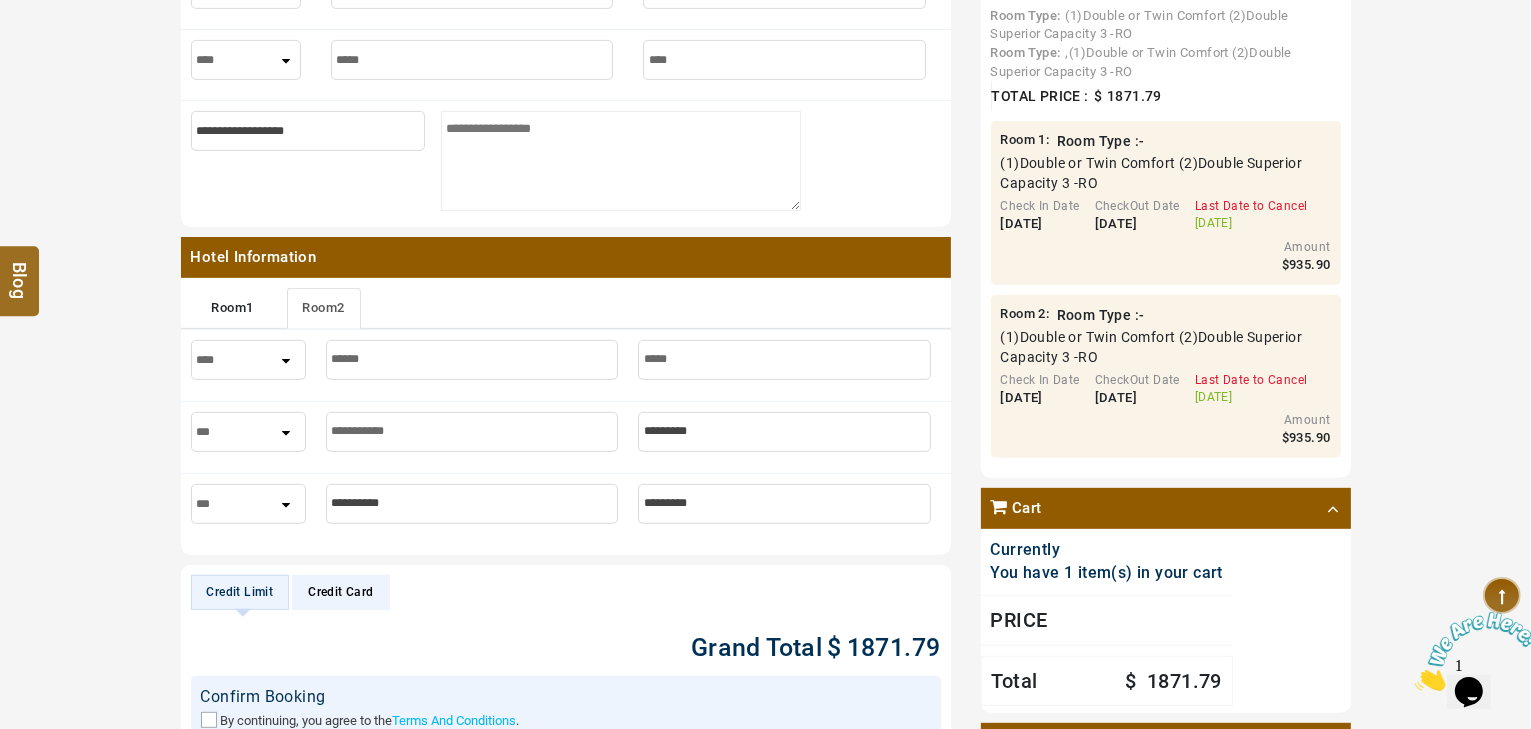 type on "**********" 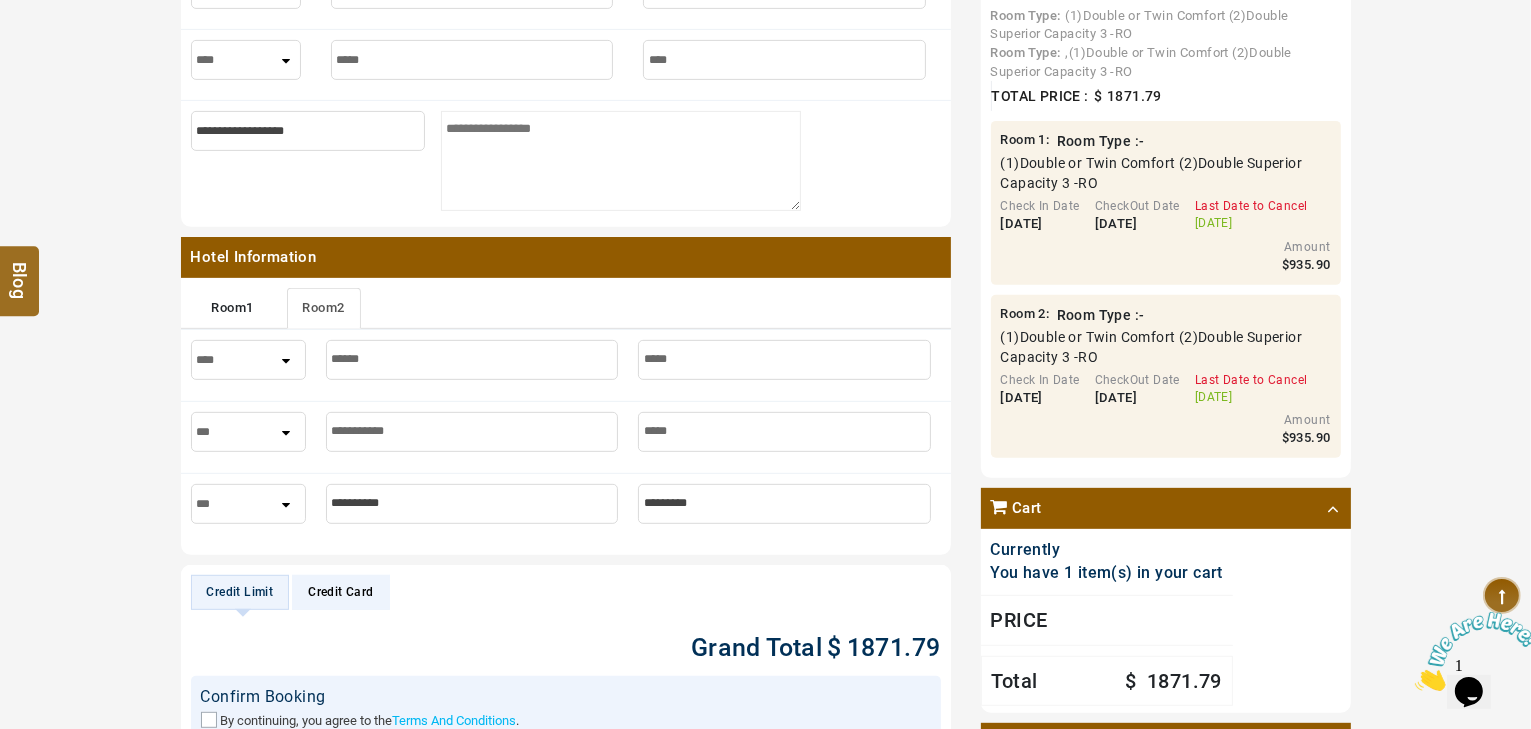type on "*****" 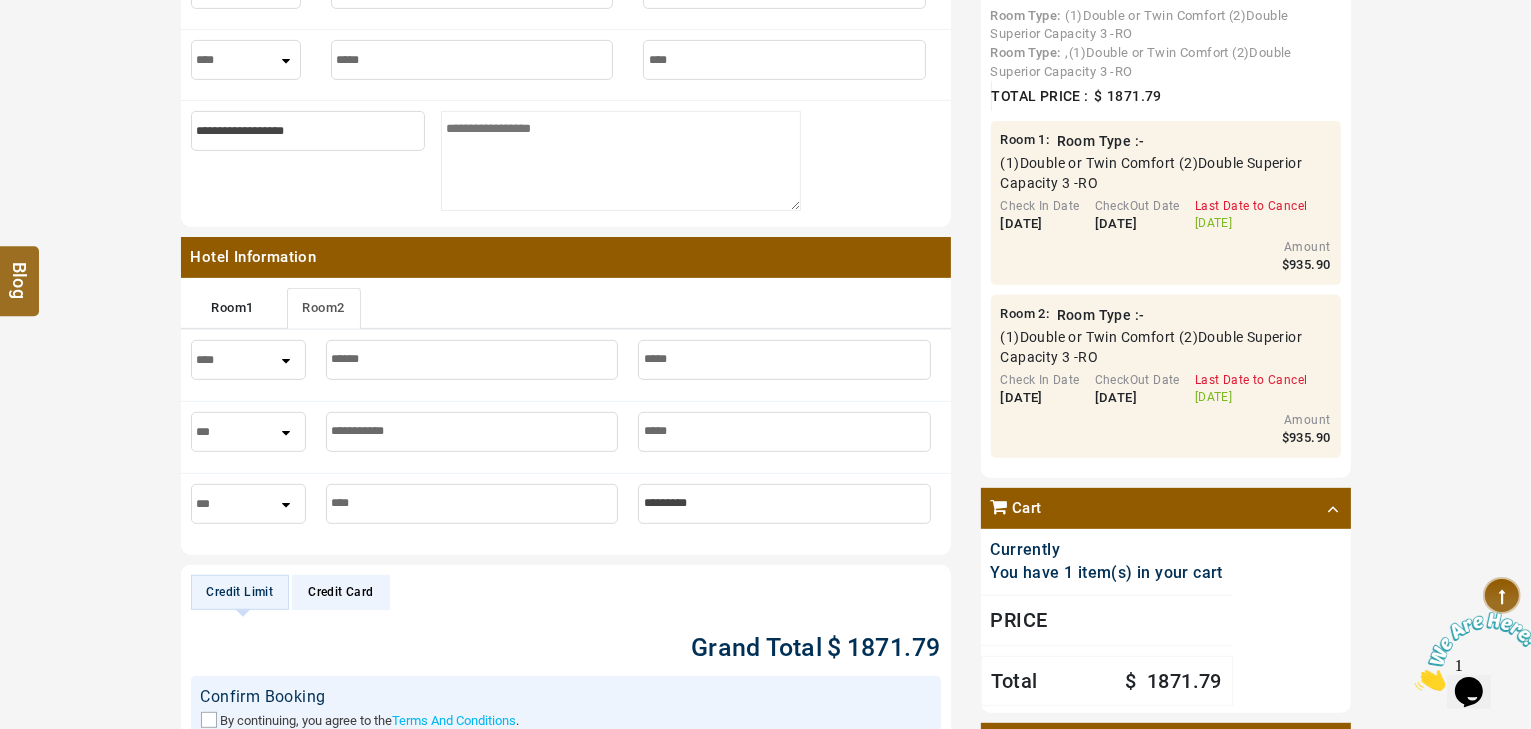 type on "****" 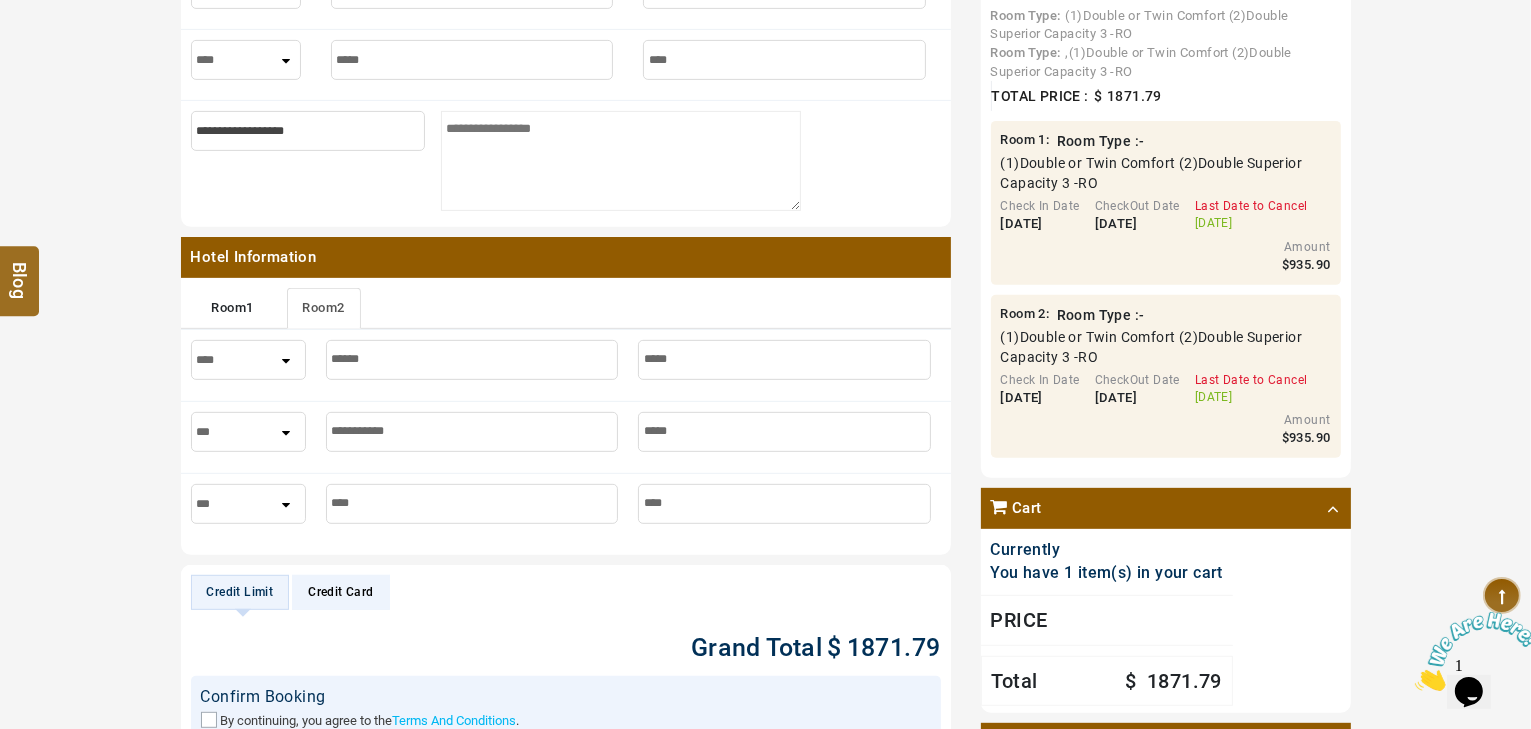 type on "****" 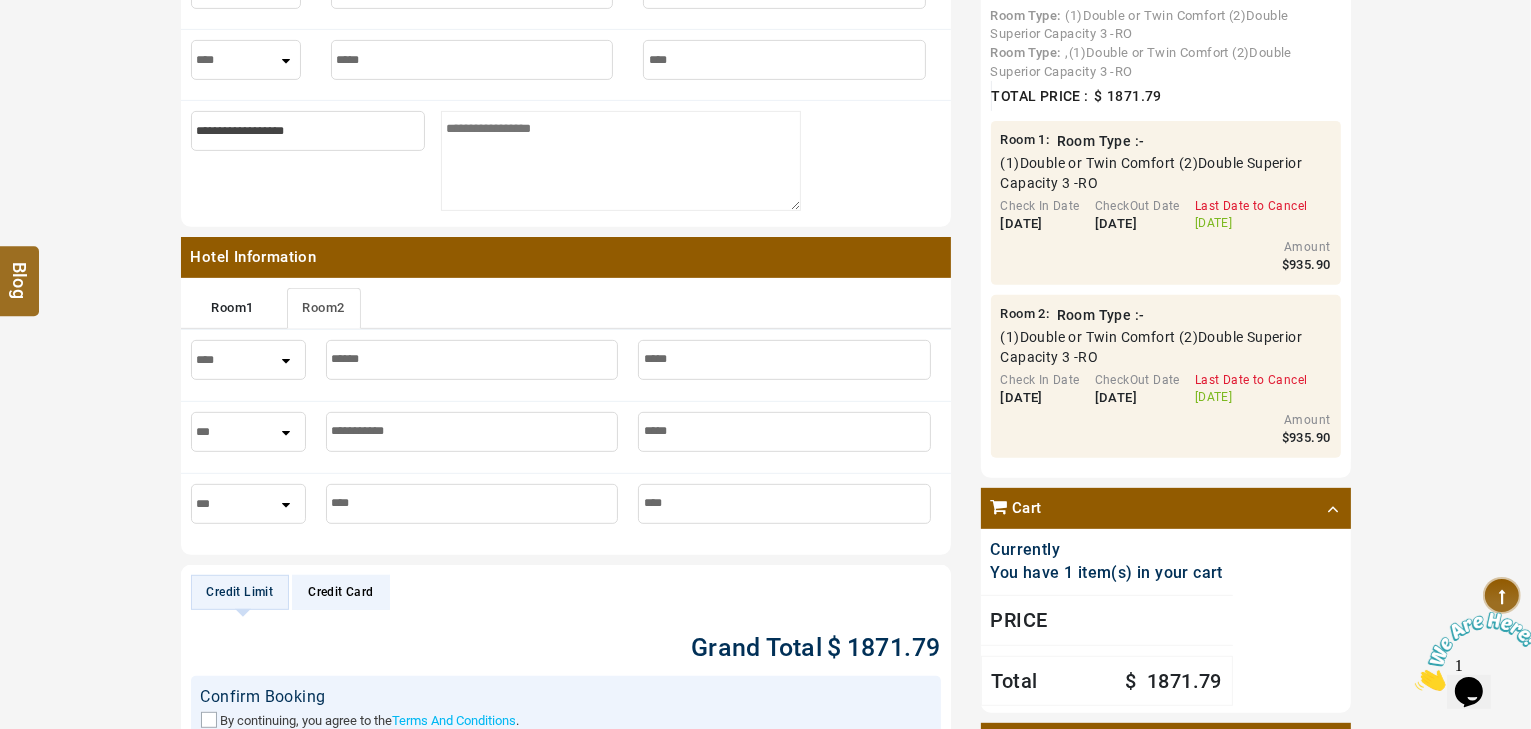 drag, startPoint x: 257, startPoint y: 431, endPoint x: 261, endPoint y: 445, distance: 14.56022 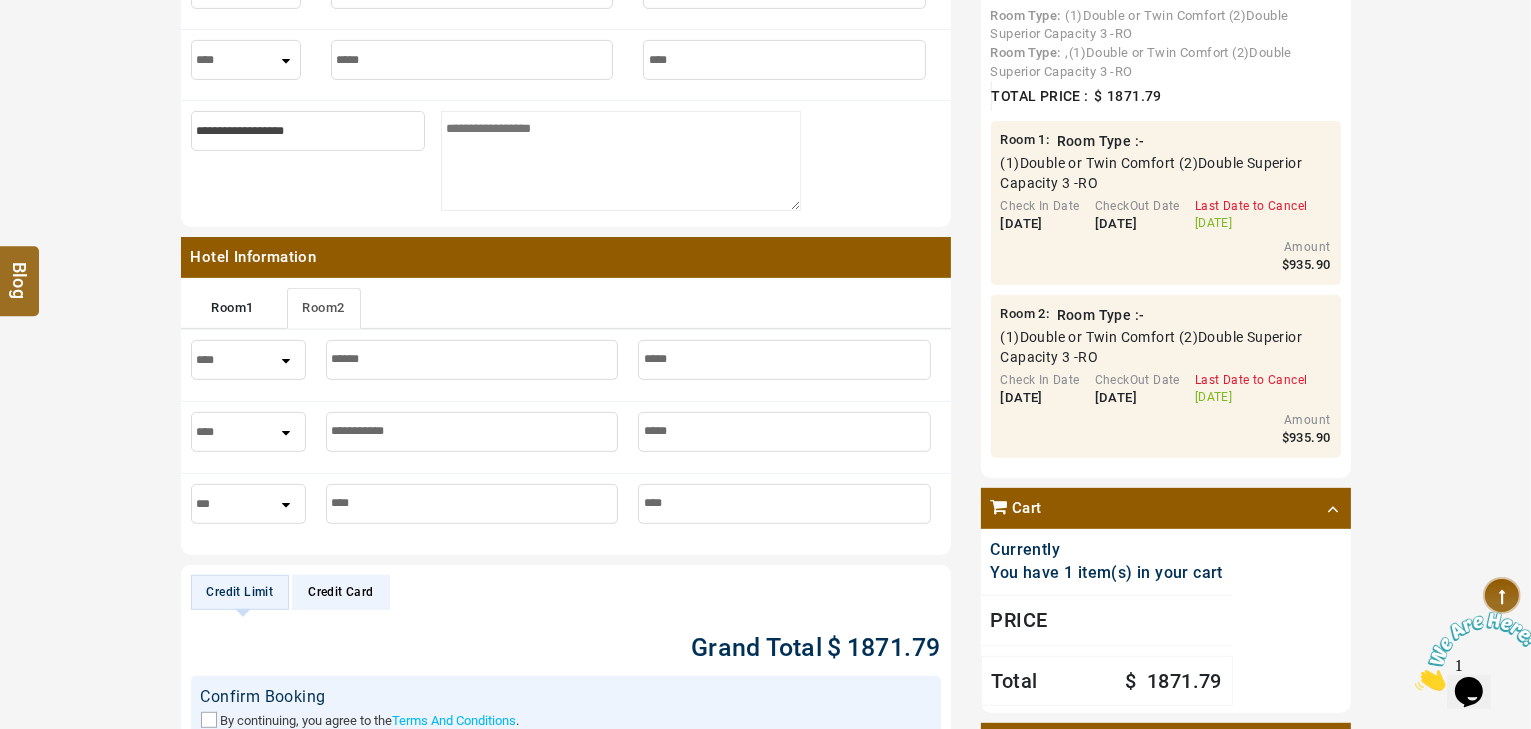 click on "*** **** ***" at bounding box center [248, 432] 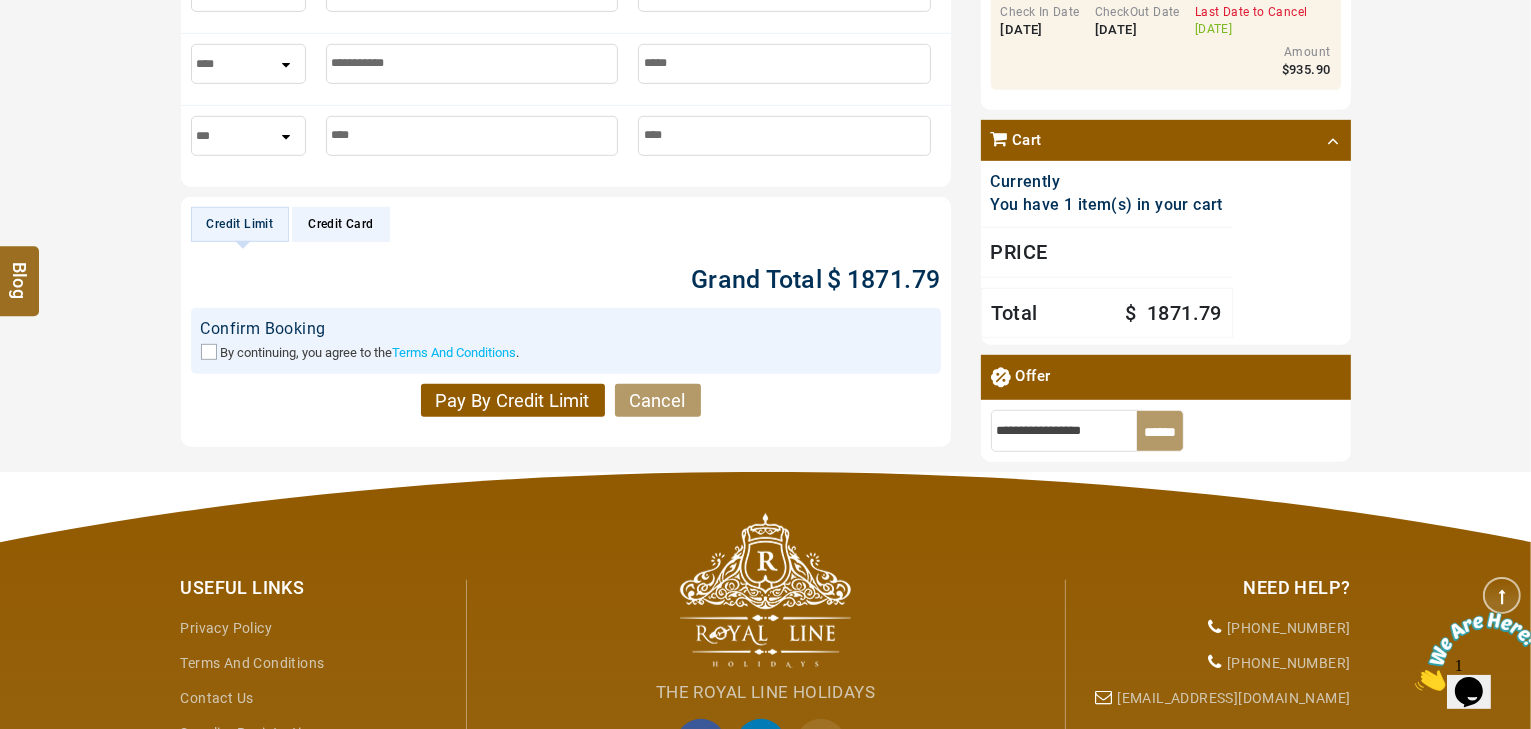 scroll, scrollTop: 1200, scrollLeft: 0, axis: vertical 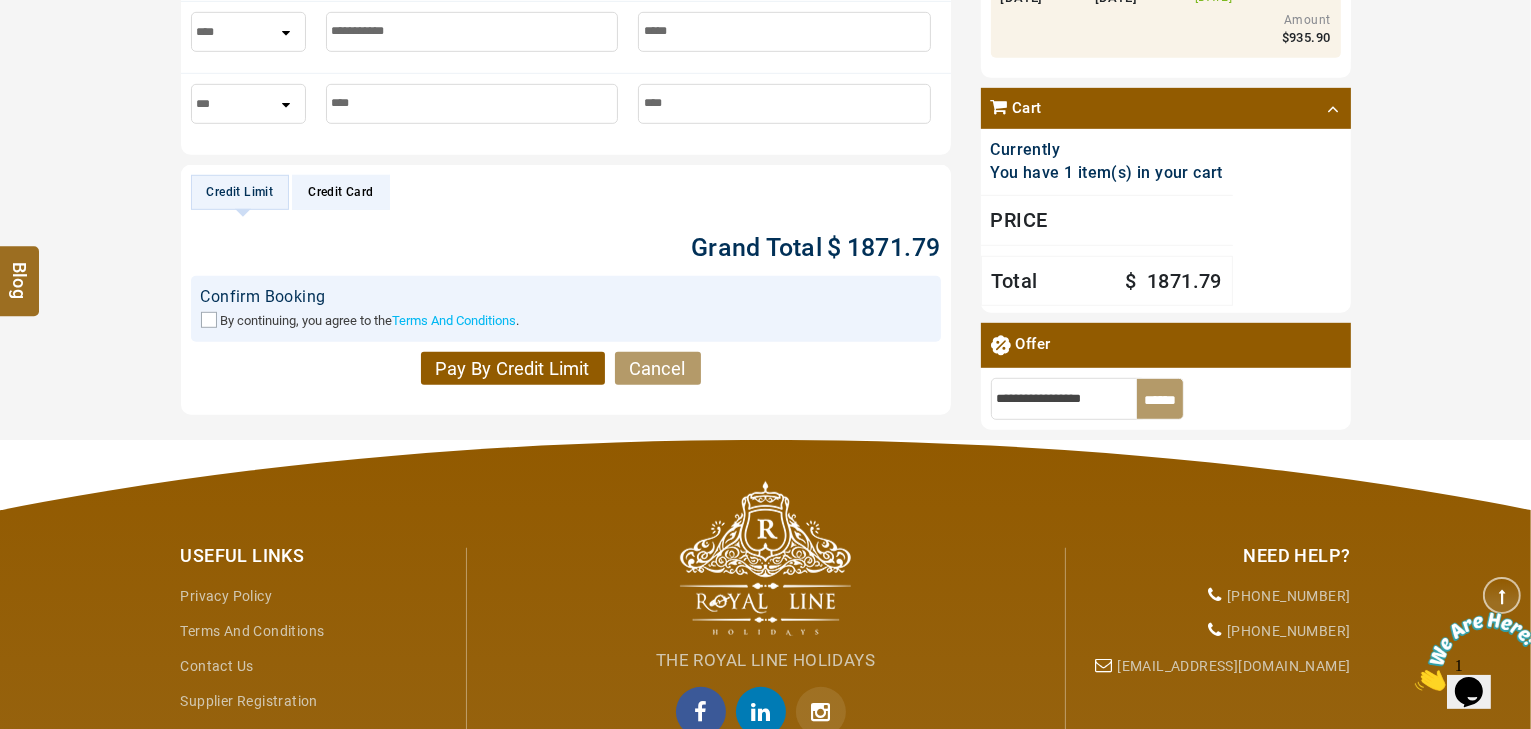 click on "By continuing, you agree to the  Terms And Conditions ." at bounding box center (566, 320) 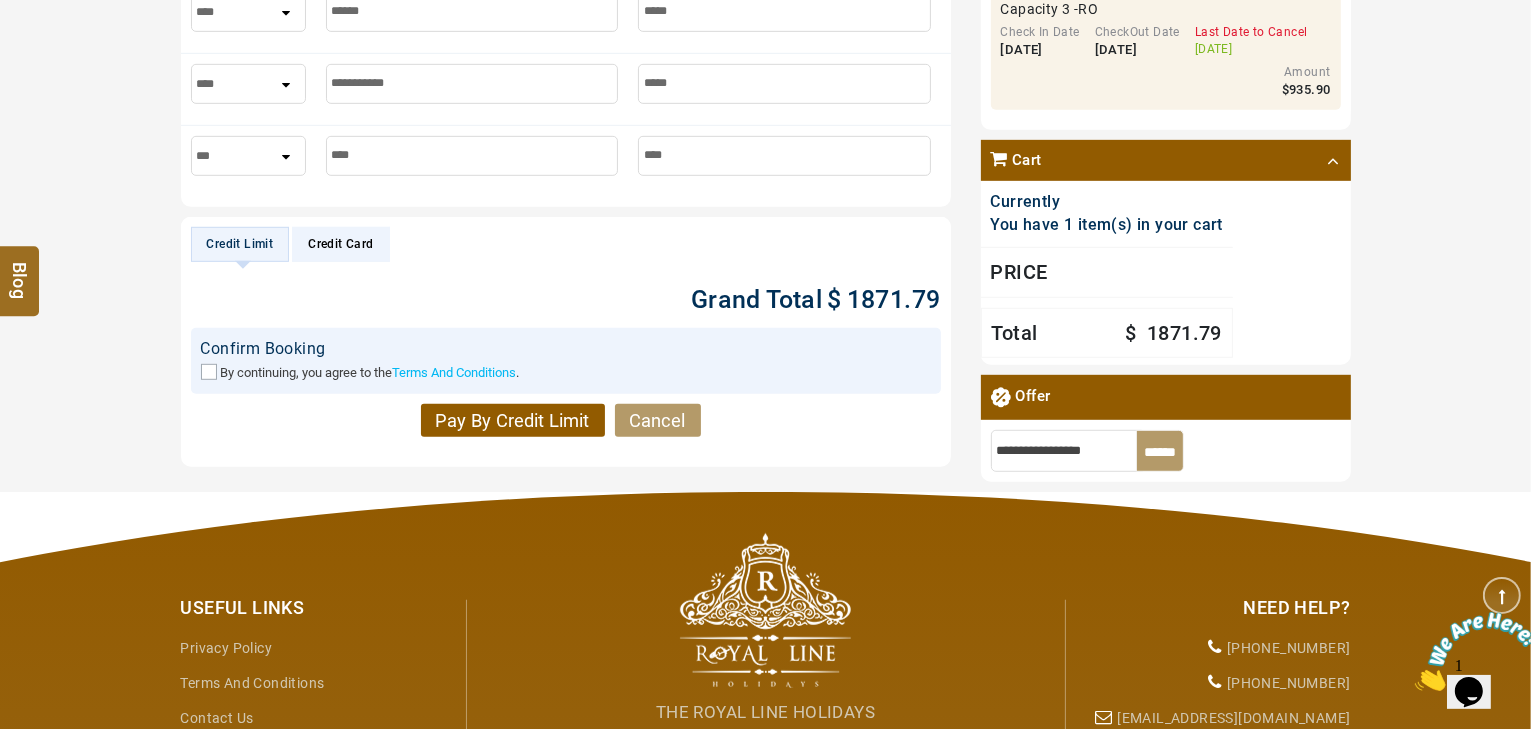 scroll, scrollTop: 1120, scrollLeft: 0, axis: vertical 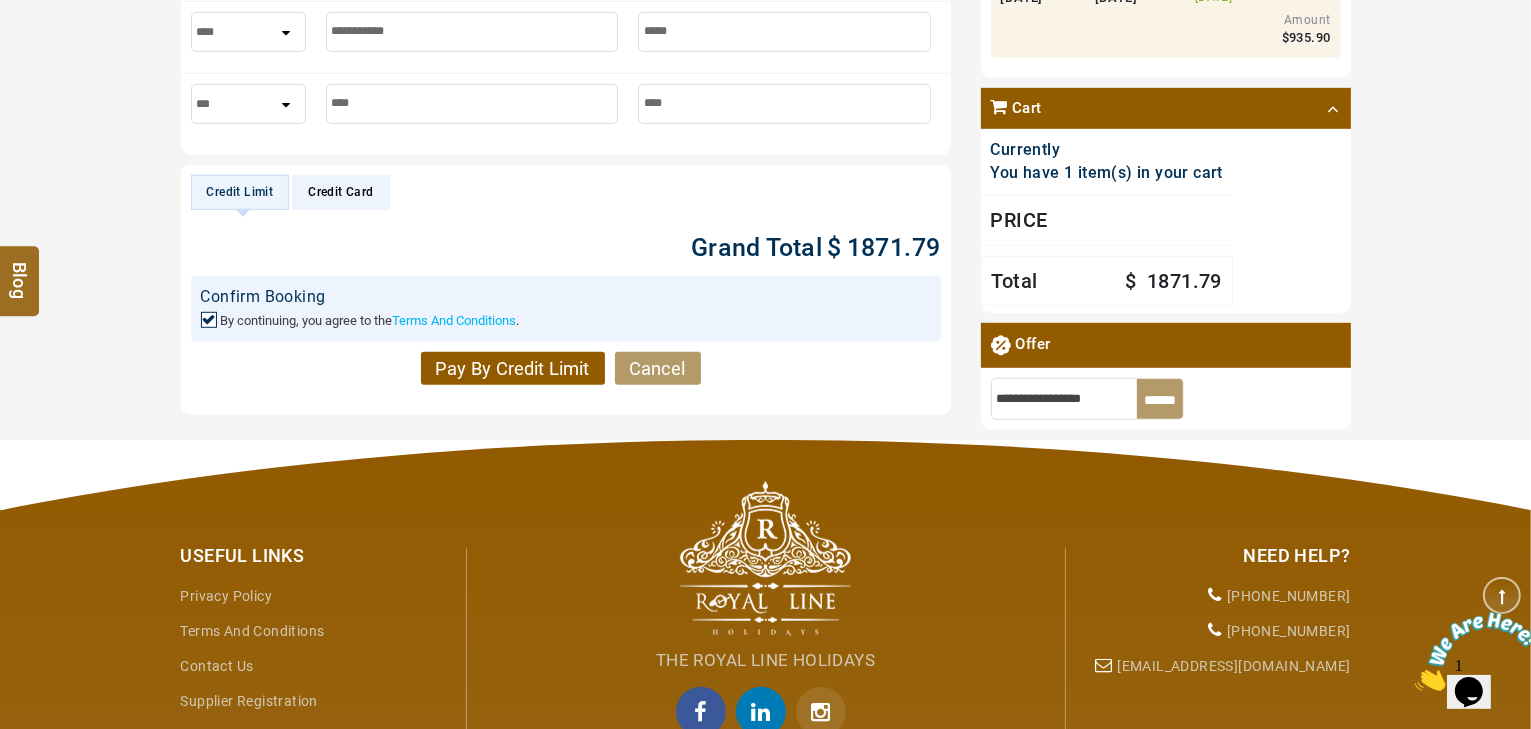 click on "Pay By Credit Limit" at bounding box center [513, 369] 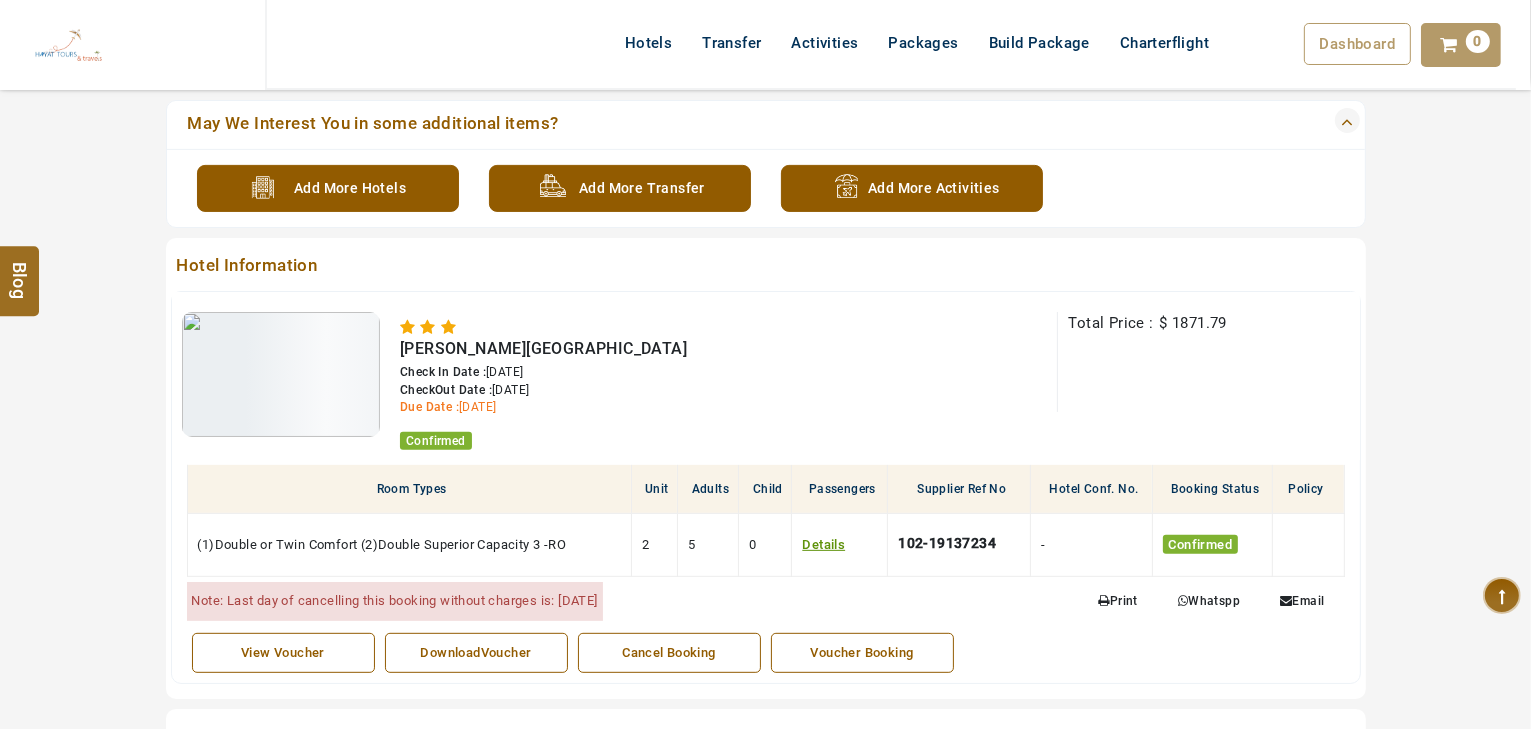 scroll, scrollTop: 720, scrollLeft: 0, axis: vertical 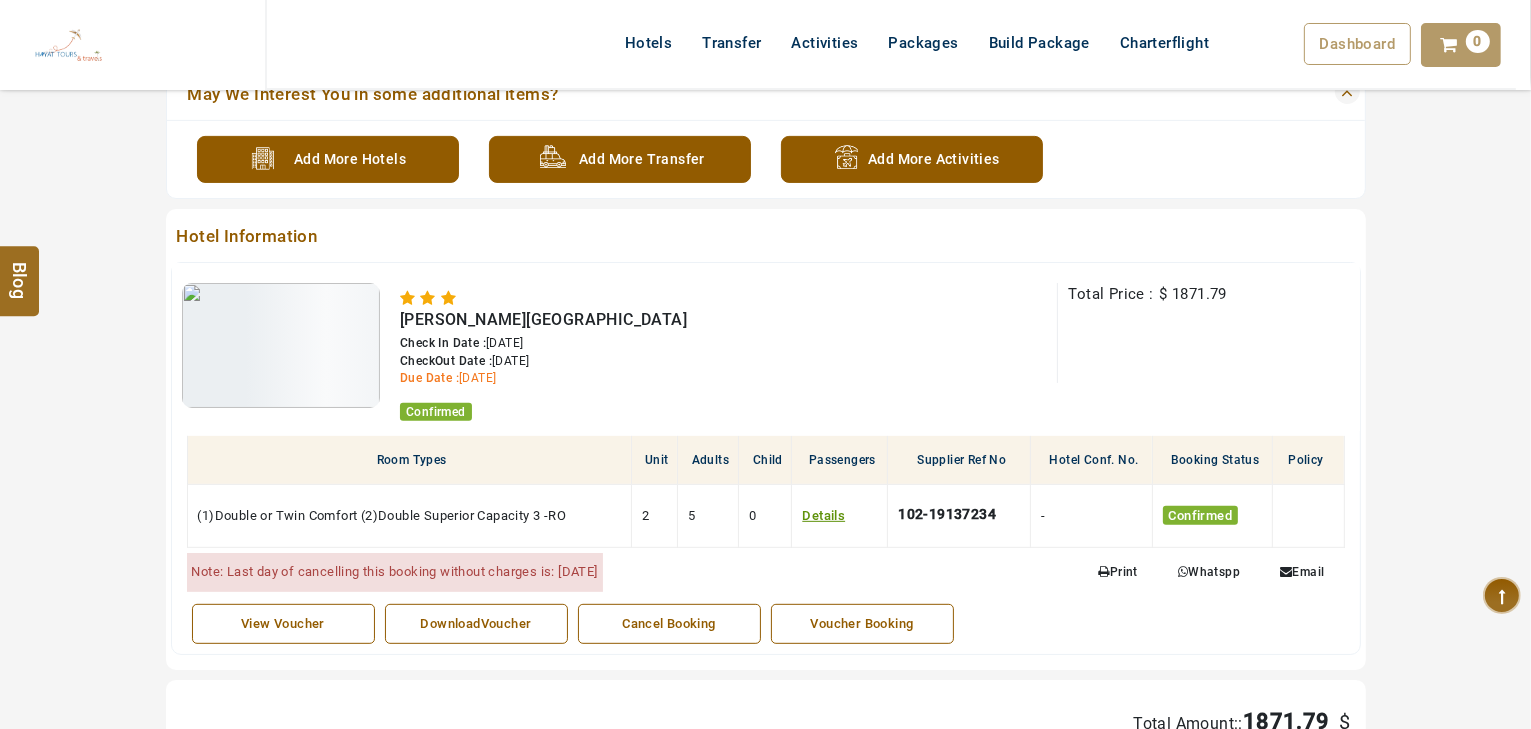 click on "DownloadVoucher" at bounding box center (476, 624) 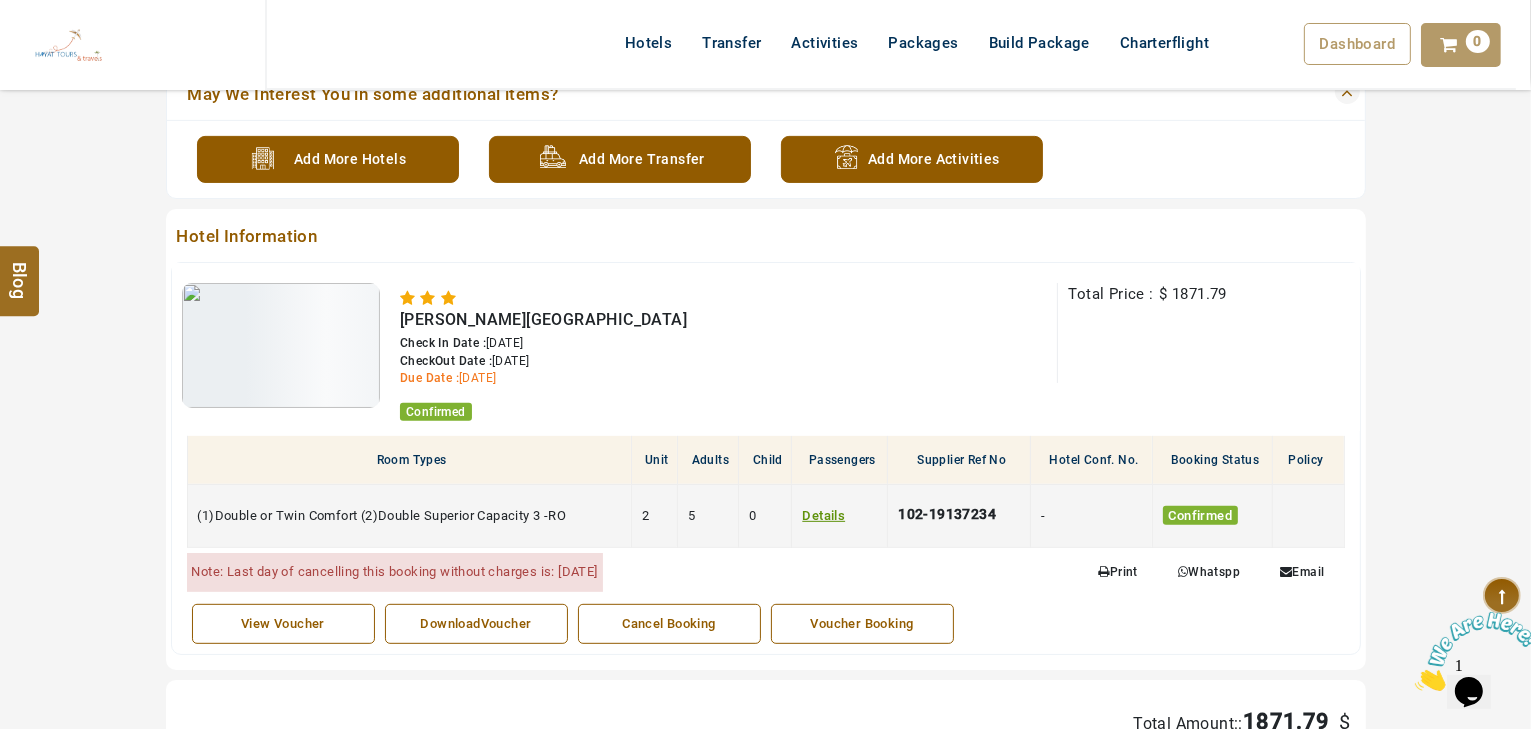 scroll, scrollTop: 0, scrollLeft: 0, axis: both 